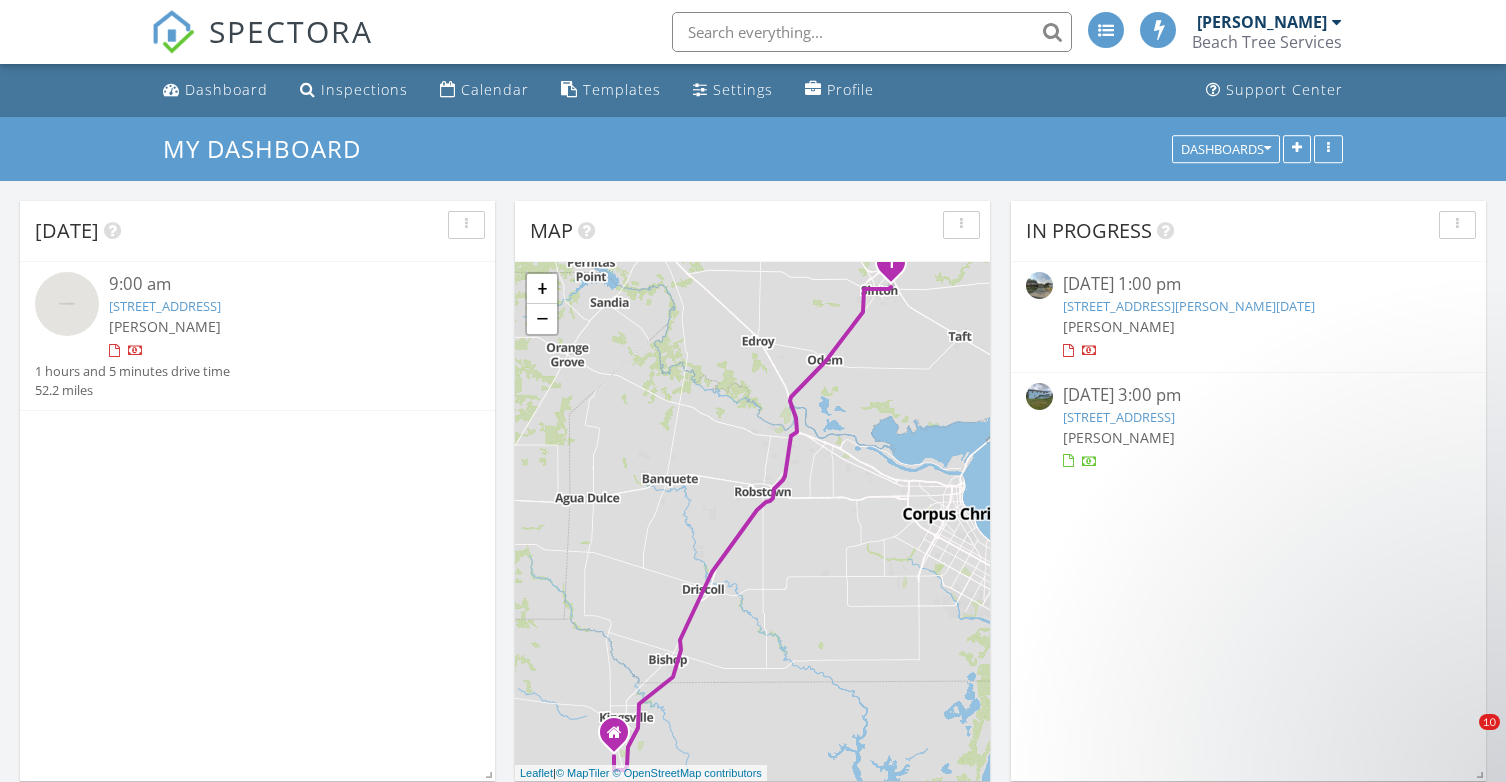 scroll, scrollTop: 0, scrollLeft: 0, axis: both 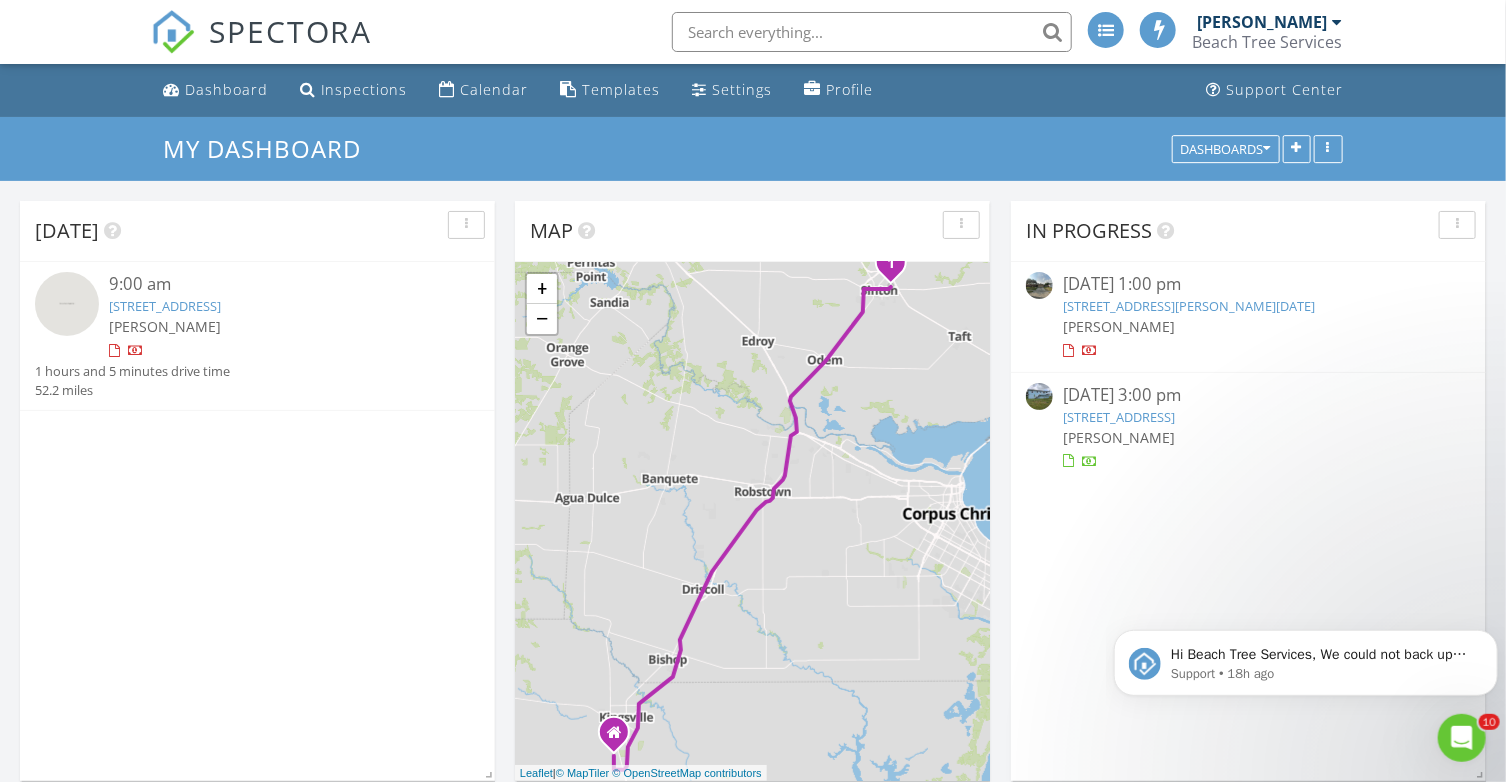 click on "1300 Maverick Rd, Sinton, TX 78390" at bounding box center (165, 306) 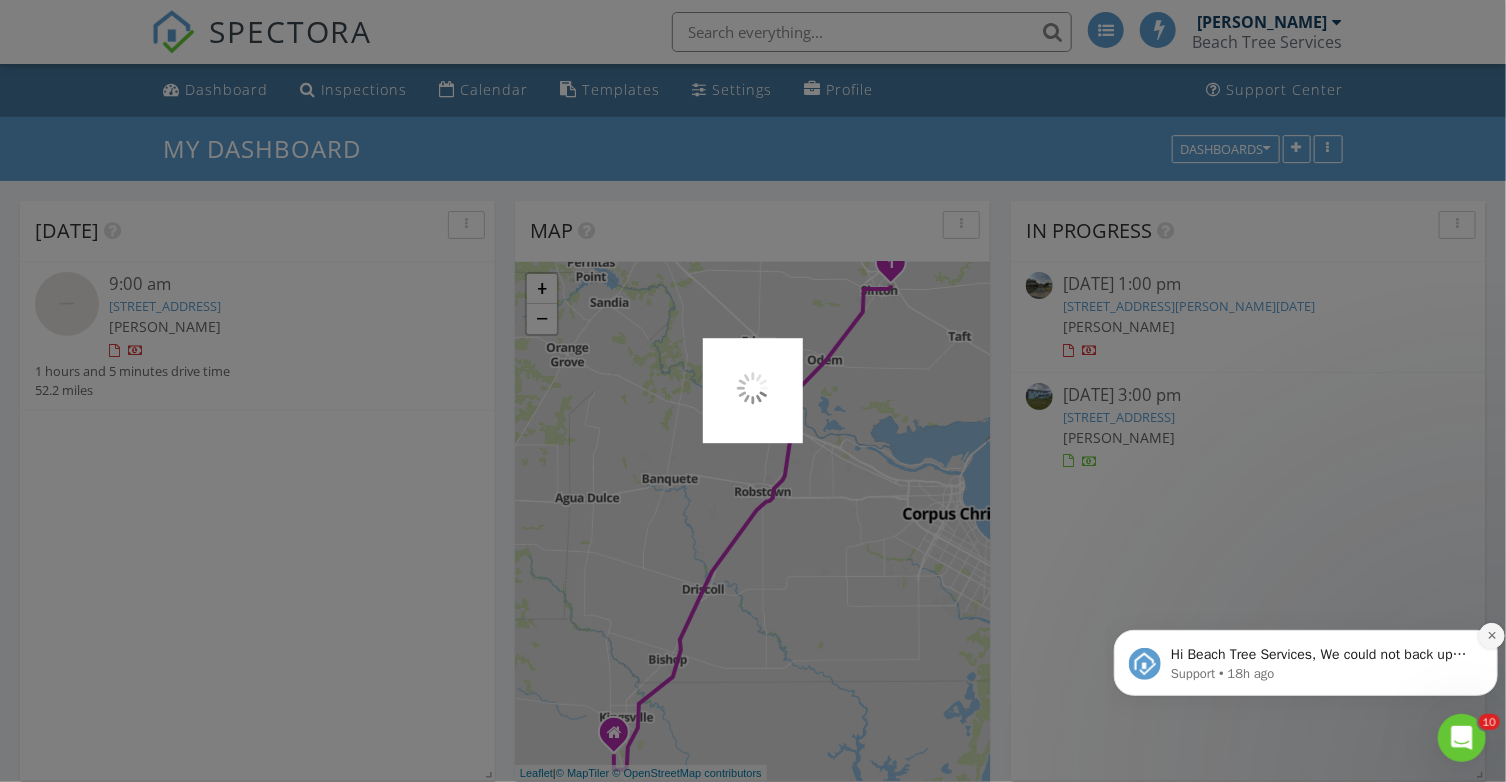 click 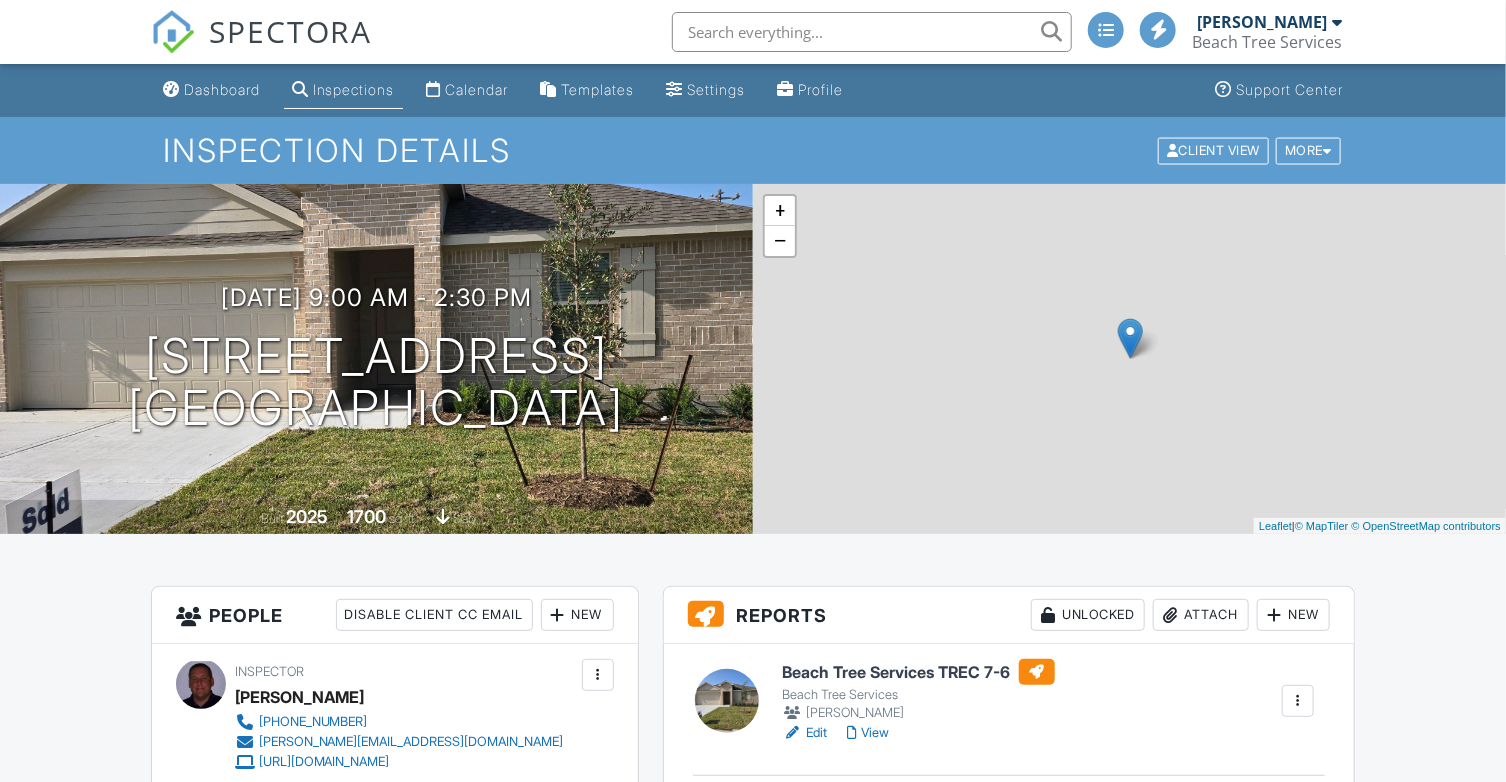 scroll, scrollTop: 200, scrollLeft: 0, axis: vertical 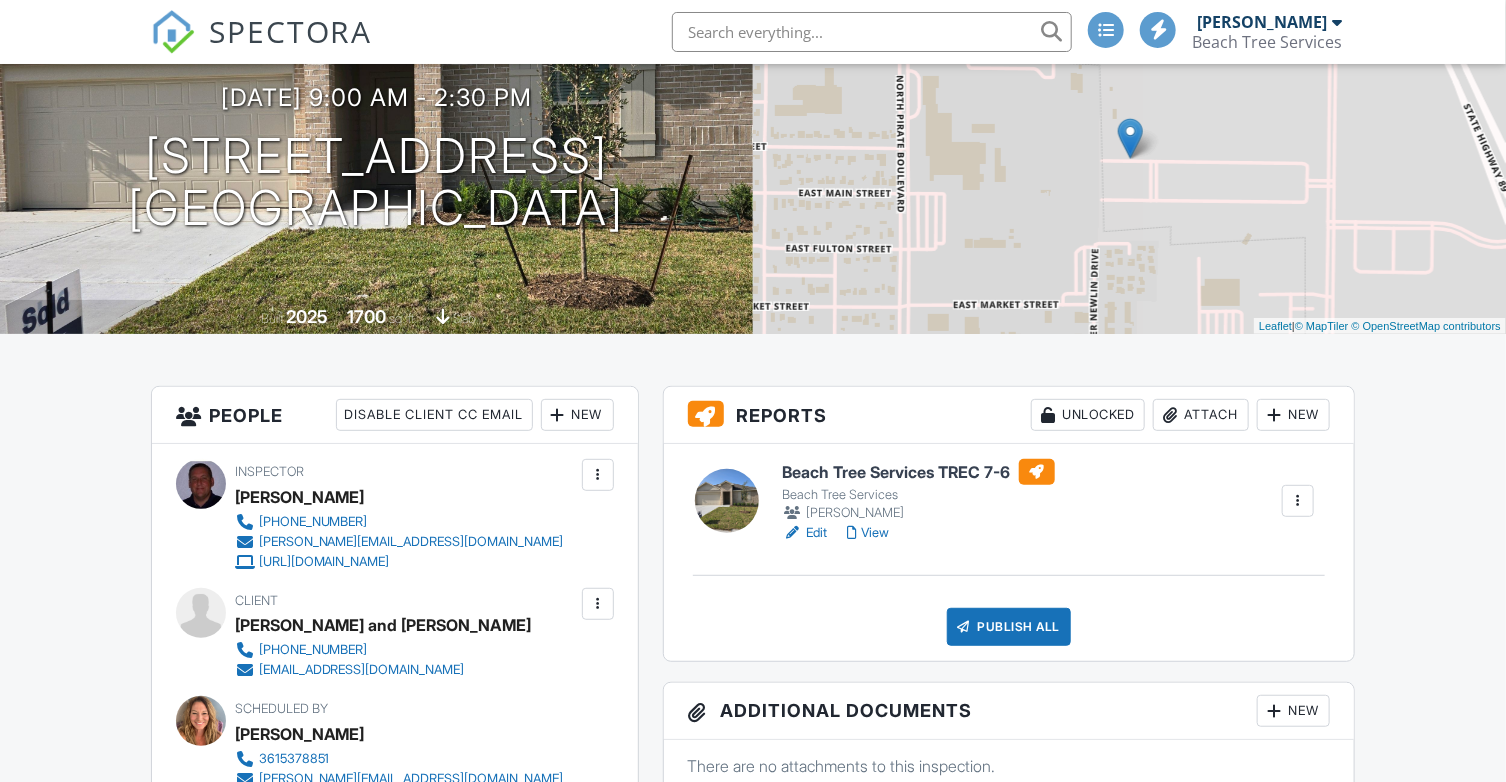 click on "New" at bounding box center (1293, 415) 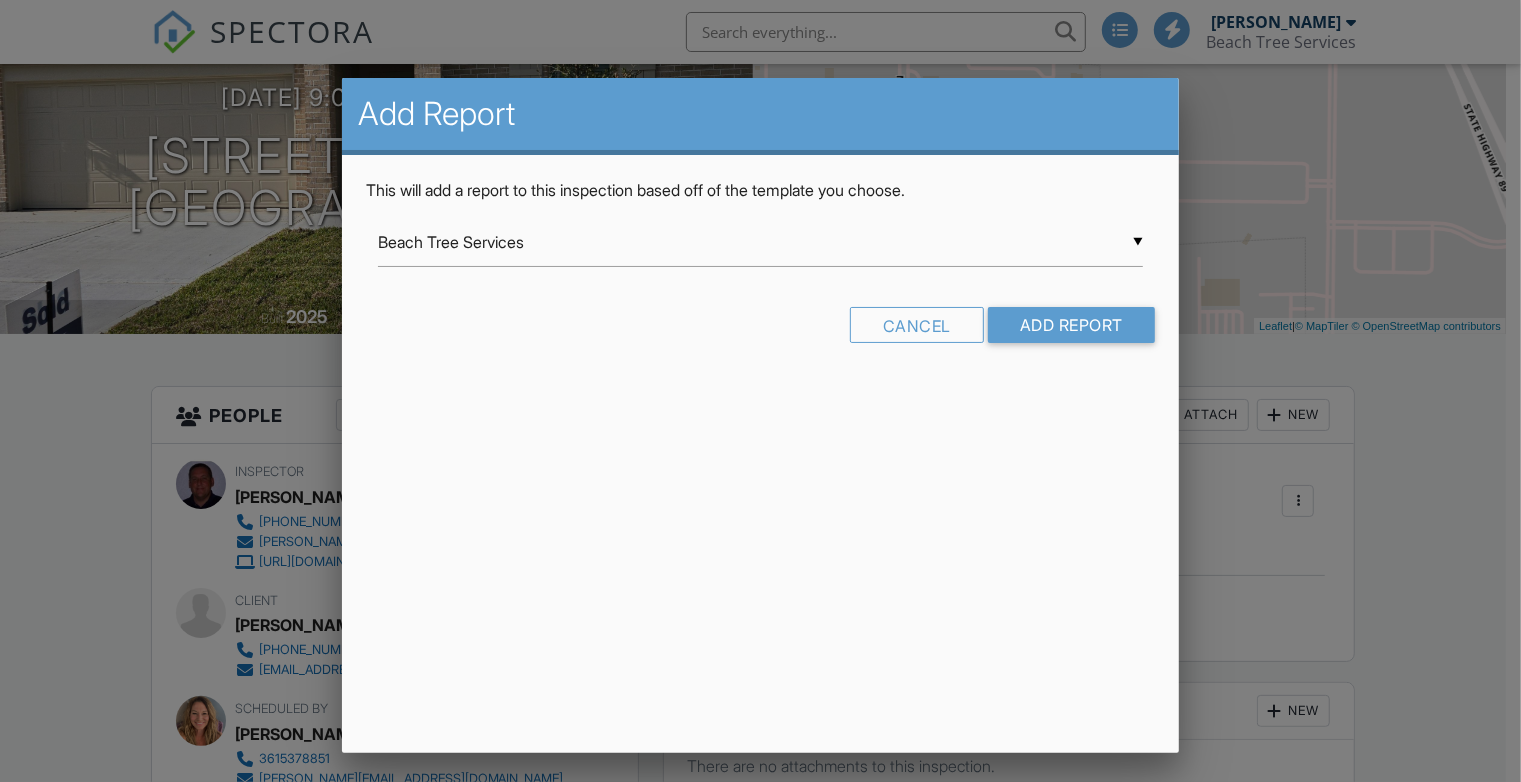 click on "▼ Beach Tree Services Beach Tree Services  Foundation Inspection Guiding Light Commercial Inspection  from Guiding Light Home Inspection Services Guiding Light Commercial Inspection  from Guiding Light Home Inspection Services HVAC Evaluation InterNACHI Commercial Template InterNACHI Commercial Template Texas WDI 2020 TREC 7-6 TREC REI 7-5 TREC REI 7-6 Environmental Air Quality Inspection from Beach Tree Services Commercial Physical Needs Assessment from Guiding Light Home Inspection Services HomeGauge Import 2025-05-17 Texas WDI Beach Tree Services
Foundation Inspection
Guiding Light Commercial Inspection  from Guiding Light Home Inspection Services
Guiding Light Commercial Inspection  from Guiding Light Home Inspection Services
HVAC Evaluation
InterNACHI Commercial Template
InterNACHI Commercial Template
Texas WDI 2020
TREC 7-6
TREC REI 7-5
TREC REI 7-6
Environmental Air Quality Inspection from Beach Tree Services
HomeGauge Import 2025-05-17
Texas WDI" at bounding box center [760, 242] 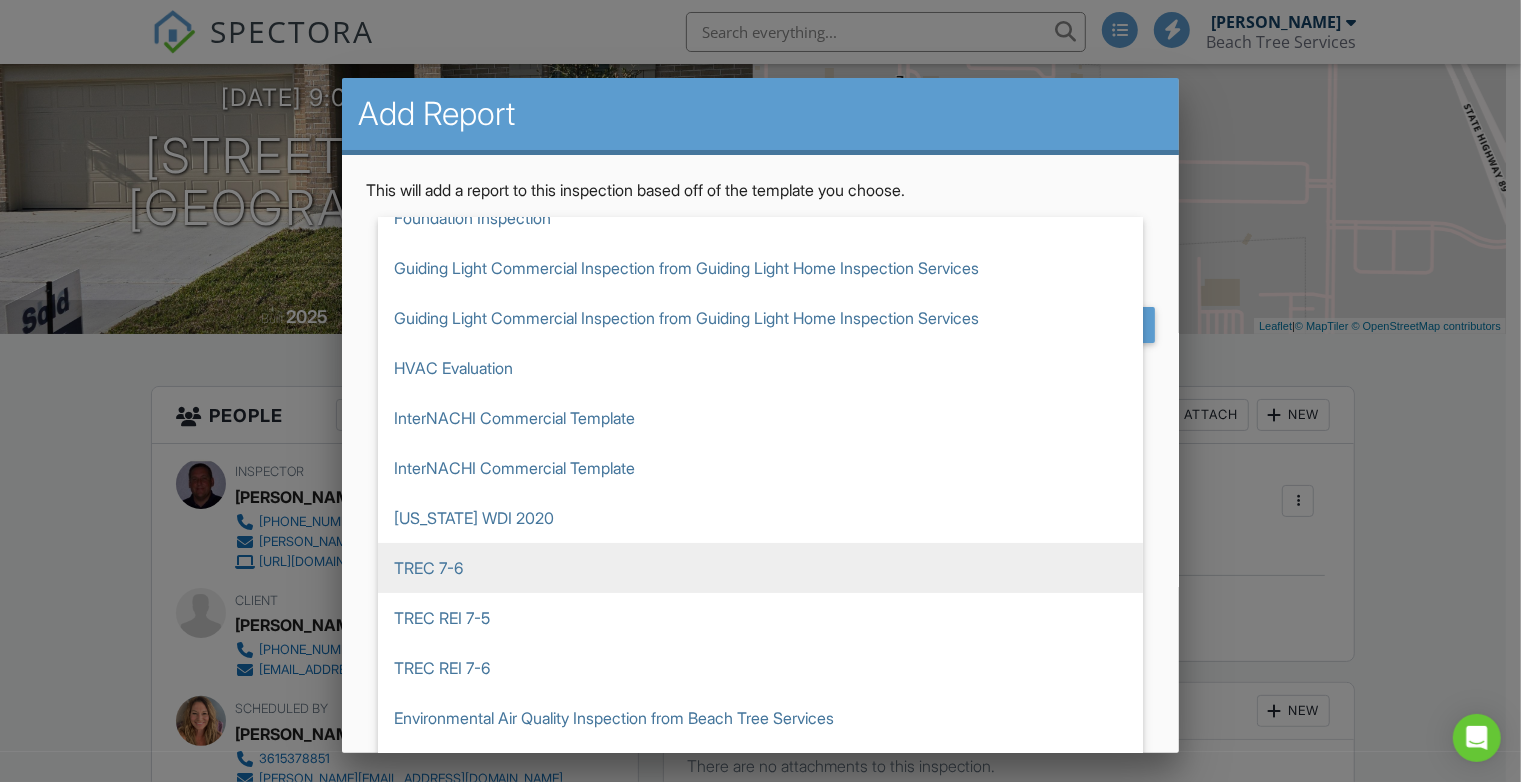 scroll, scrollTop: 185, scrollLeft: 0, axis: vertical 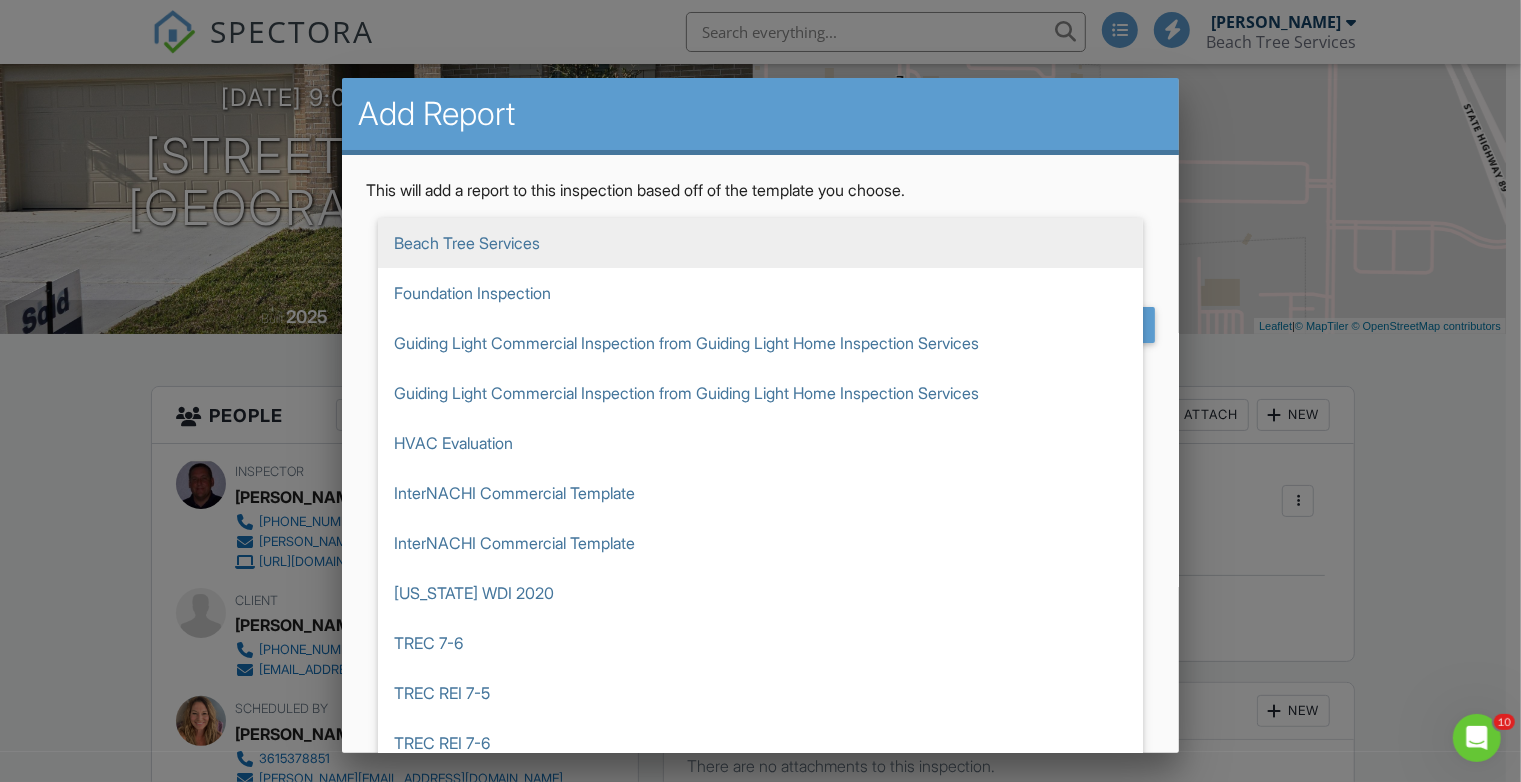 click at bounding box center [760, 389] 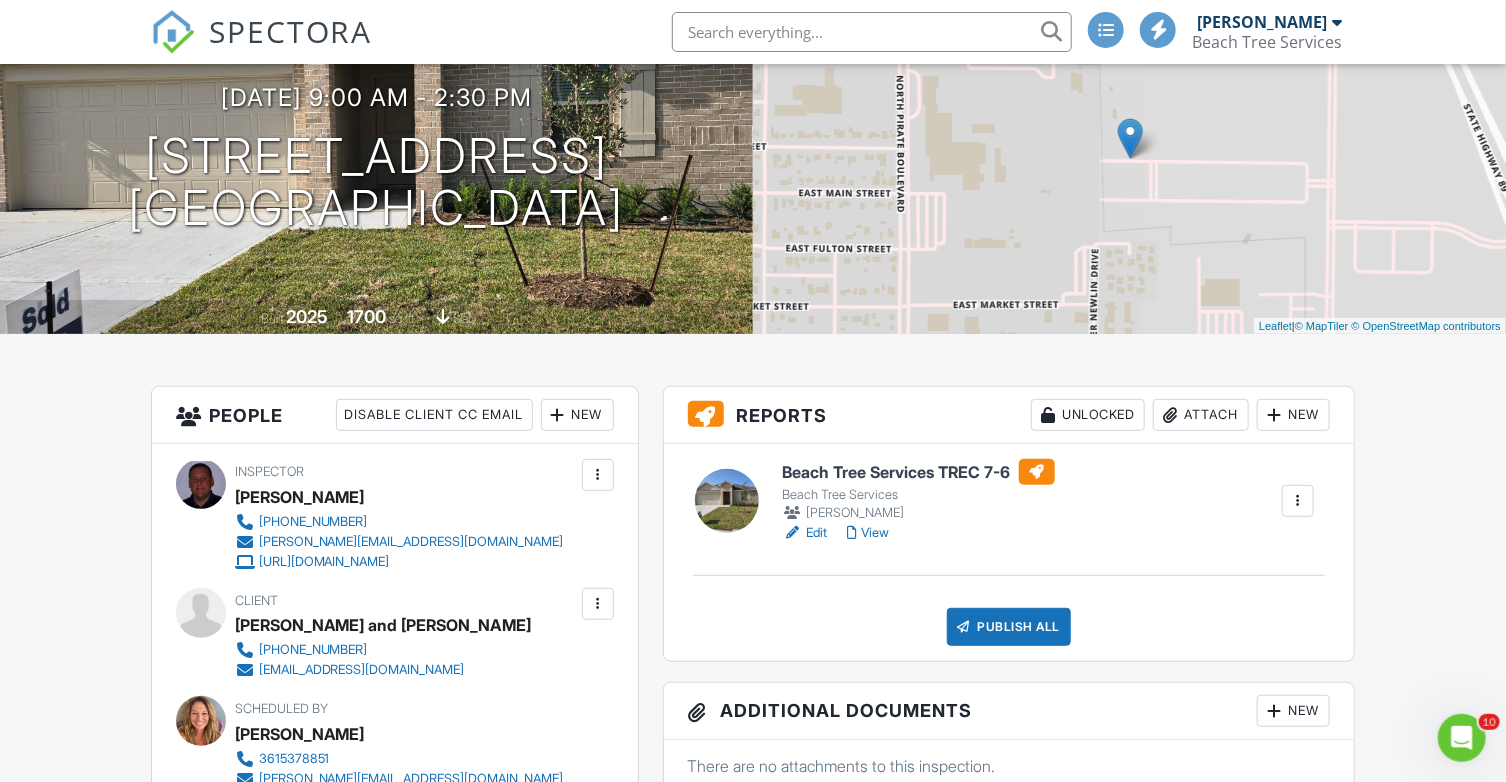 click on "Edit" at bounding box center [805, 533] 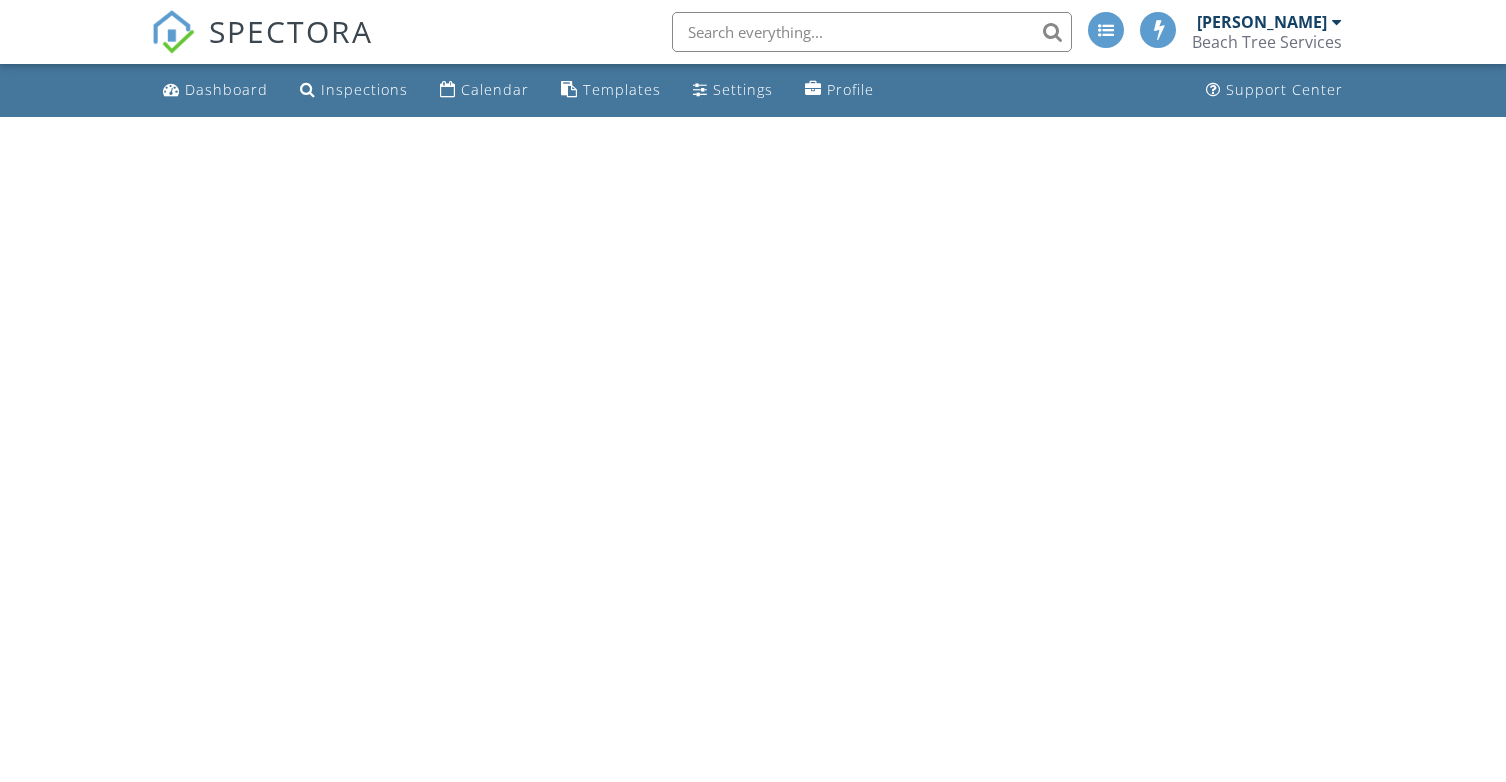 scroll, scrollTop: 0, scrollLeft: 0, axis: both 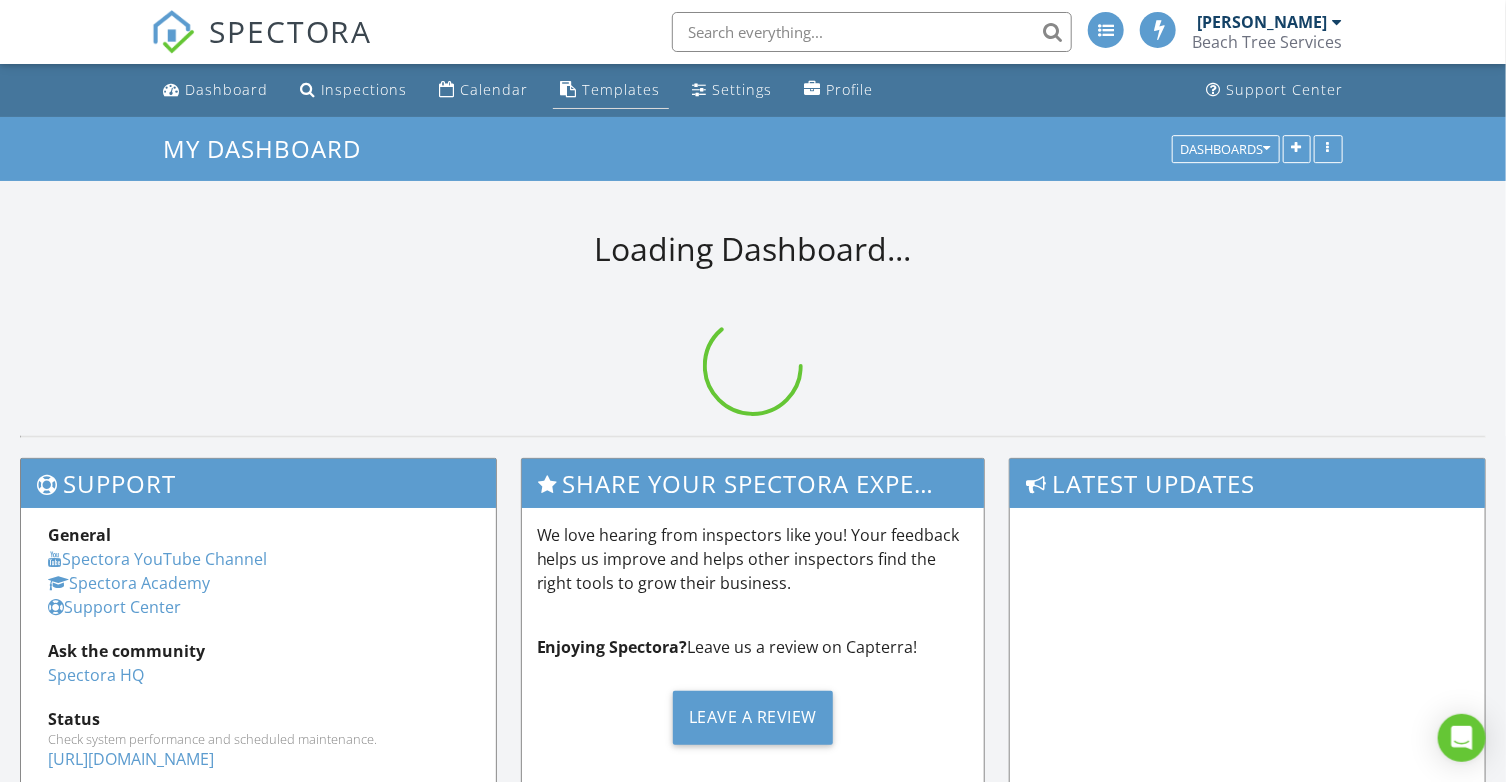 click on "Templates" at bounding box center (622, 89) 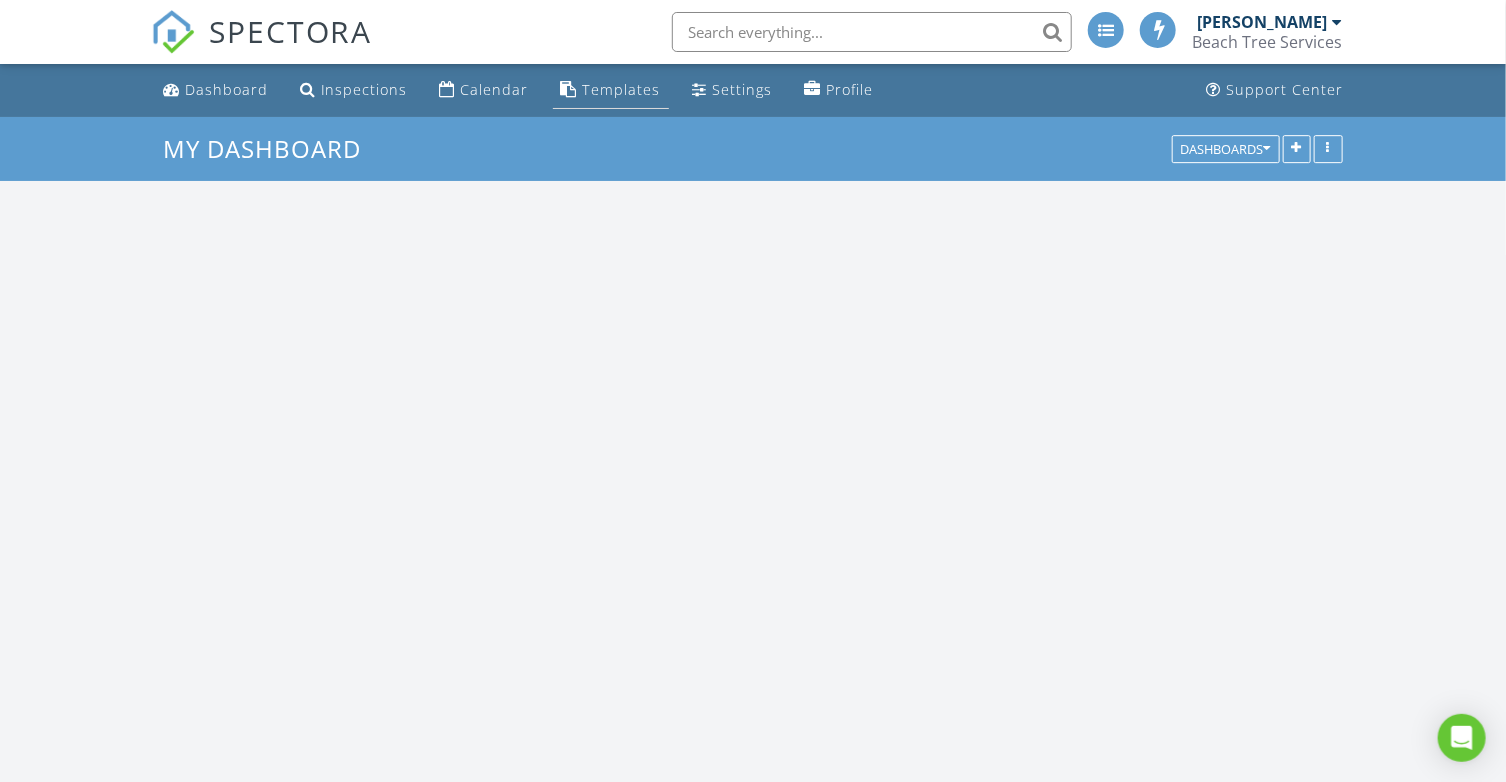 scroll, scrollTop: 9, scrollLeft: 9, axis: both 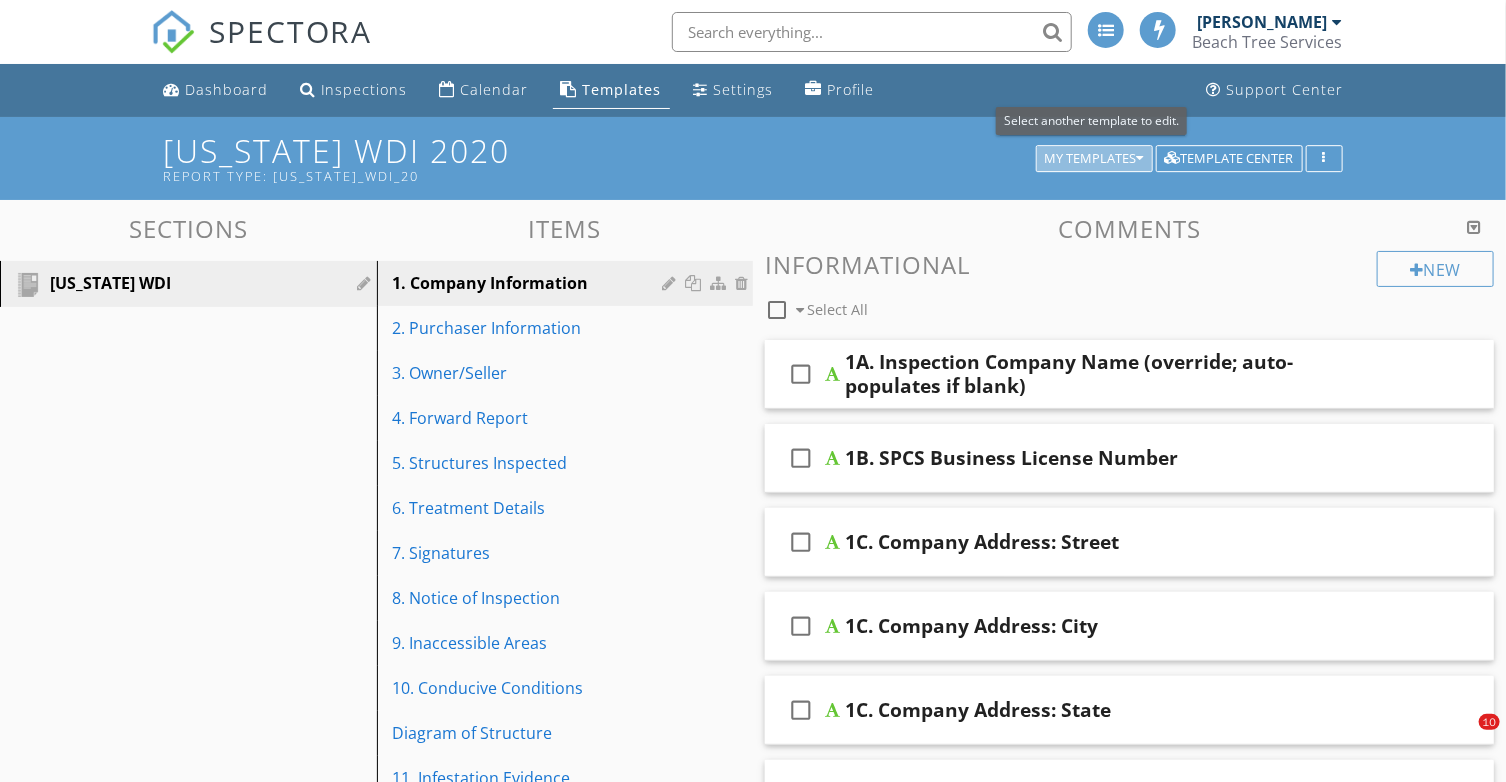 click on "My Templates" at bounding box center [1094, 159] 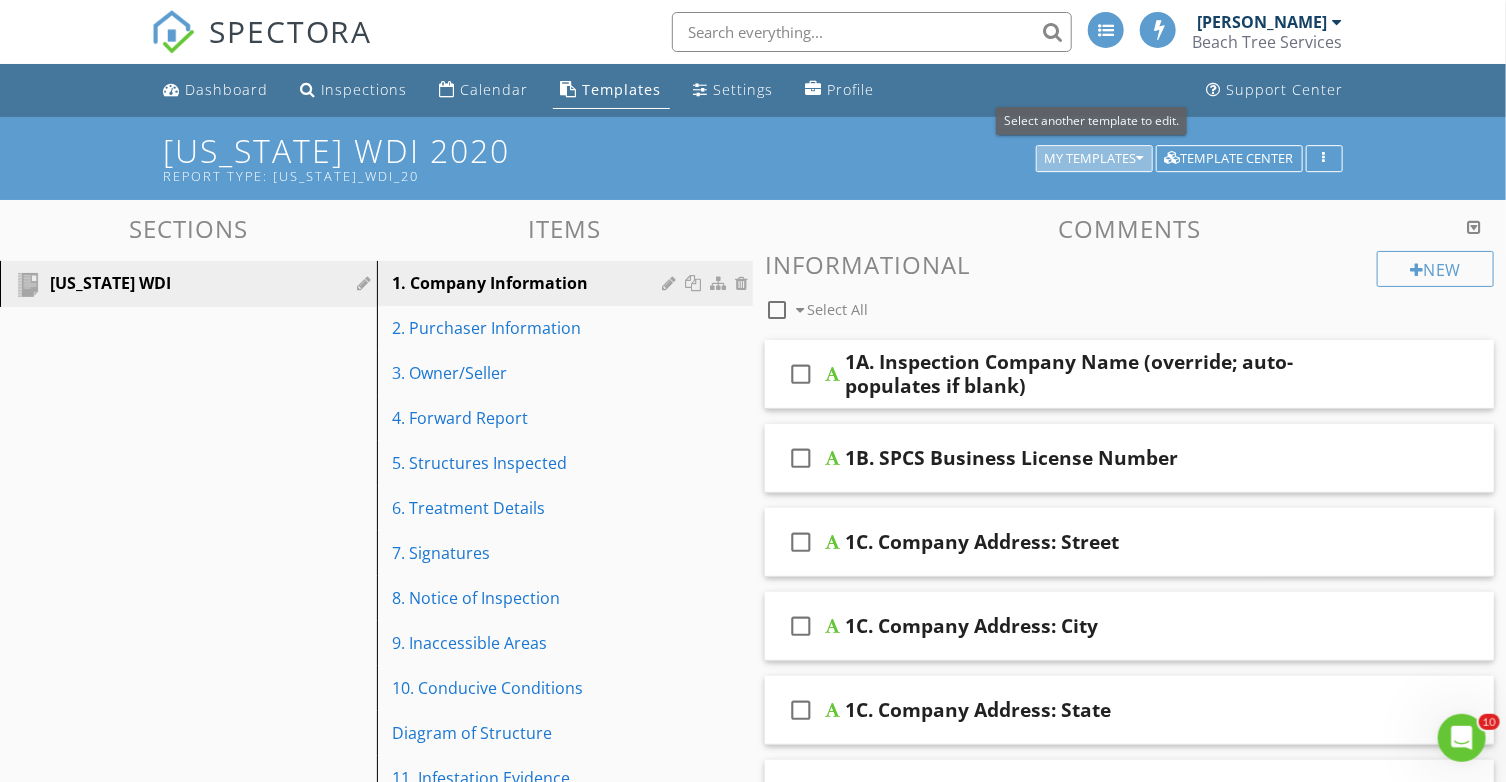 scroll, scrollTop: 0, scrollLeft: 0, axis: both 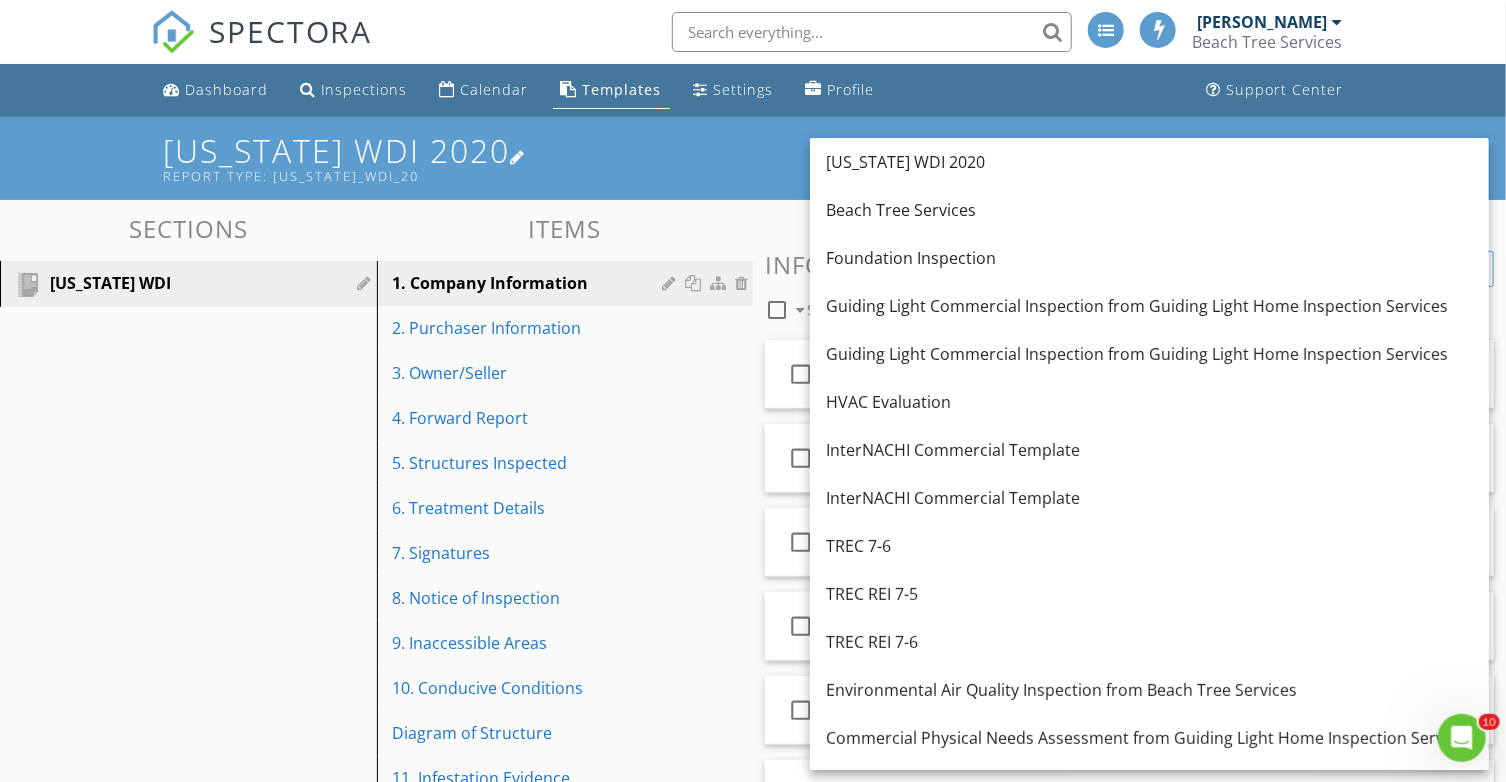 click on "Texas WDI 2020
Report Type: texas_wdi_20" at bounding box center (752, 158) 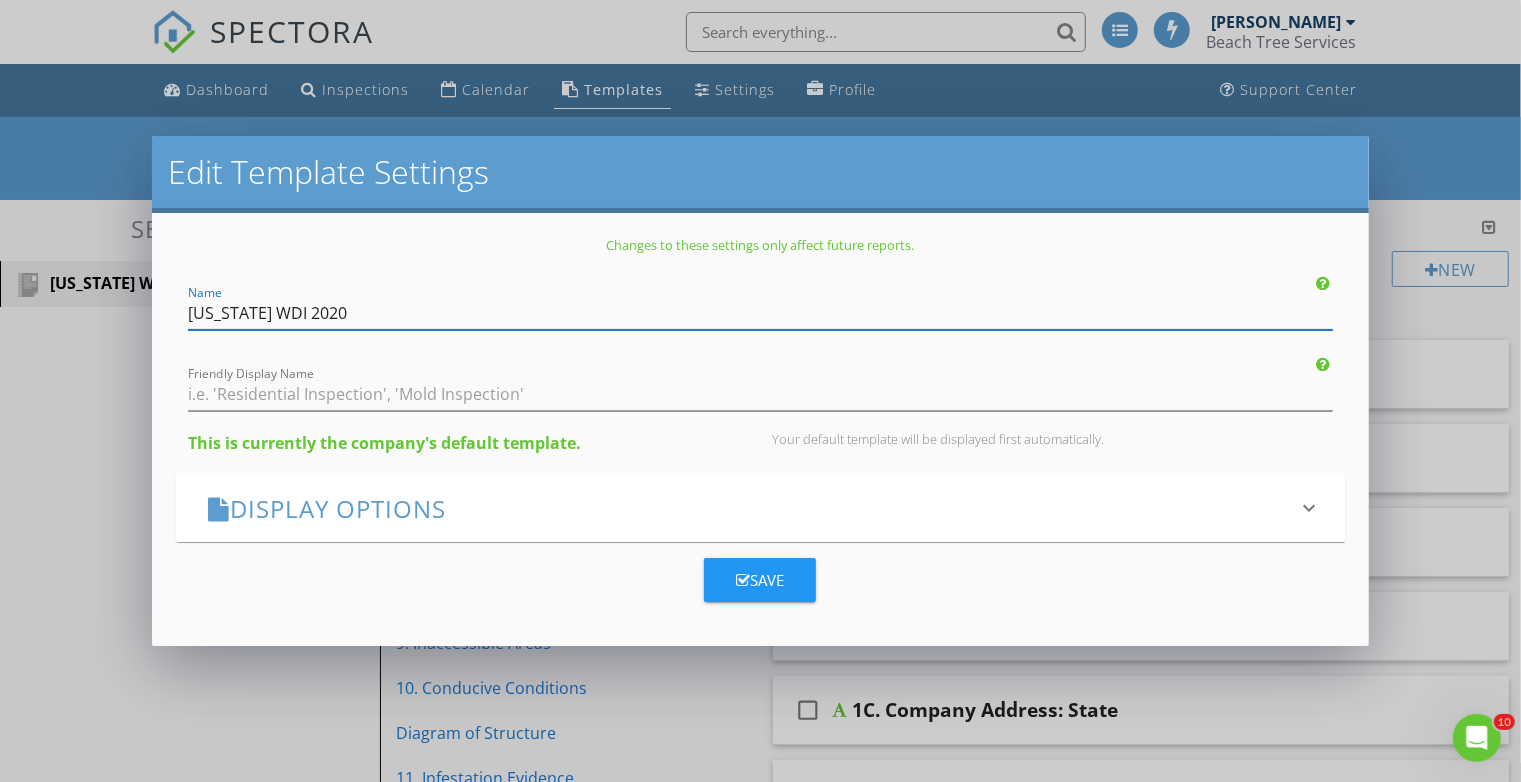 click on "Edit Template Settings   Changes to these settings only affect future reports.     Name Texas WDI 2020     Friendly Display Name
This is currently the company's default template.
Your default template will be displayed first
automatically.
Display Options
keyboard_arrow_down
Save" at bounding box center (760, 391) 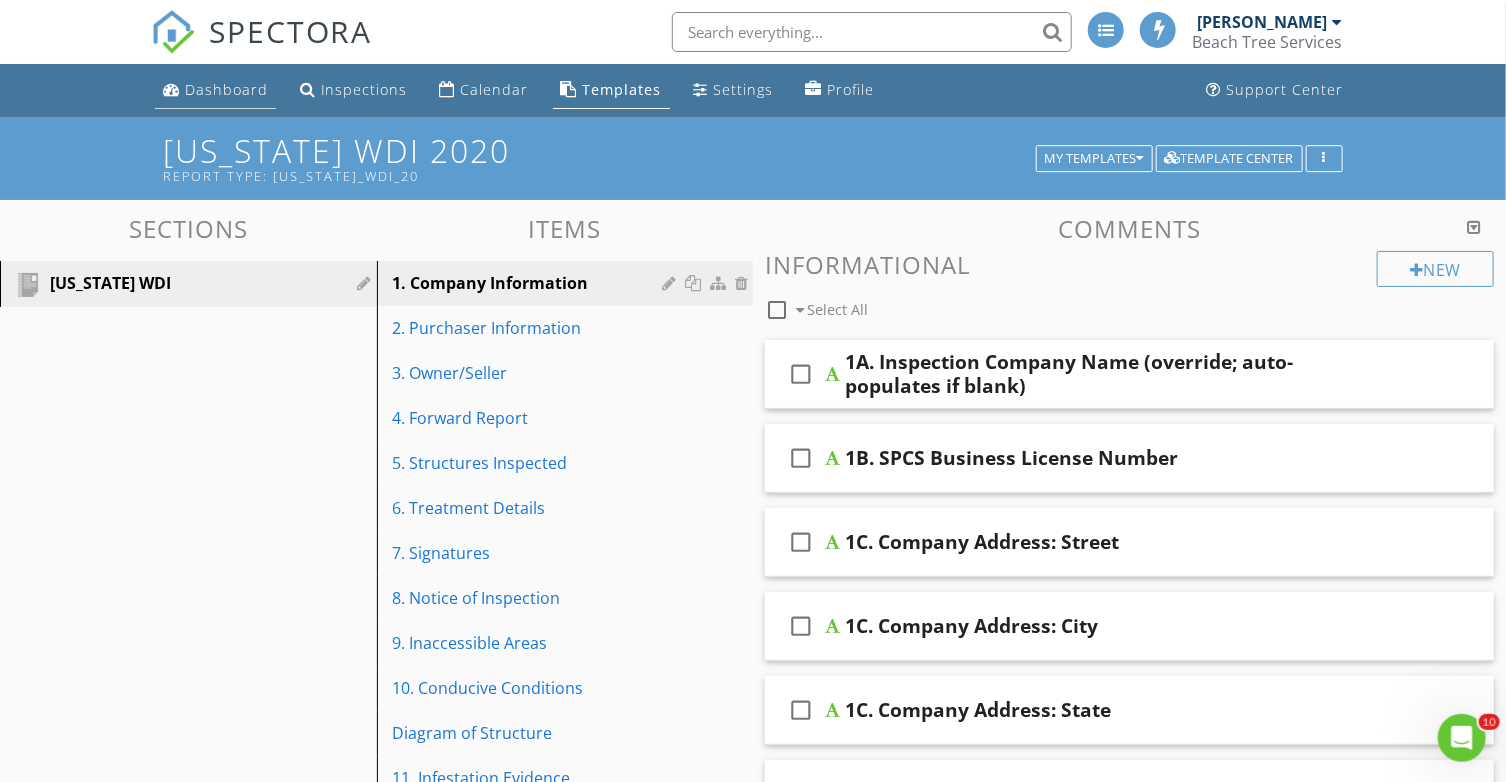 click on "Dashboard" at bounding box center [226, 89] 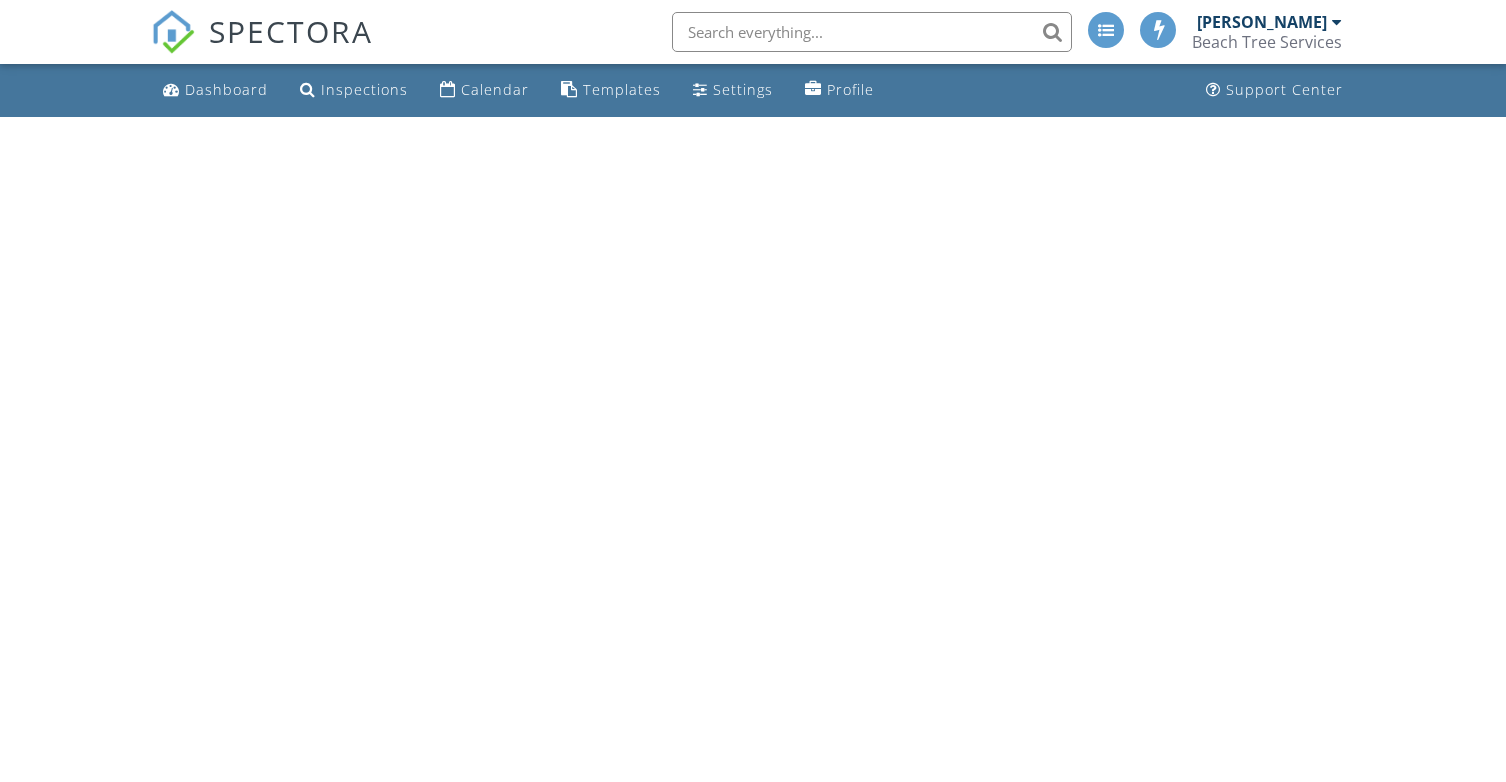 scroll, scrollTop: 0, scrollLeft: 0, axis: both 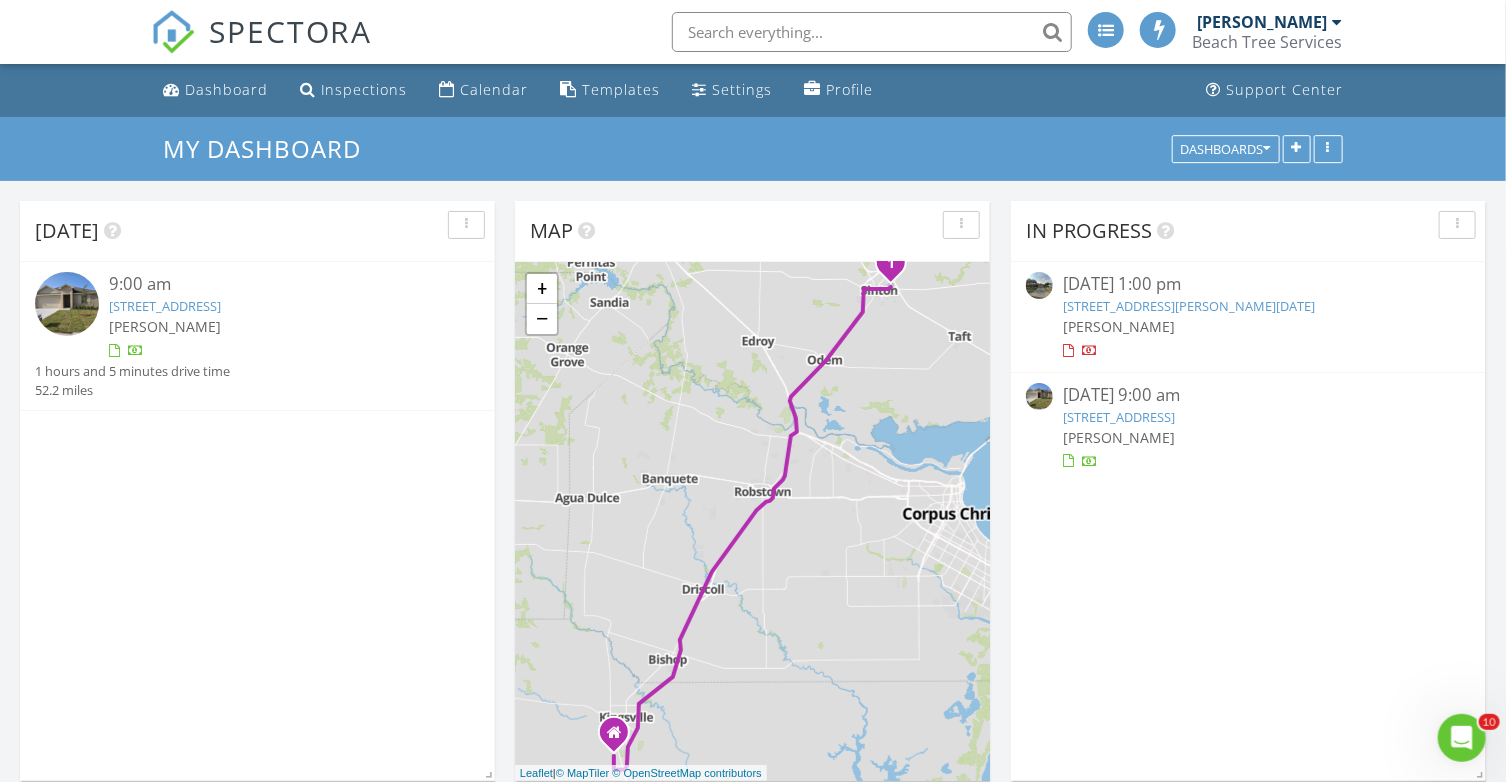 click on "[STREET_ADDRESS]" at bounding box center (165, 306) 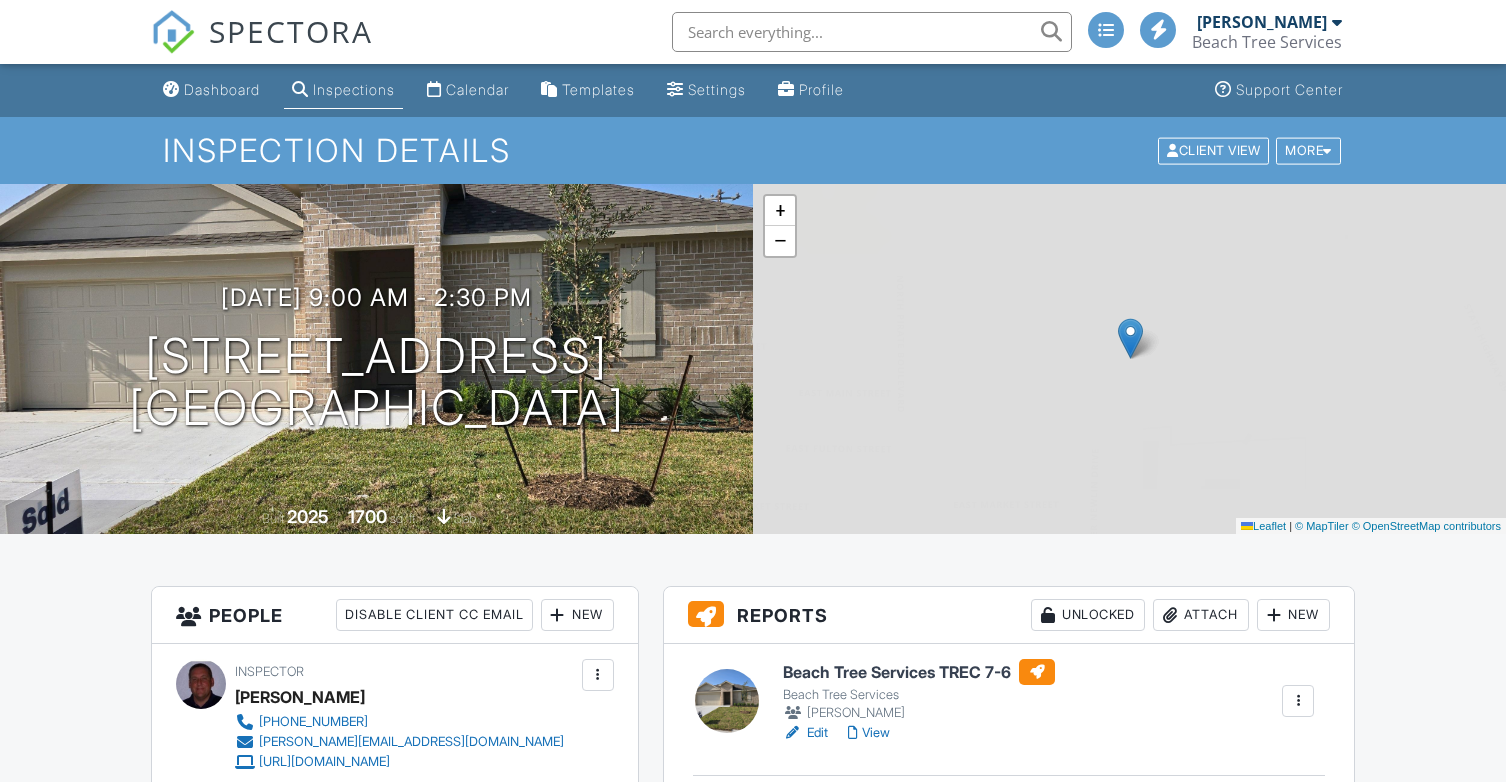 scroll, scrollTop: 0, scrollLeft: 0, axis: both 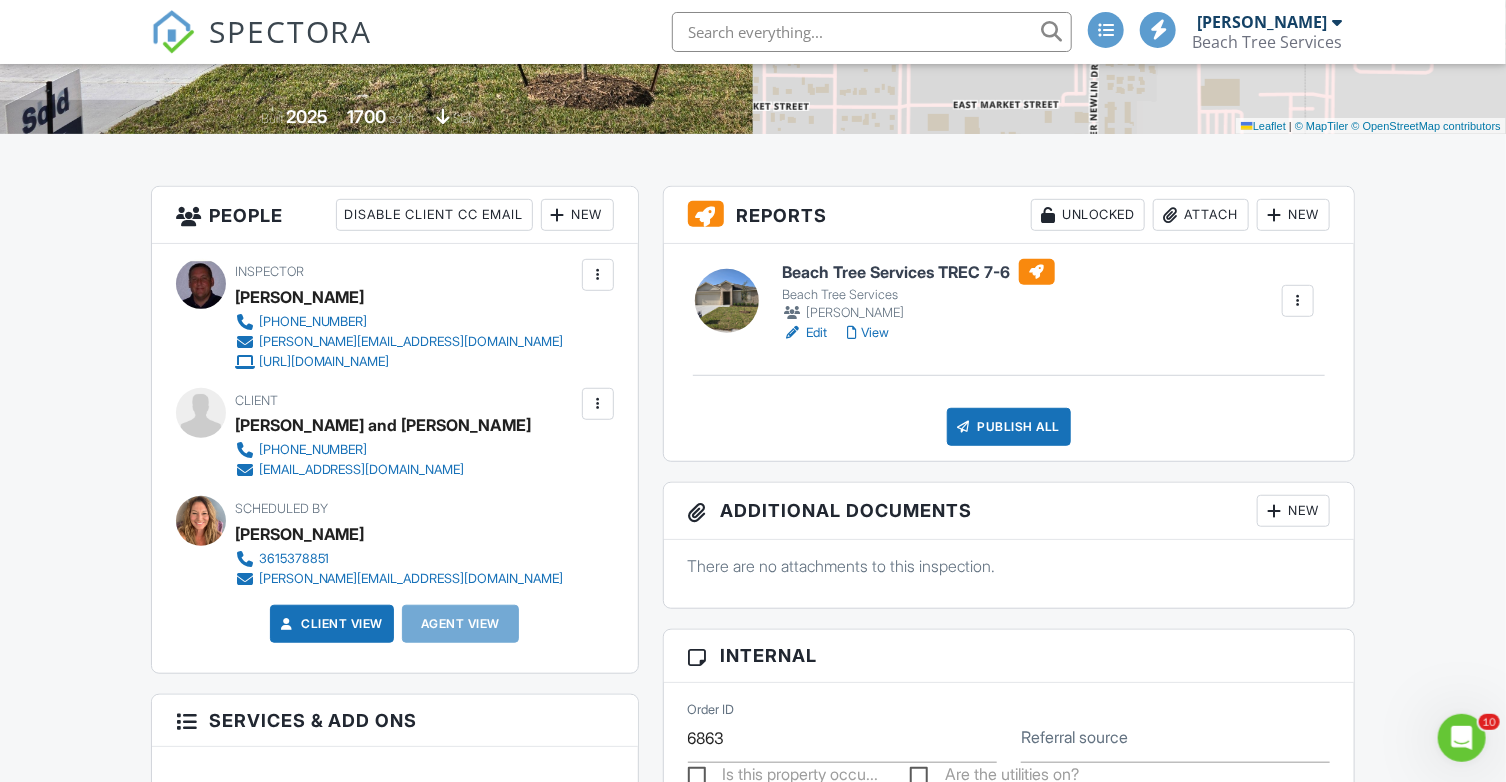 click on "Edit" at bounding box center (805, 333) 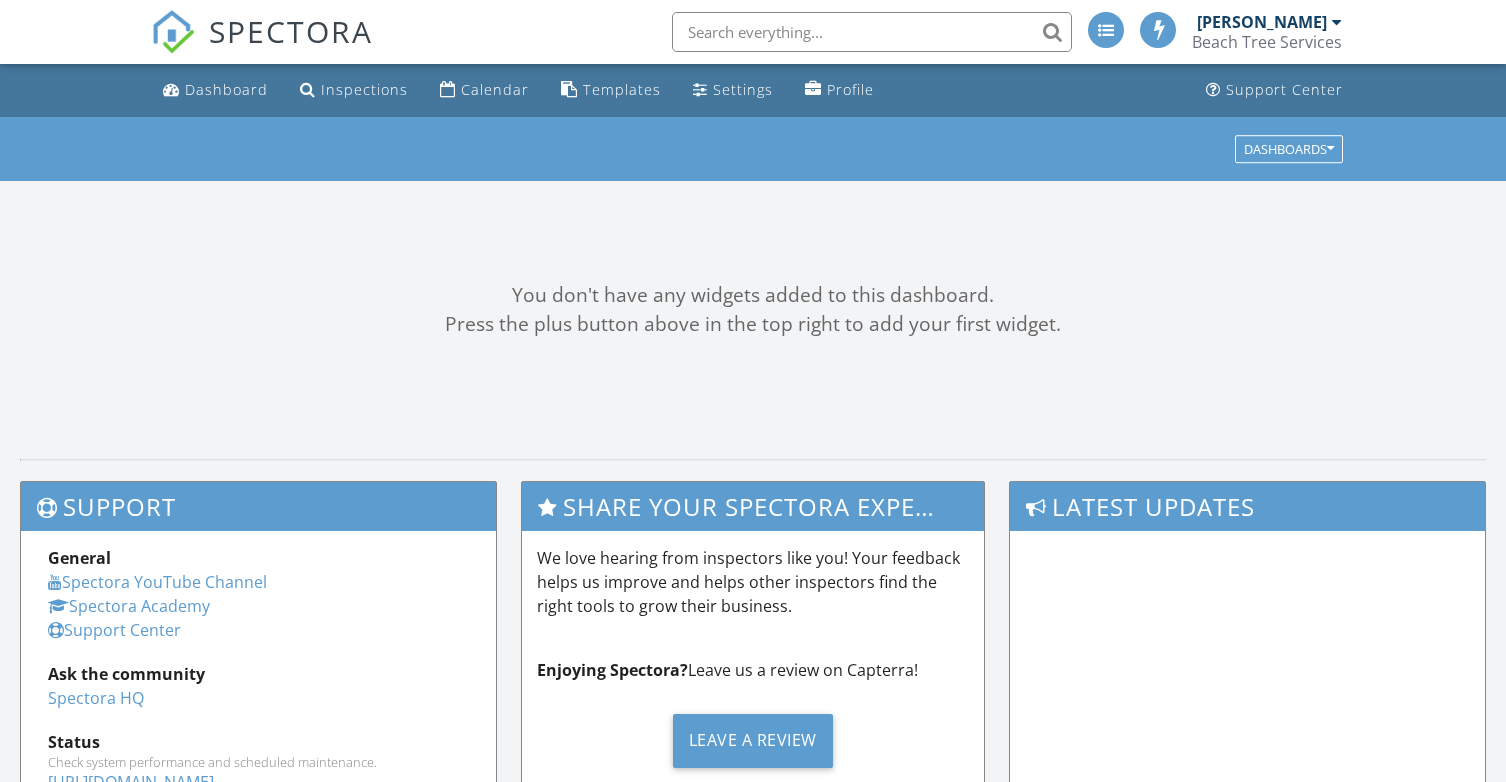 scroll, scrollTop: 0, scrollLeft: 0, axis: both 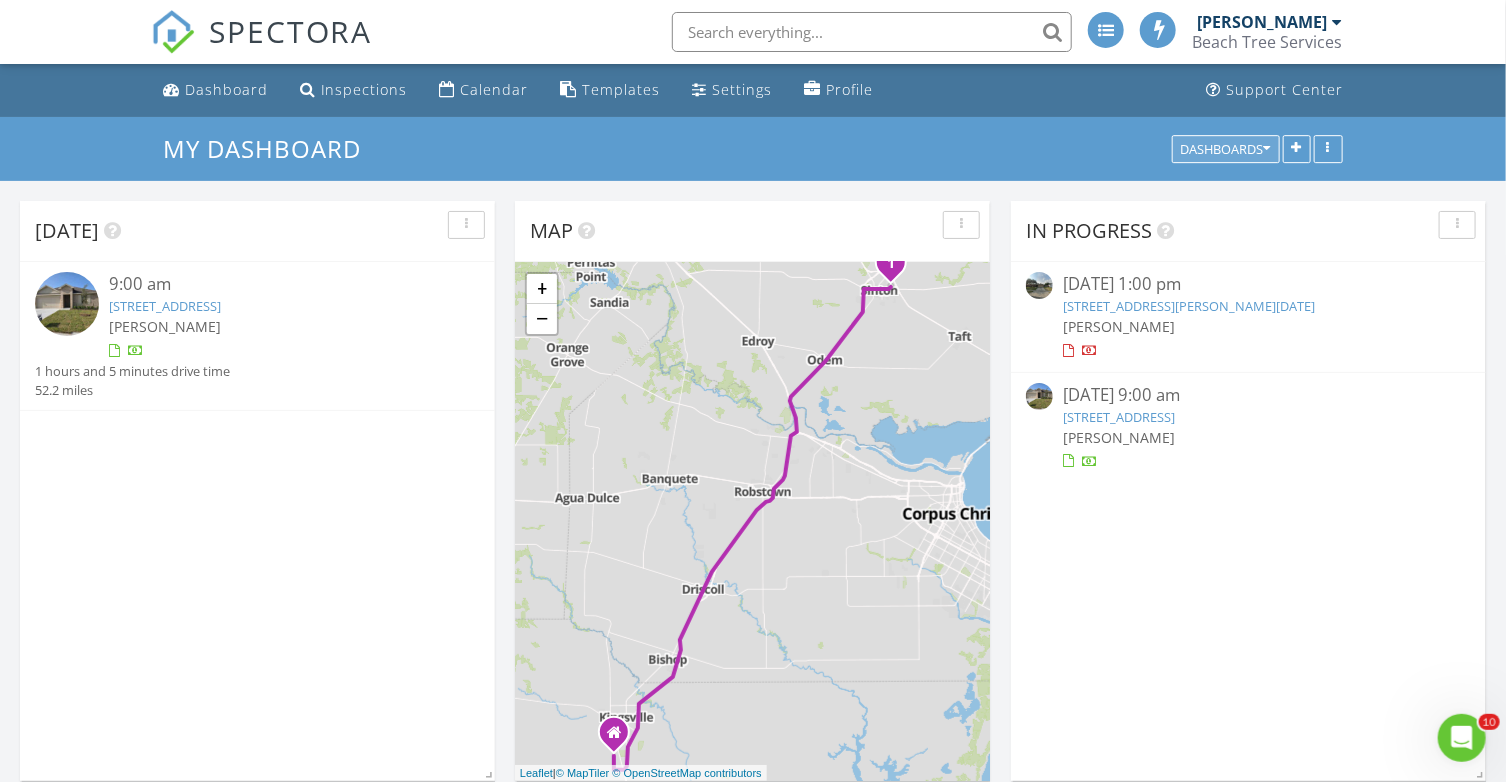 click on "Dashboards" at bounding box center [1226, 149] 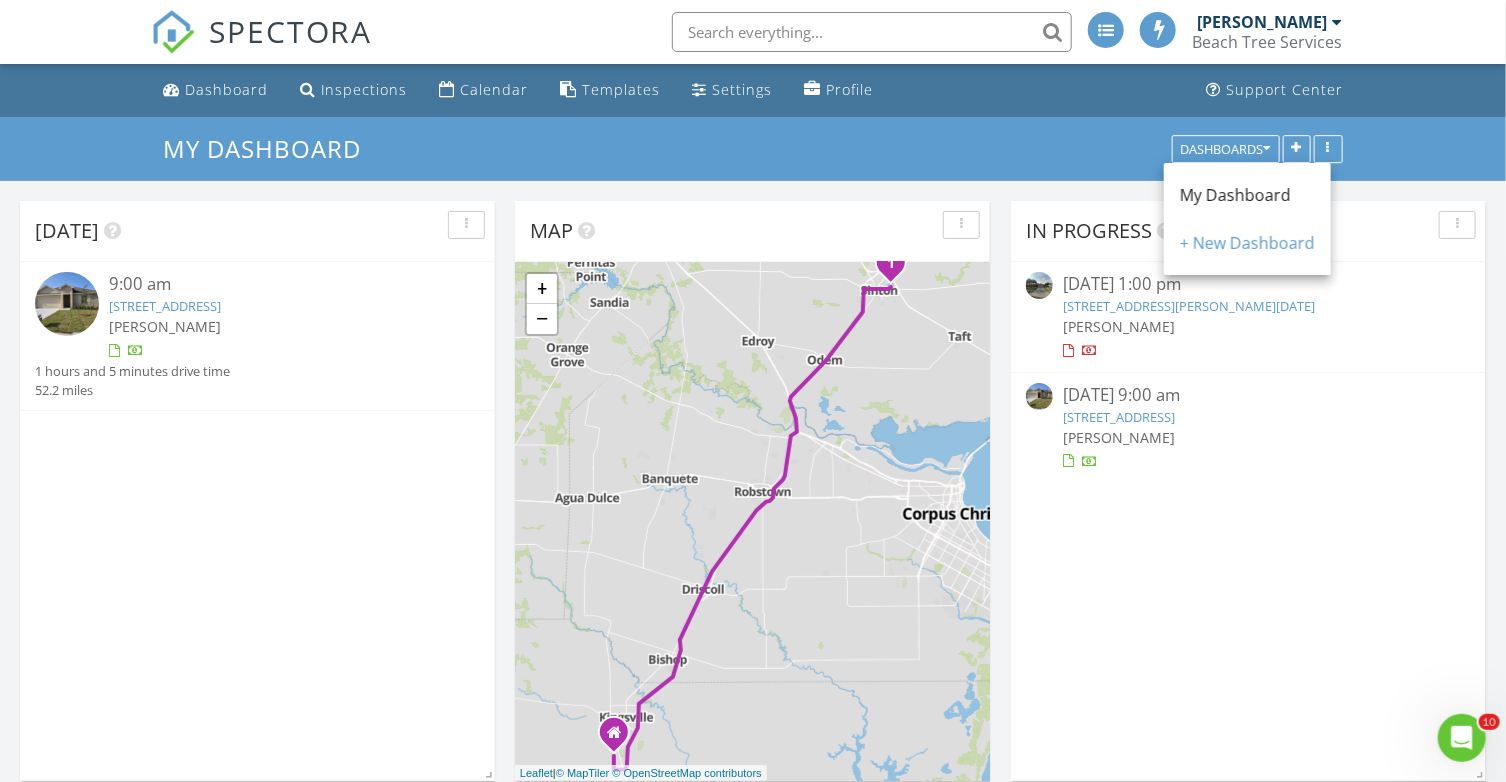 click on "My Dashboard
Dashboards" at bounding box center (753, 149) 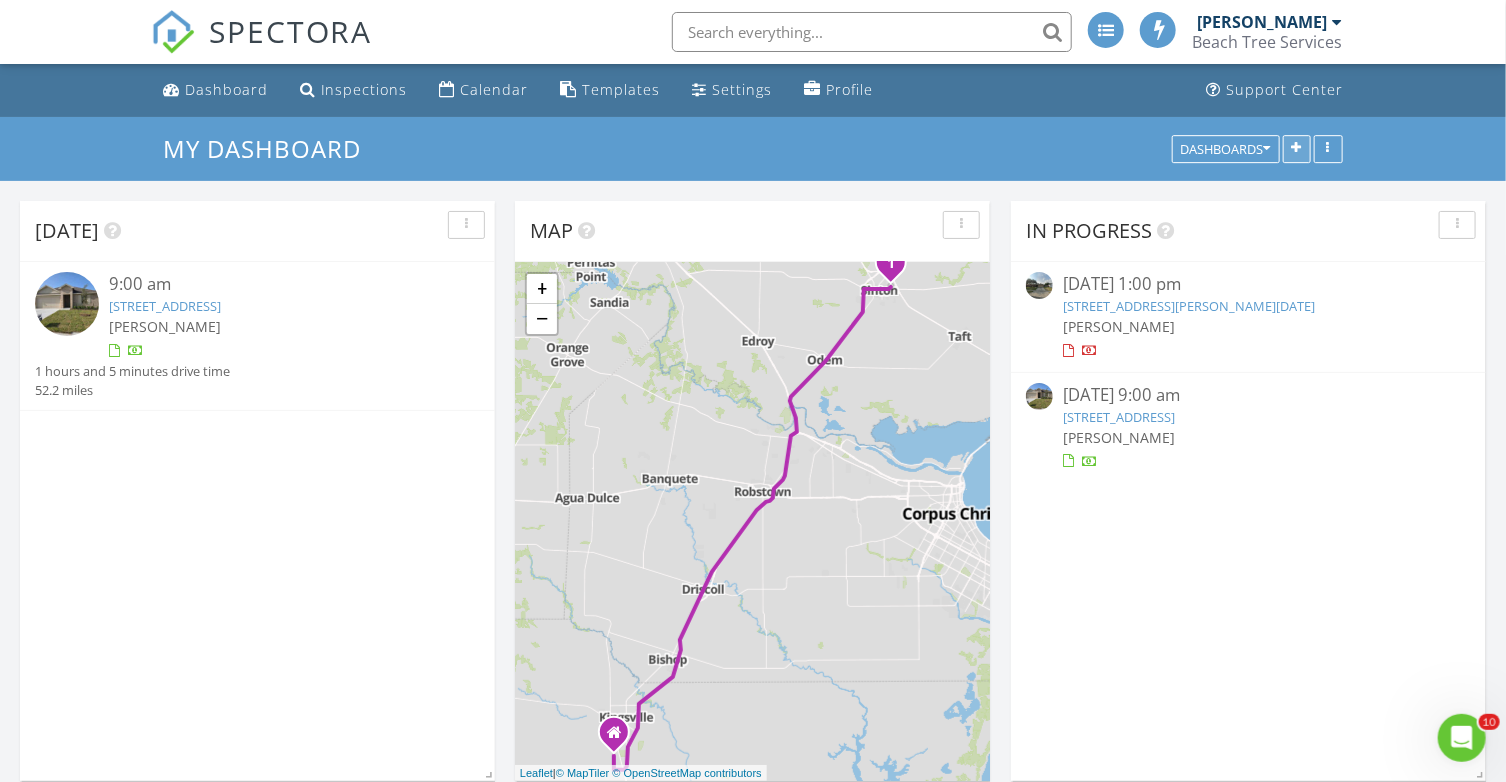 click at bounding box center [1297, 149] 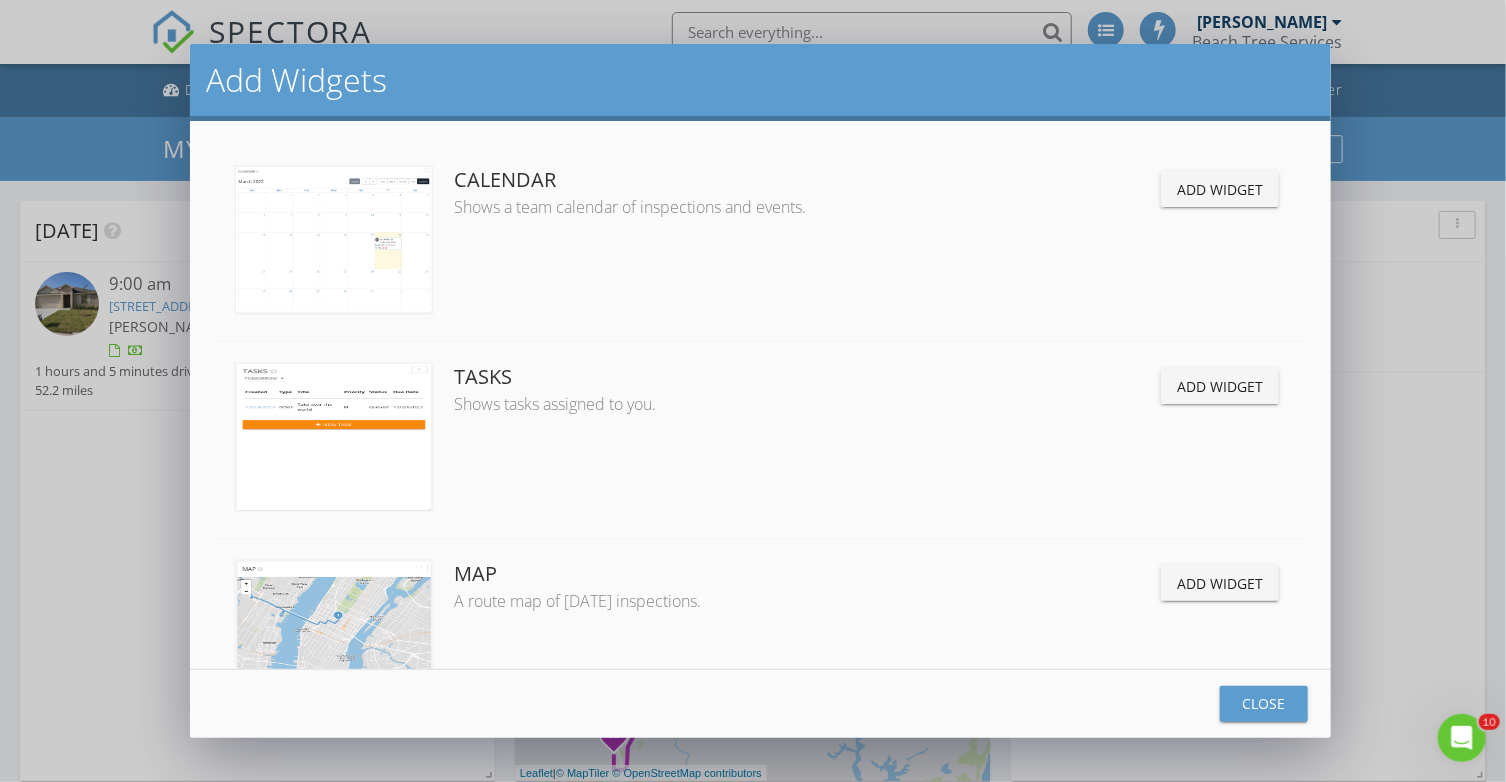 click on "Add Widgets
Calendar
Shows a team calendar of inspections and events.
Add Widget
Tasks
Shows tasks assigned to you.
Add Widget
Map
A route map of today's inspections.
Add Widget
In Progress
All inspections that have not yet been published, scheduled two weeks ago up to today.
Add Widget
Recently Scheduled Inspections
Shows all inspections created yesterday or today
Add Widget
Today
Shows inspections and events scheduled for today.
Add Widget         Close" at bounding box center [753, 391] 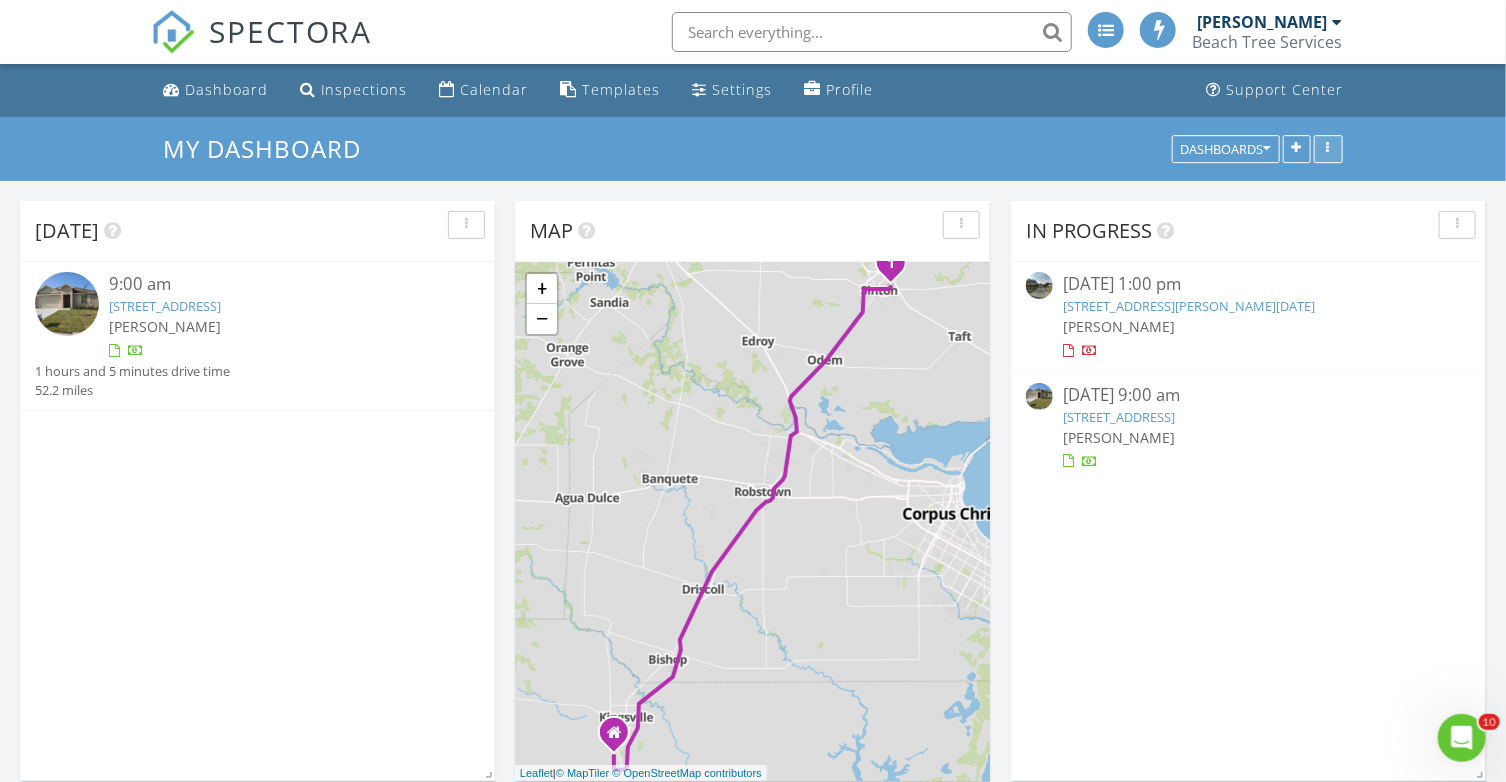 click at bounding box center [1328, 149] 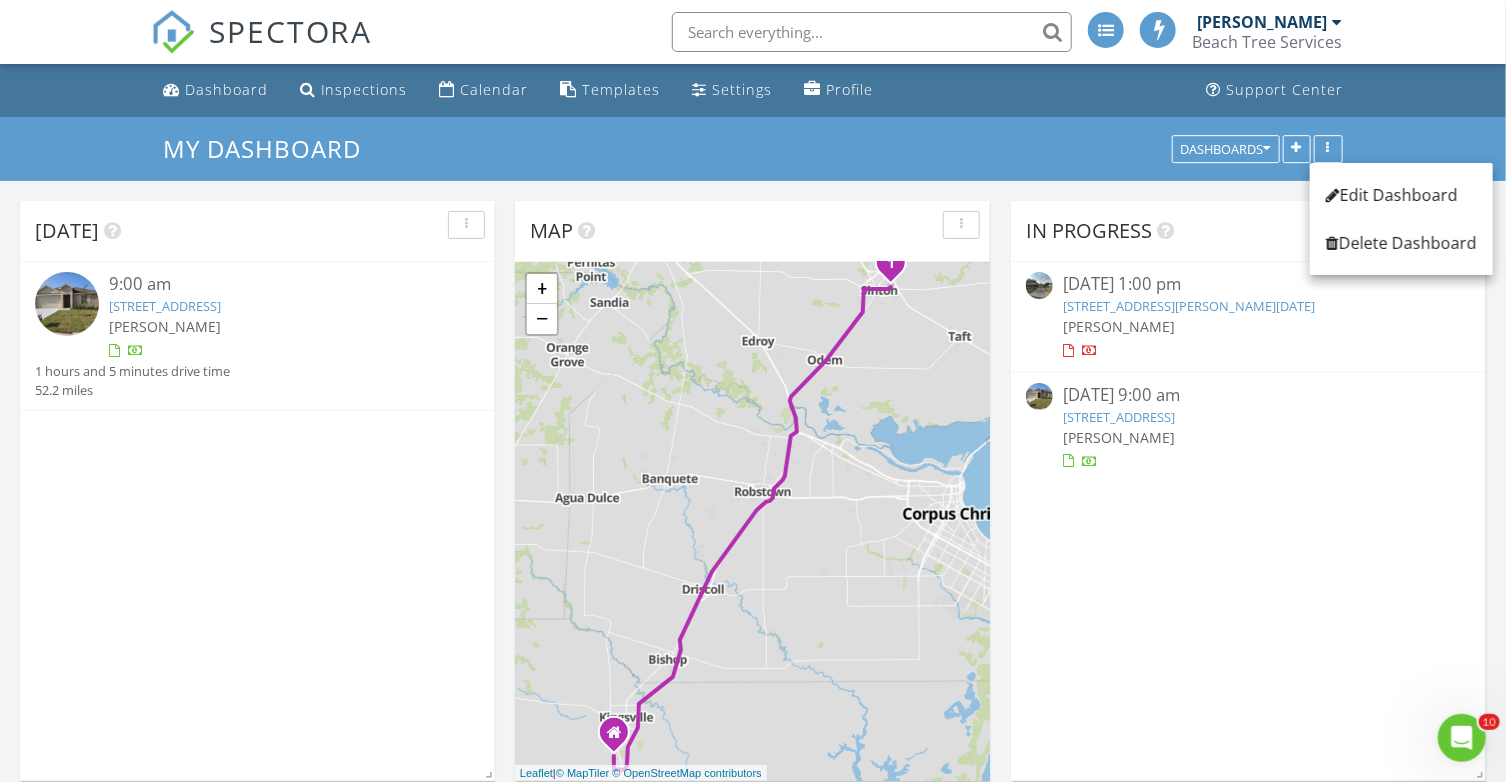 click on "Dashboard
Inspections
Calendar
Templates
Settings
Profile
Support Center" at bounding box center (753, 90) 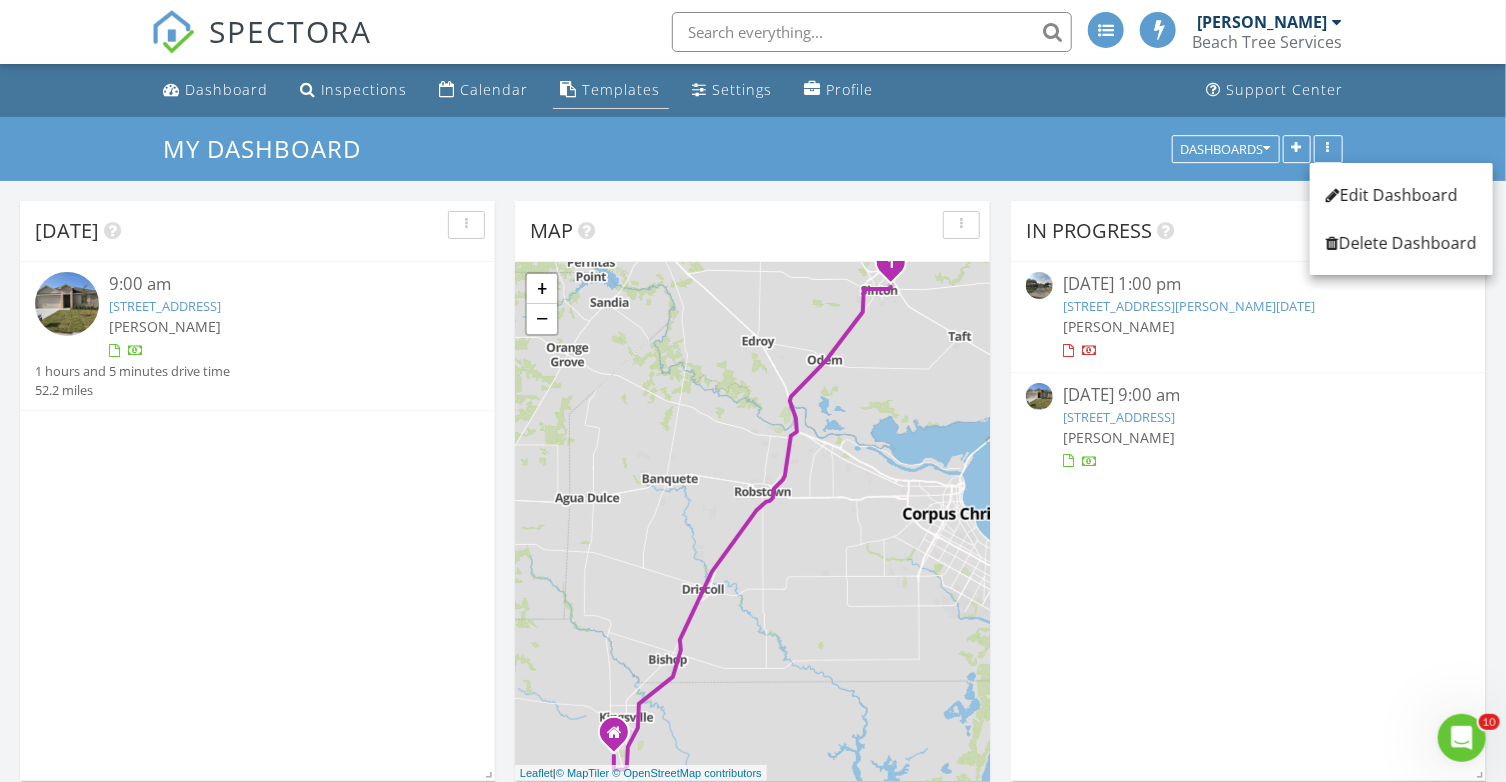 click on "Templates" at bounding box center (622, 89) 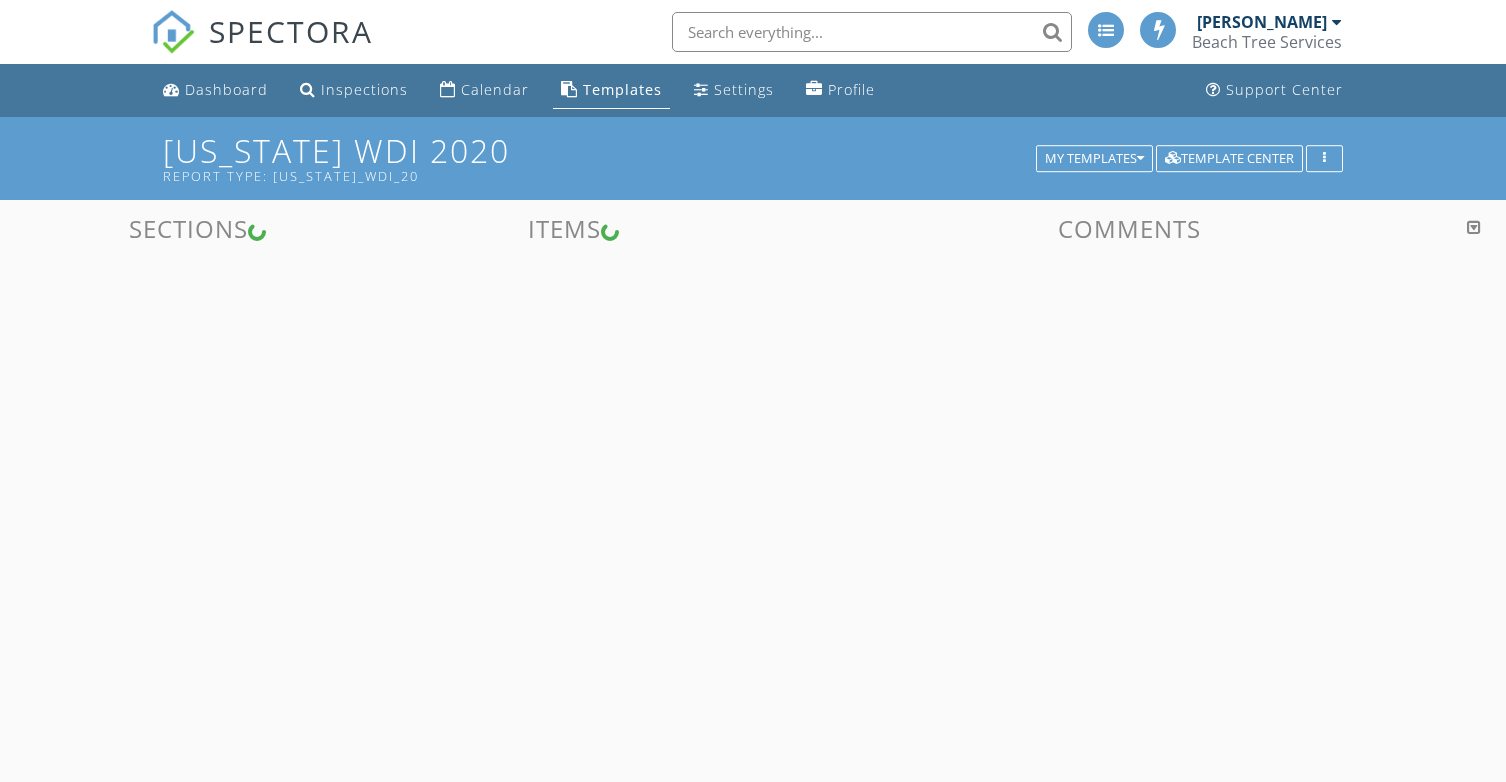 scroll, scrollTop: 0, scrollLeft: 0, axis: both 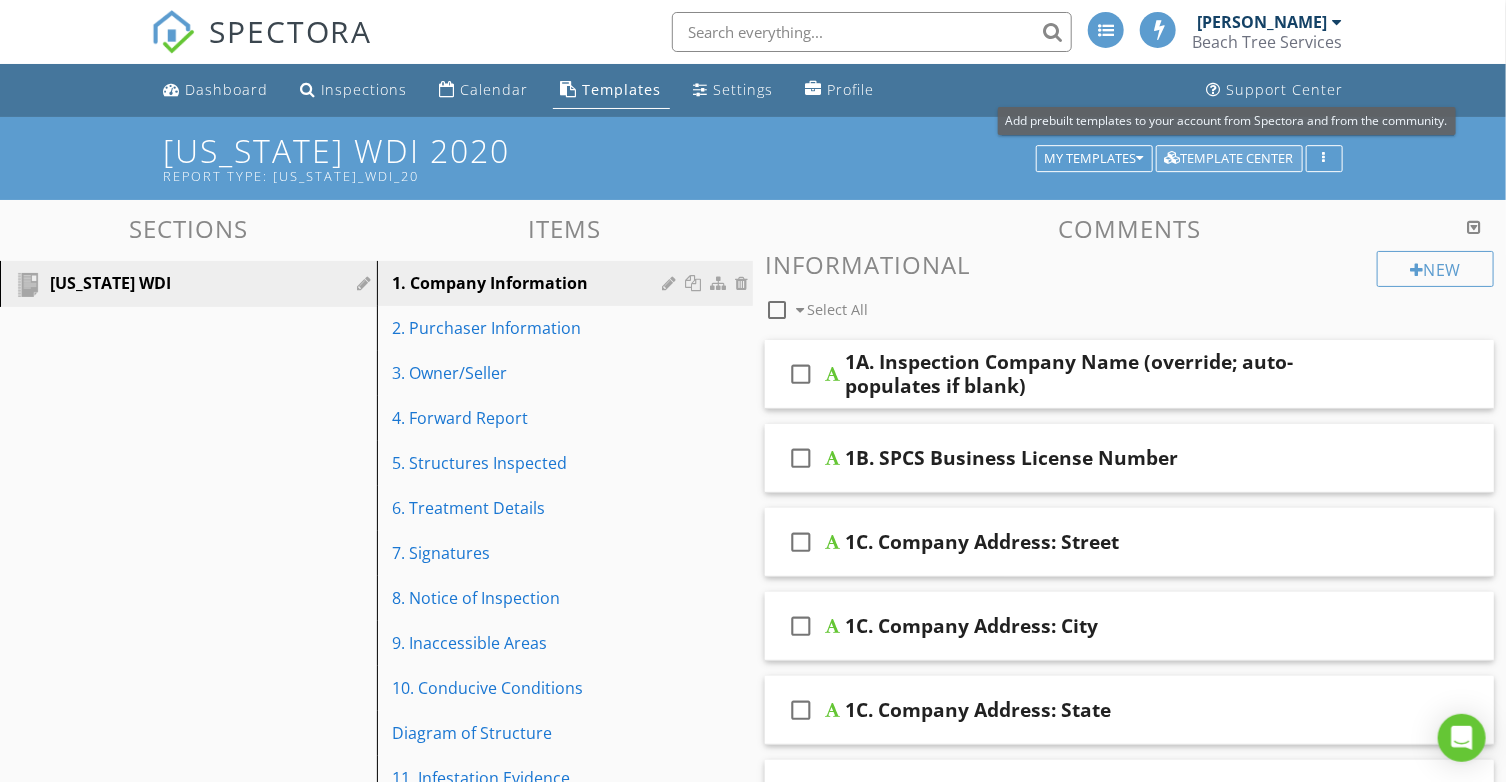 click on "Template Center" at bounding box center (1229, 159) 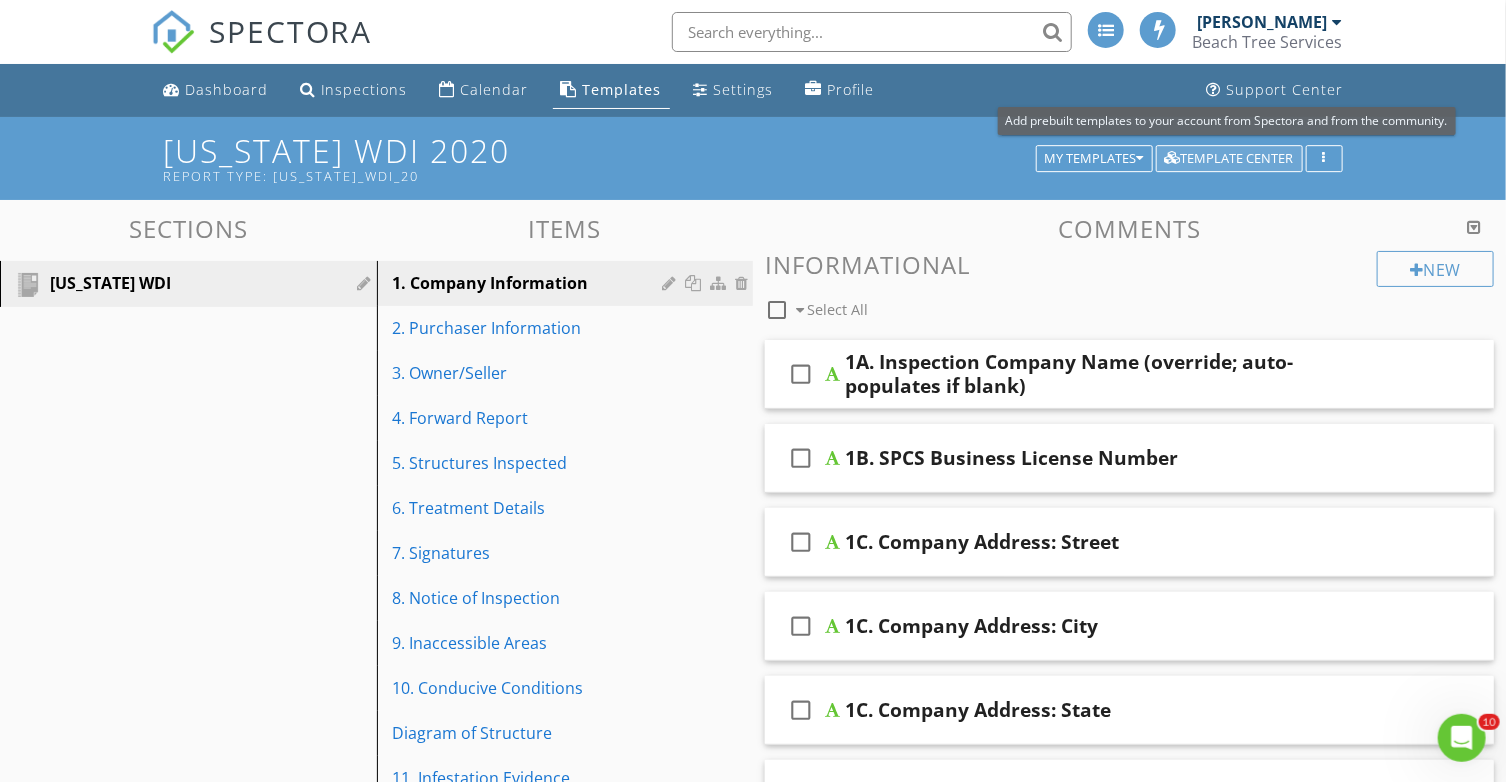 scroll, scrollTop: 0, scrollLeft: 0, axis: both 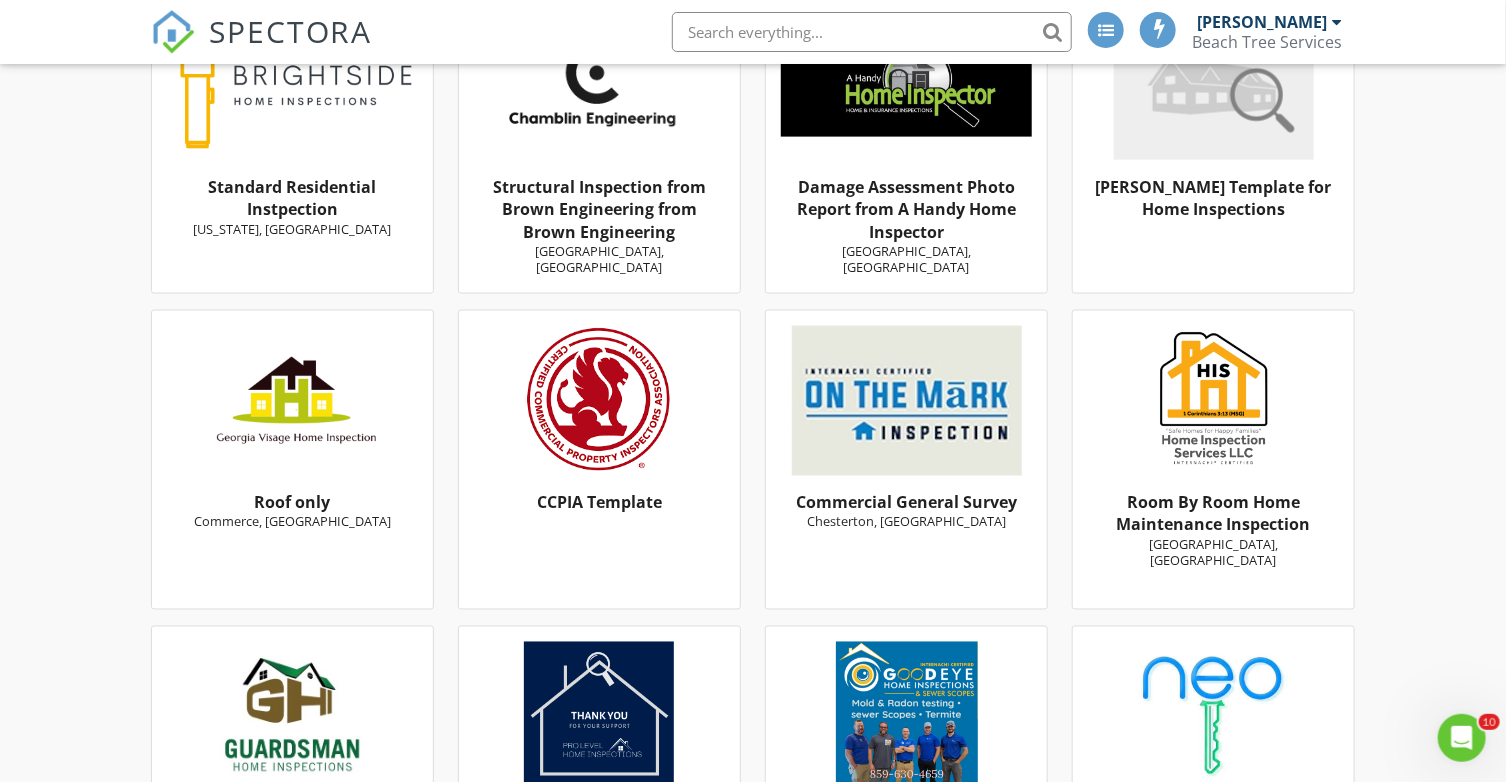 click at bounding box center [599, 401] 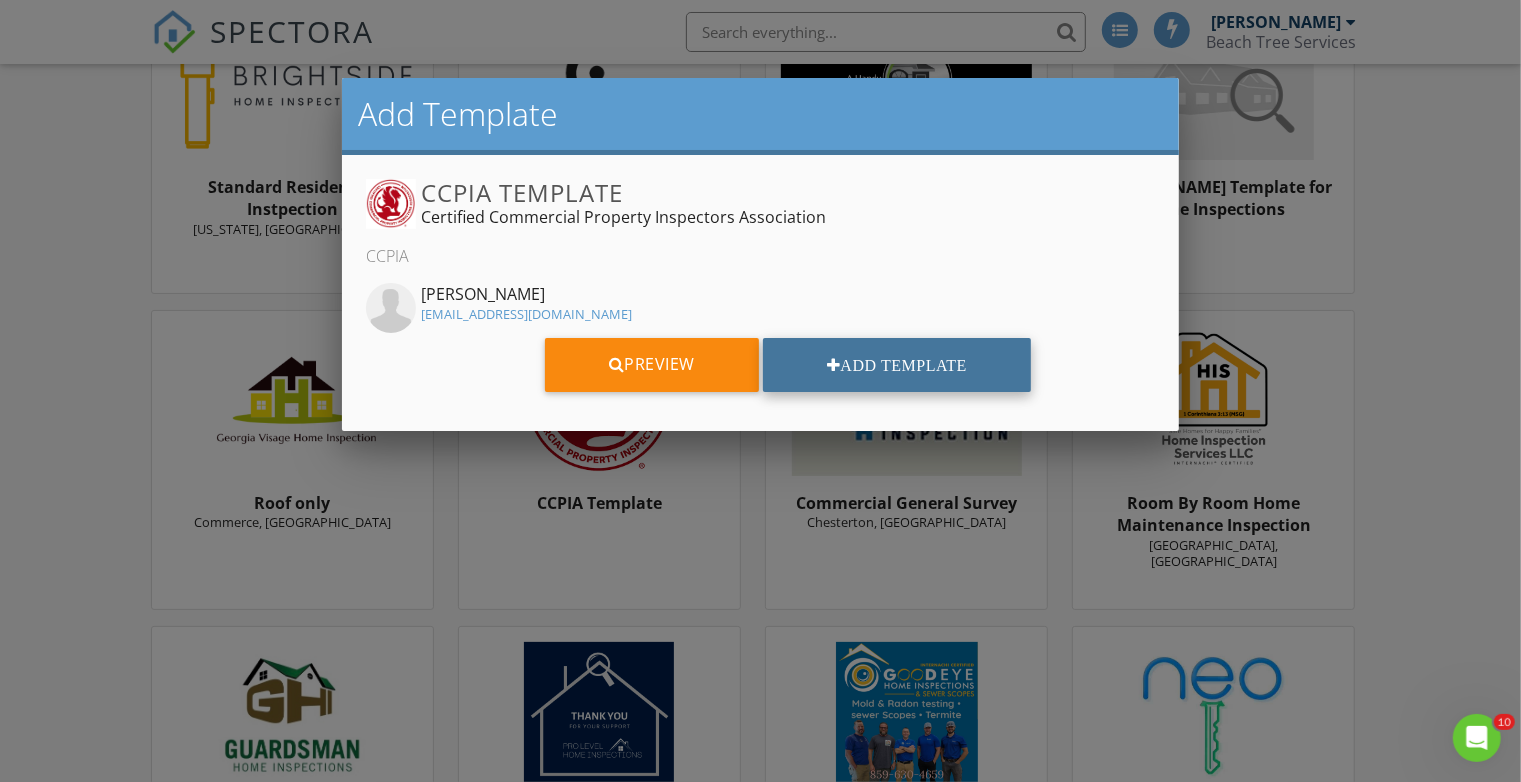 click on "Add Template" at bounding box center (897, 365) 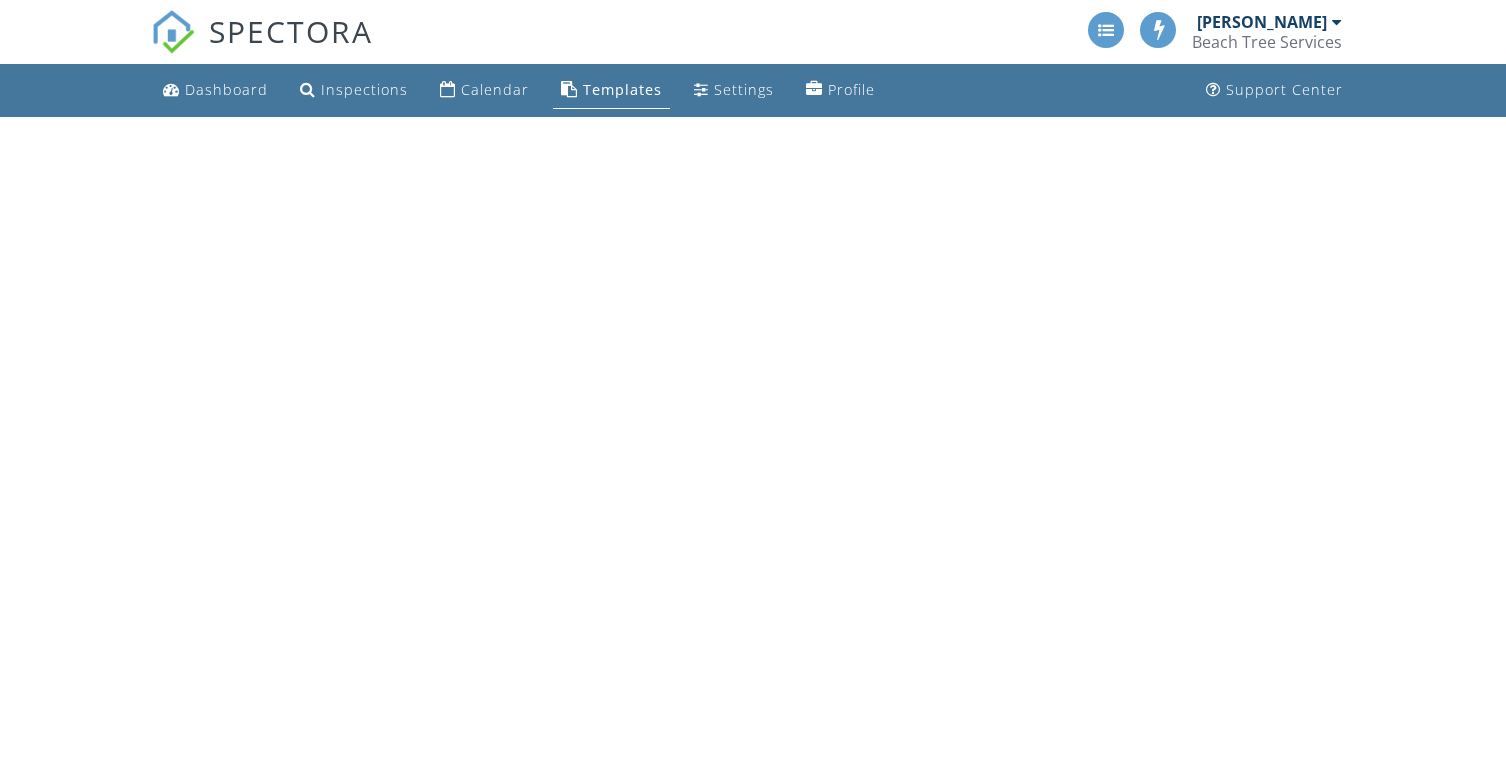 scroll, scrollTop: 0, scrollLeft: 0, axis: both 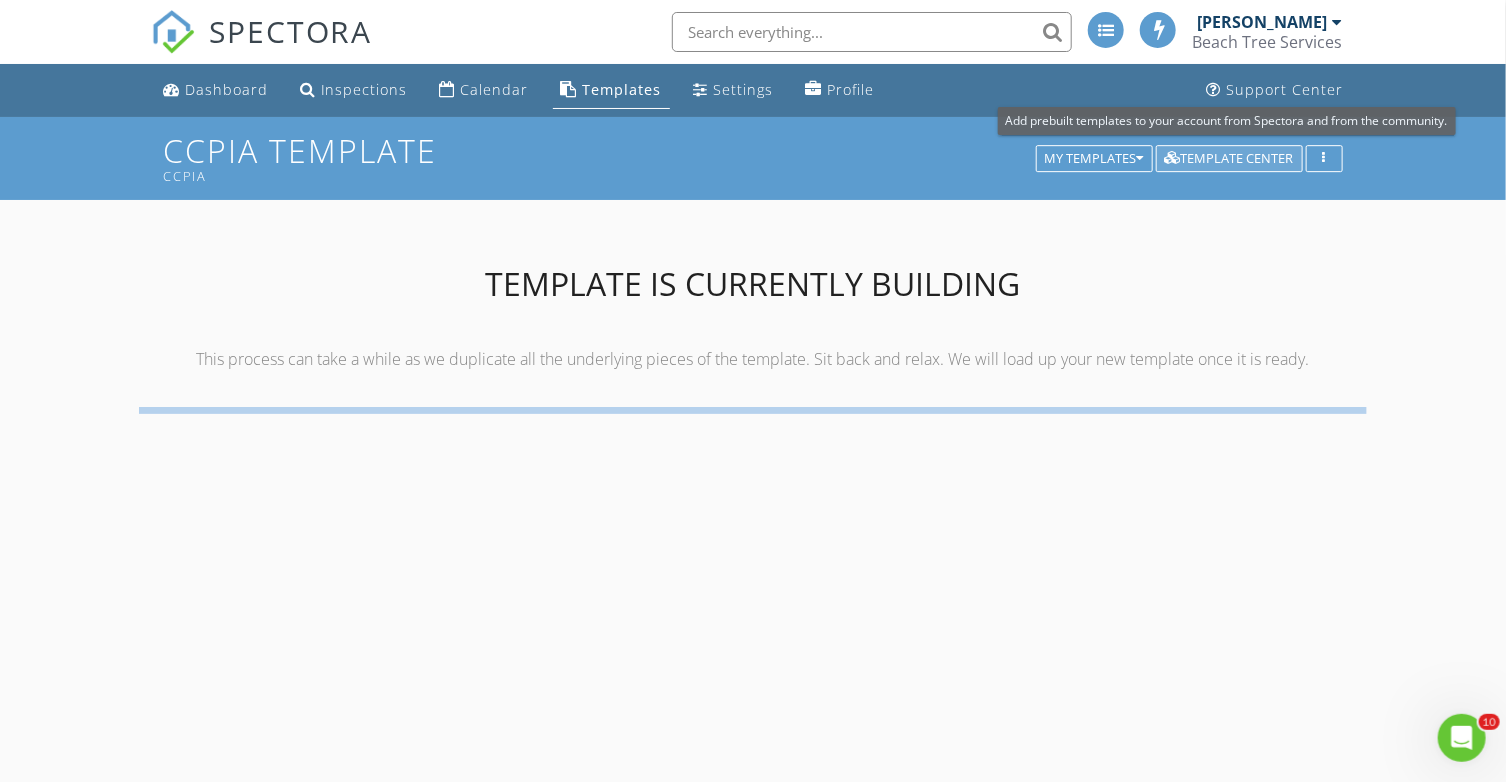 click on "Template Center" at bounding box center [1229, 159] 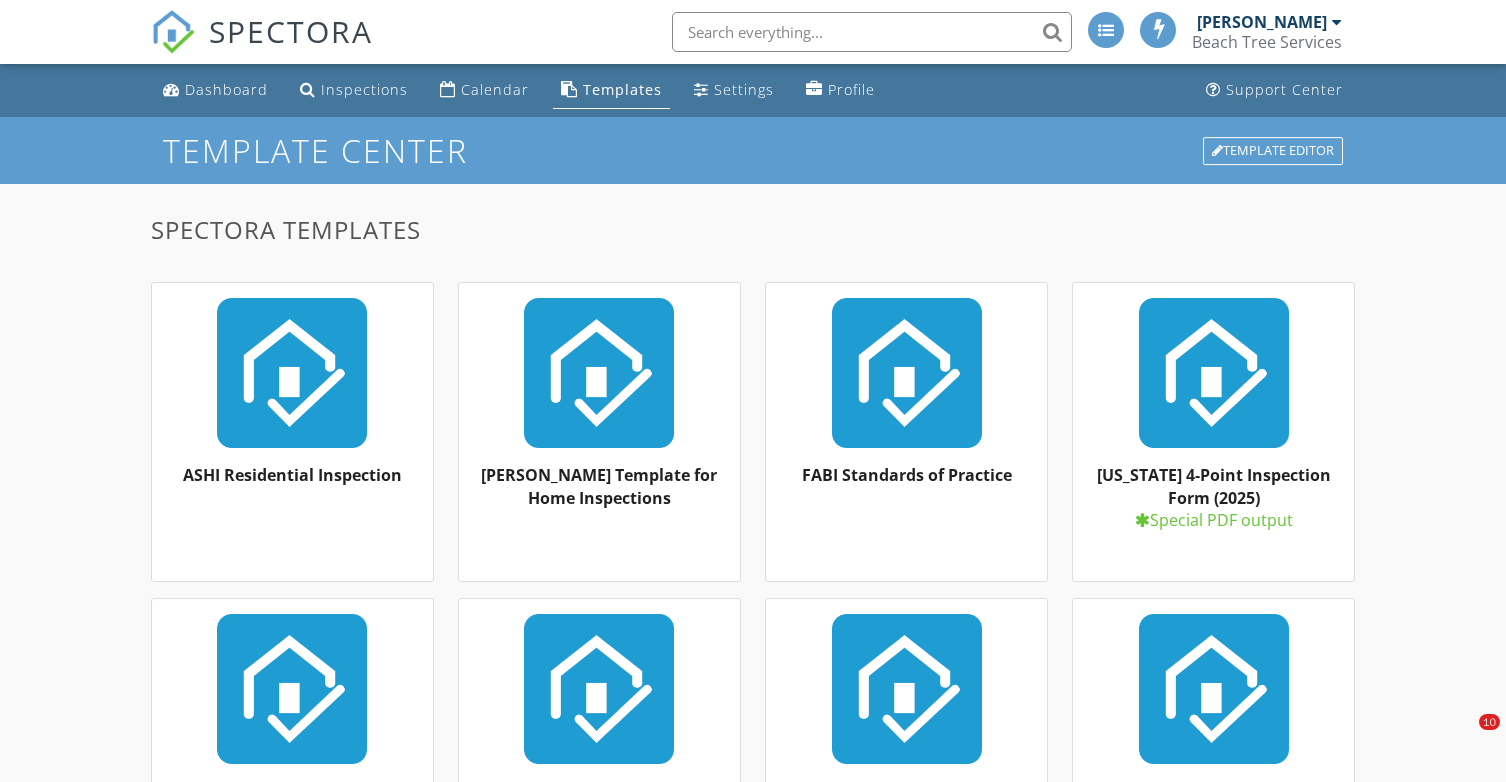 scroll, scrollTop: 0, scrollLeft: 0, axis: both 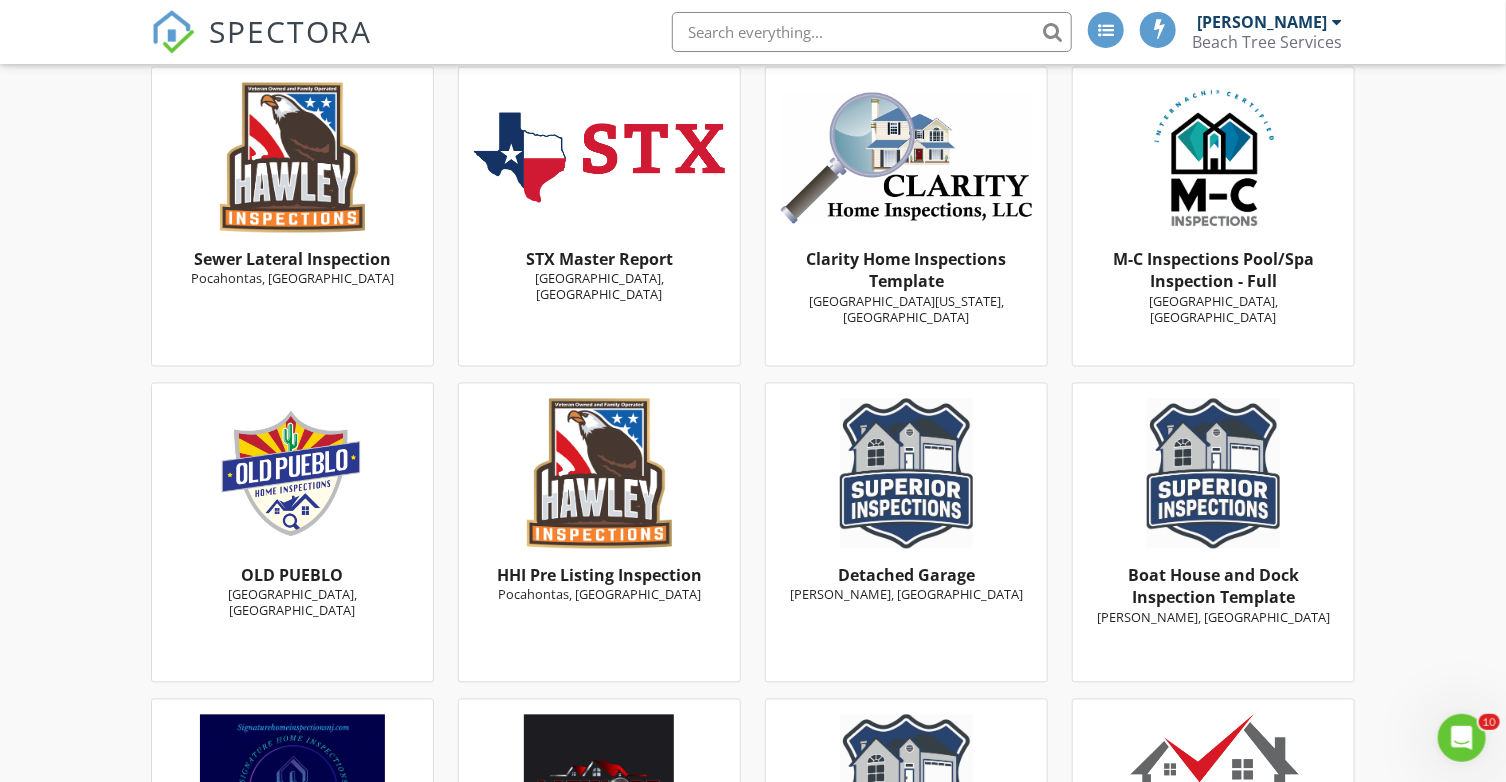 click at bounding box center [1213, 474] 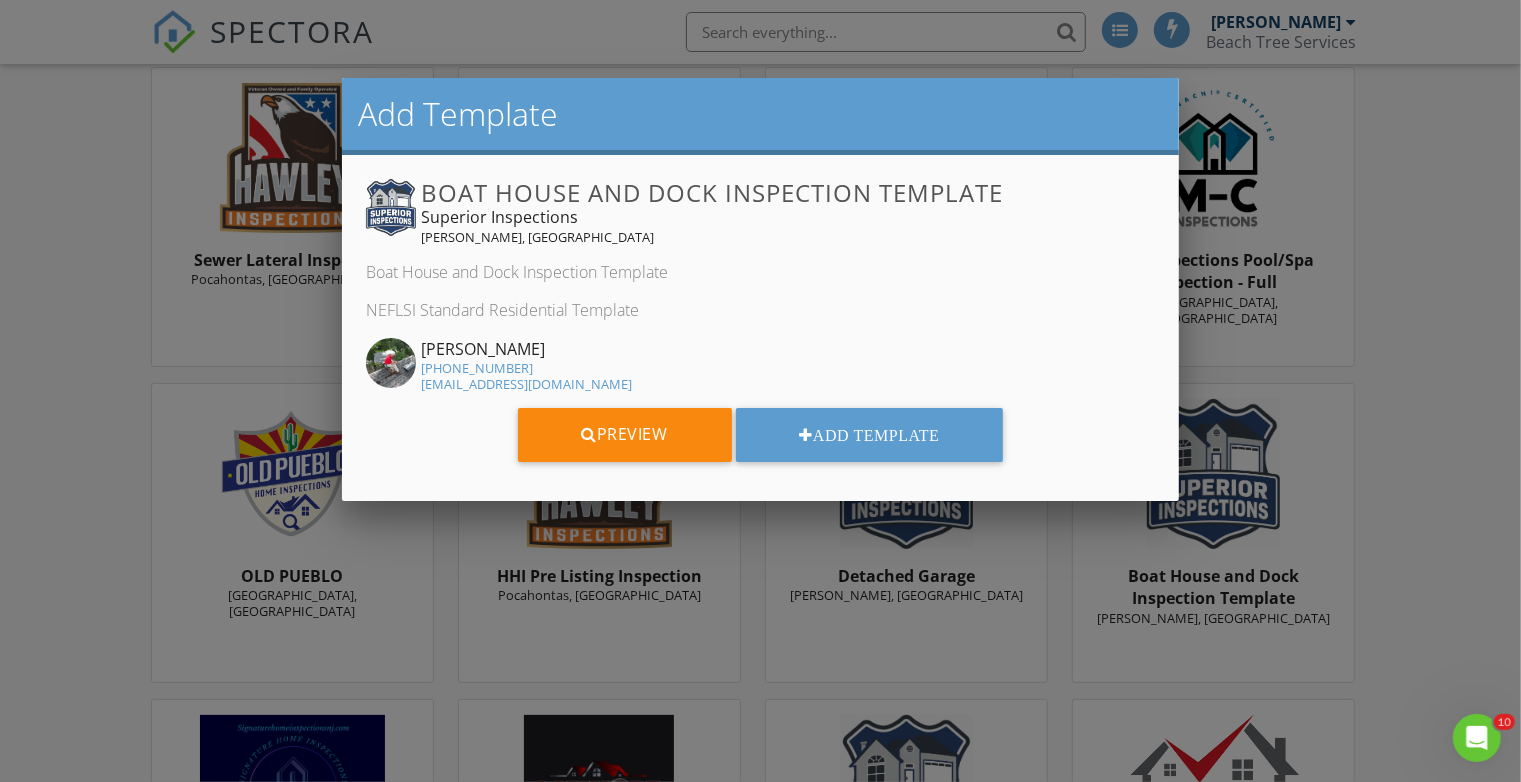click at bounding box center (760, 389) 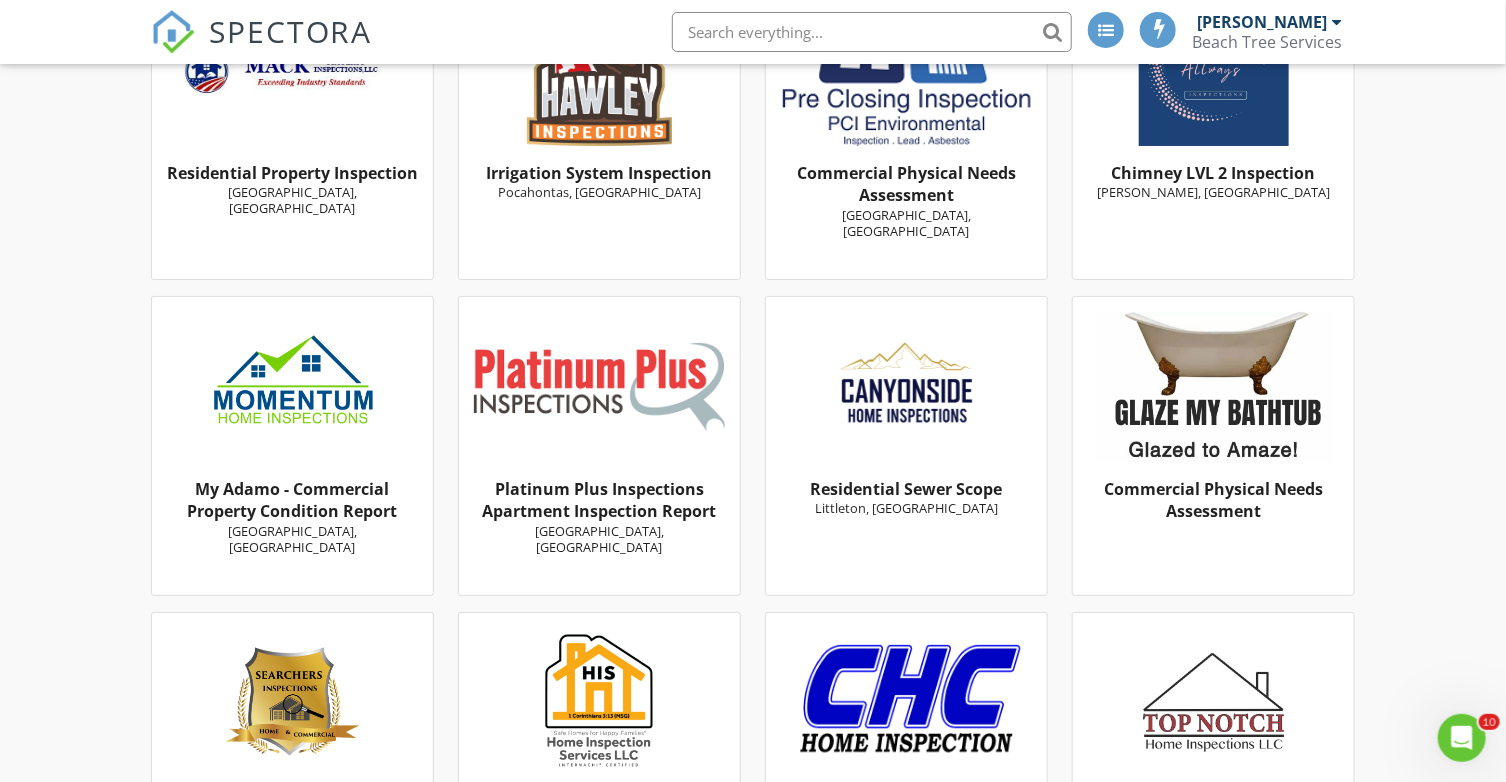 scroll, scrollTop: 10371, scrollLeft: 0, axis: vertical 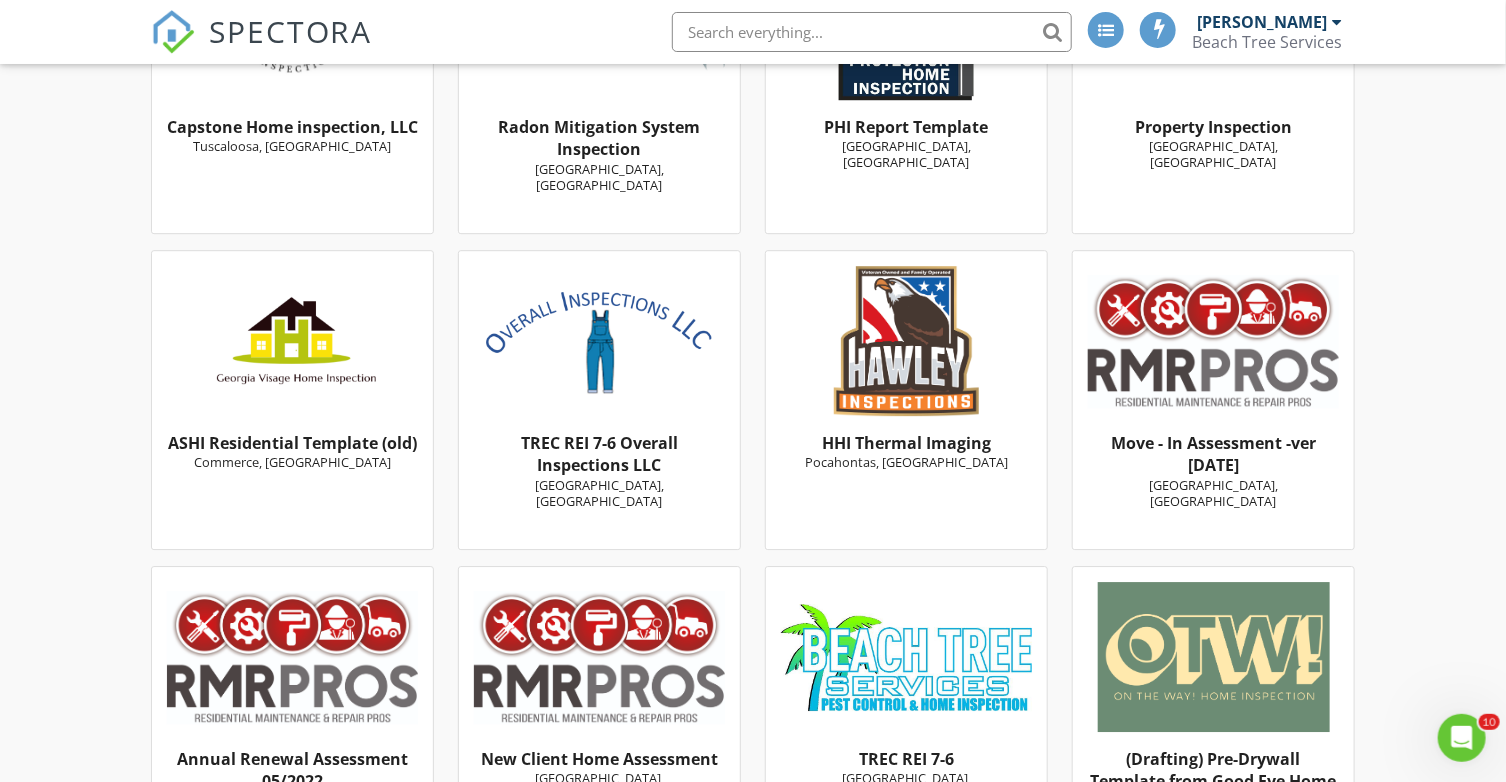 click on "HHI Thermal Imaging" at bounding box center [906, 443] 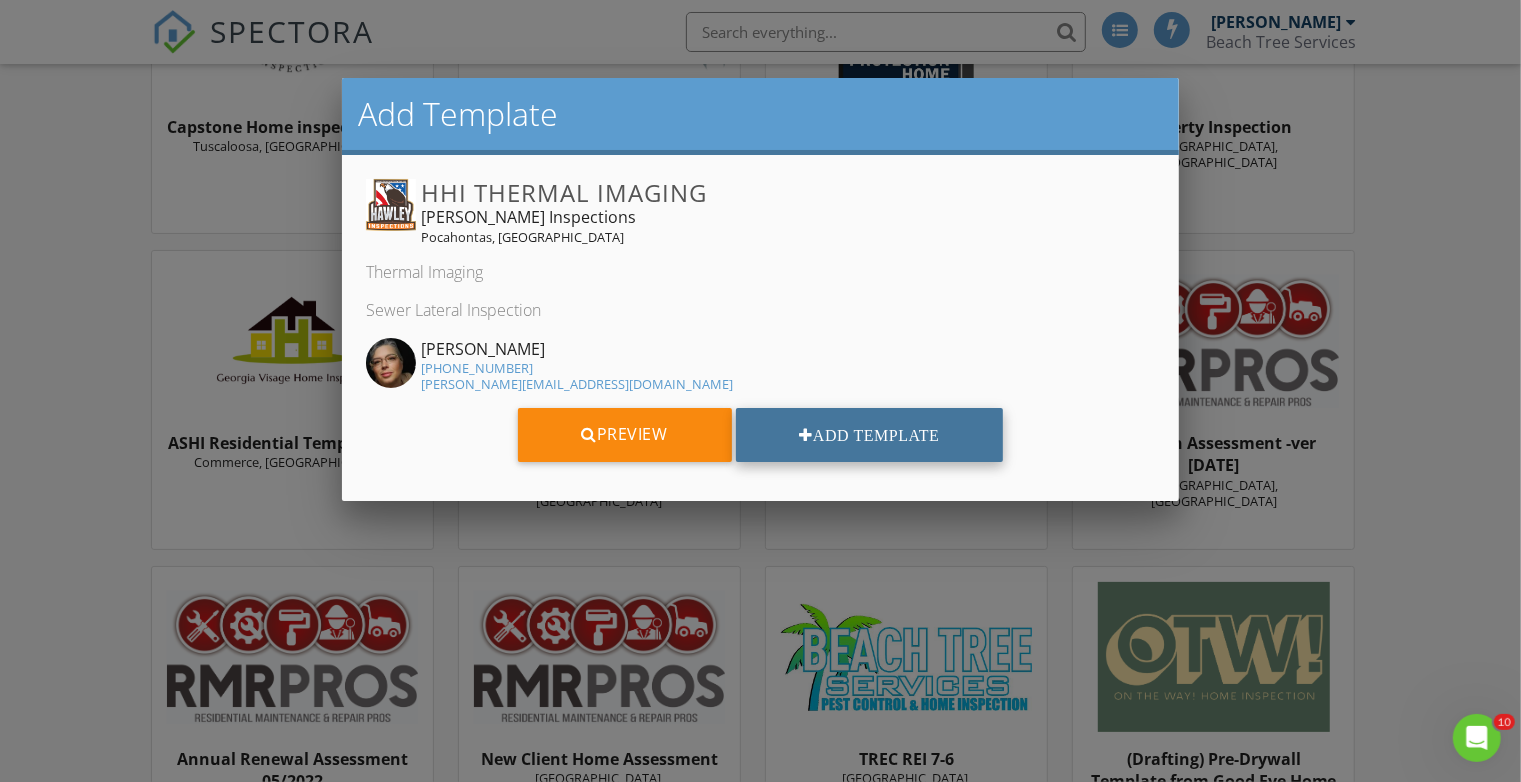 click on "Add Template" at bounding box center [870, 435] 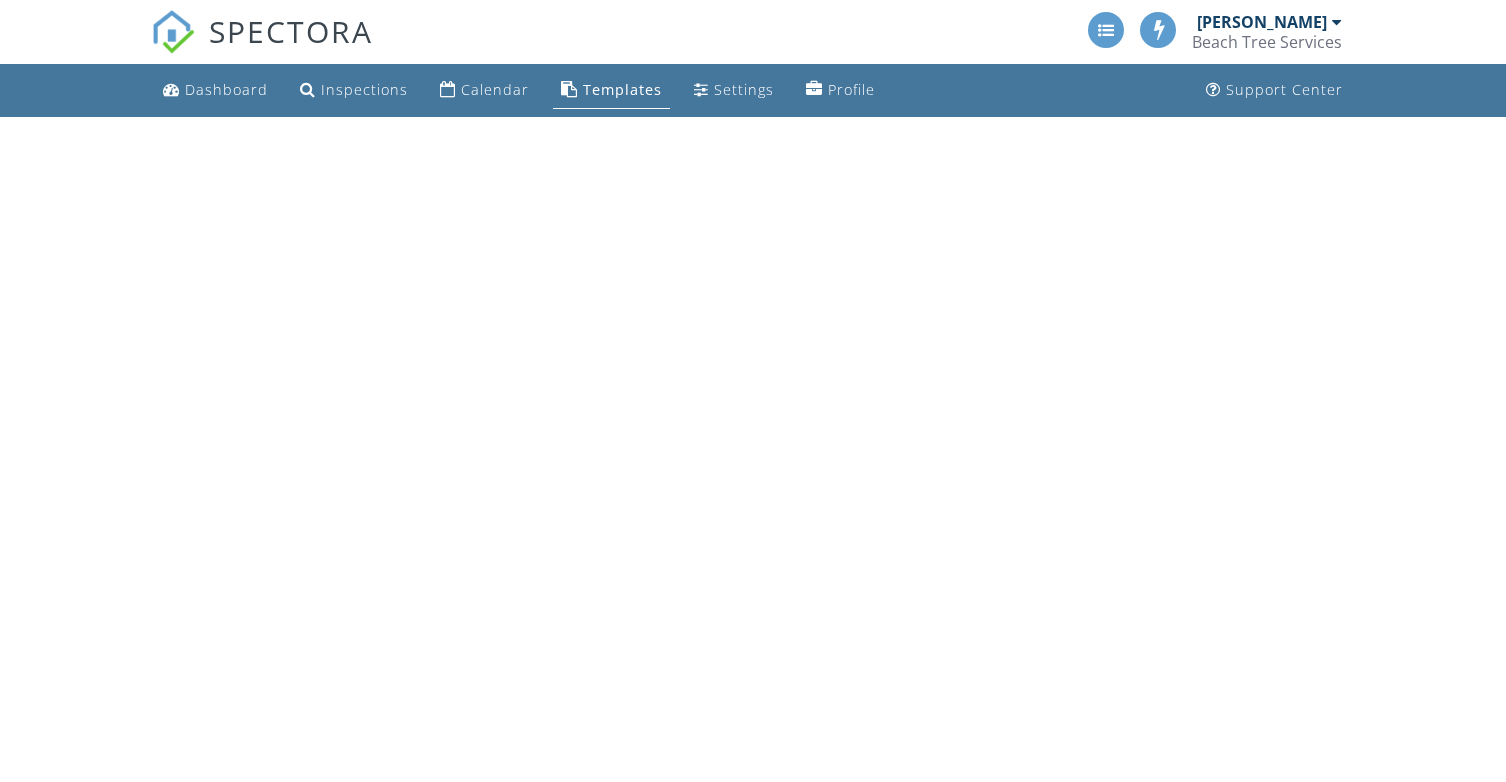 scroll, scrollTop: 0, scrollLeft: 0, axis: both 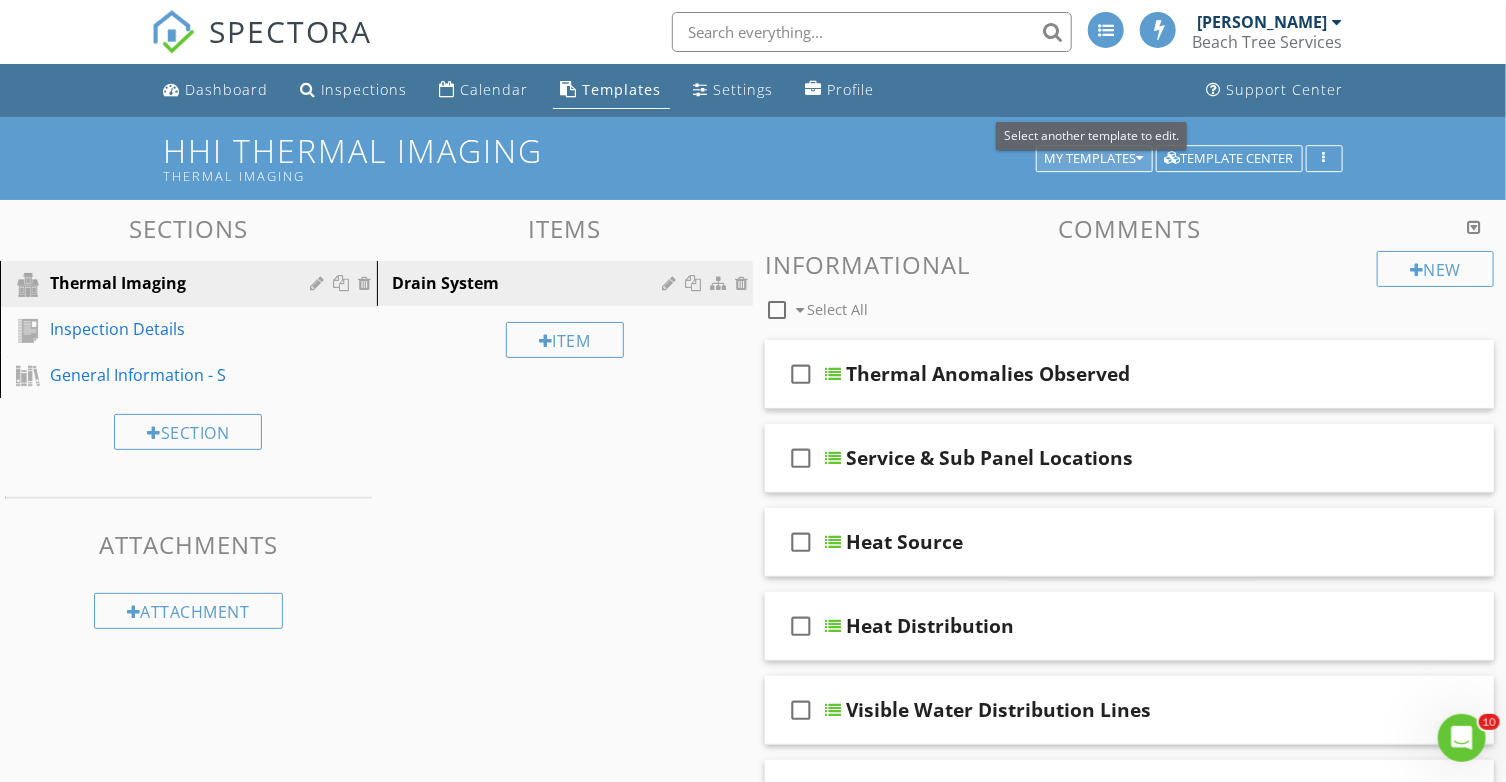 click on "My Templates" at bounding box center [1094, 159] 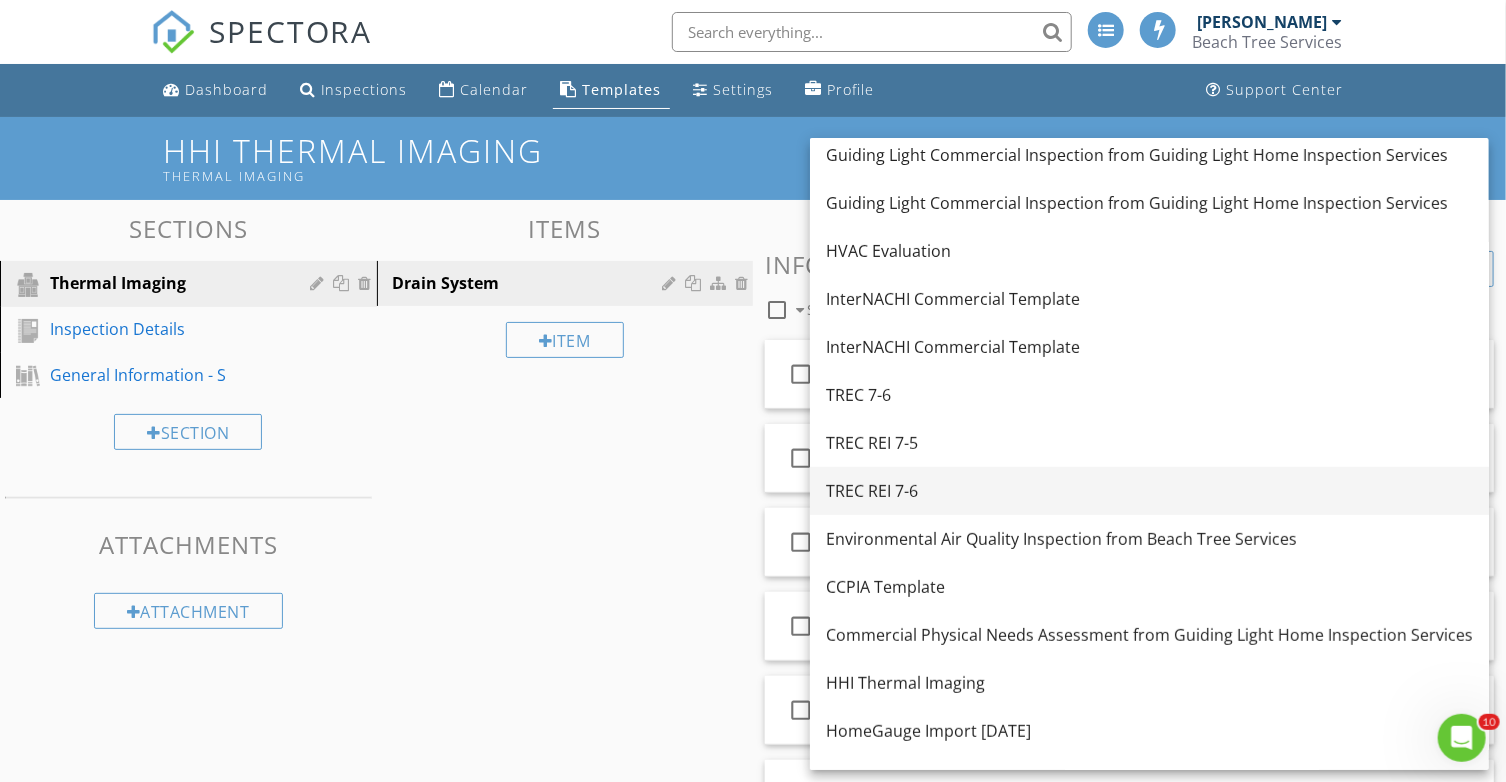 scroll, scrollTop: 183, scrollLeft: 0, axis: vertical 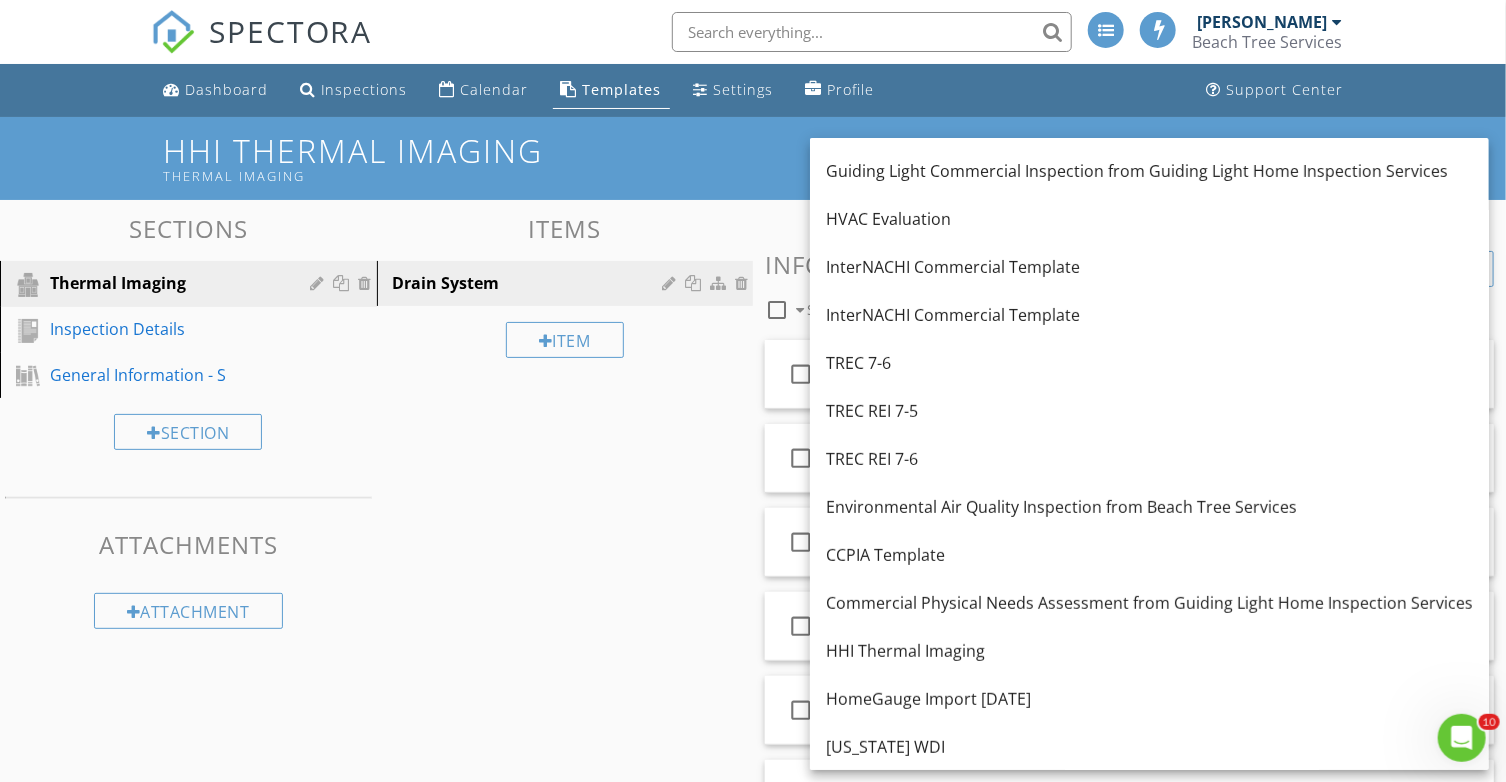click on "Sections
Thermal Imaging           Inspection Details           General Information - S
Section
Attachments
Attachment
Items
Drain System
Item
Comments
New
Informational   check_box_outline_blank     Select All       check_box_outline_blank
Thermal Anomalies Observed
check_box_outline_blank
Service & Sub Panel Locations
check_box_outline_blank
Heat Source
check_box_outline_blank
Heat Distribution
check_box_outline_blank
Visible Water Distribution Lines
check_box_outline_blank
Visible Drain System
New
Limitations" at bounding box center (753, 777) 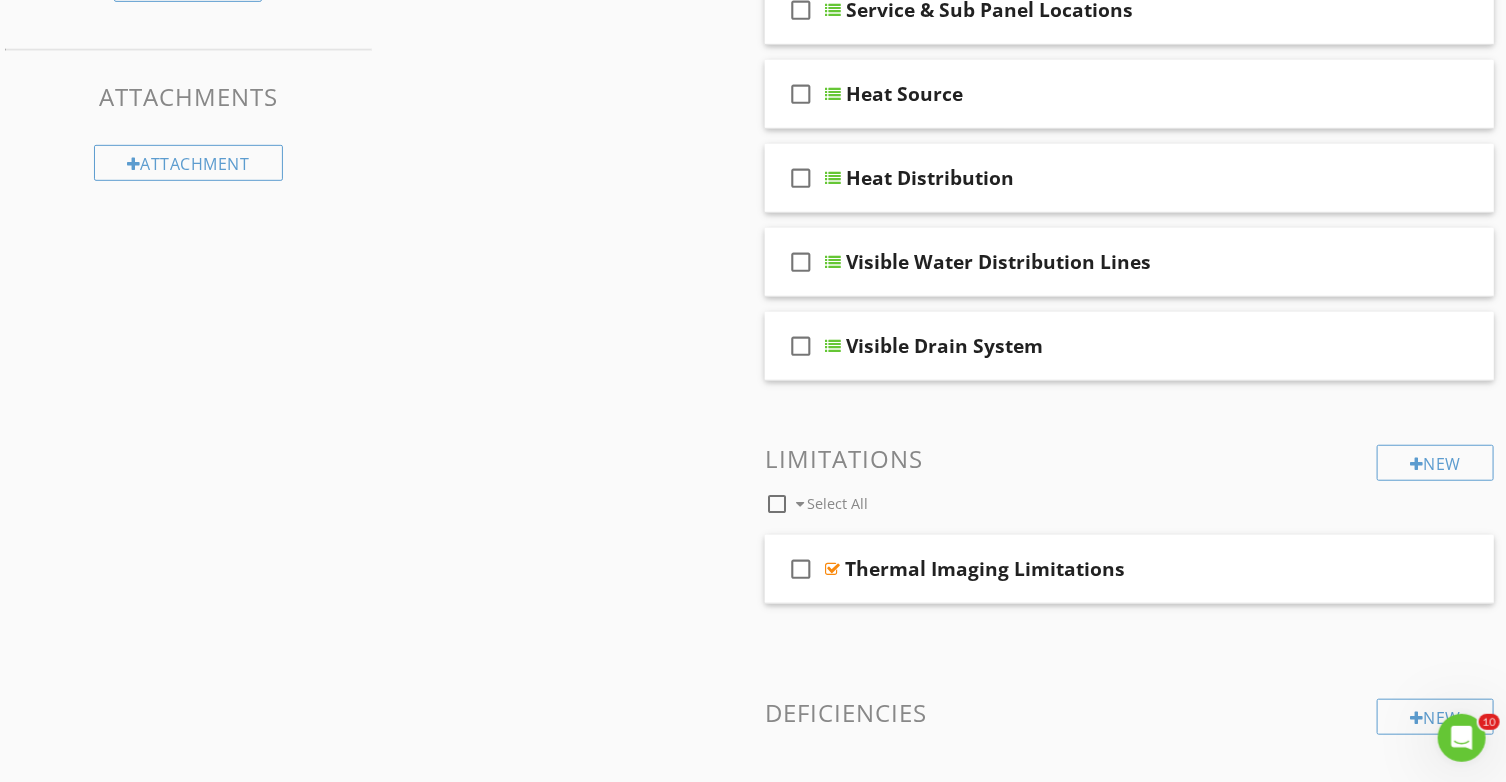 scroll, scrollTop: 591, scrollLeft: 0, axis: vertical 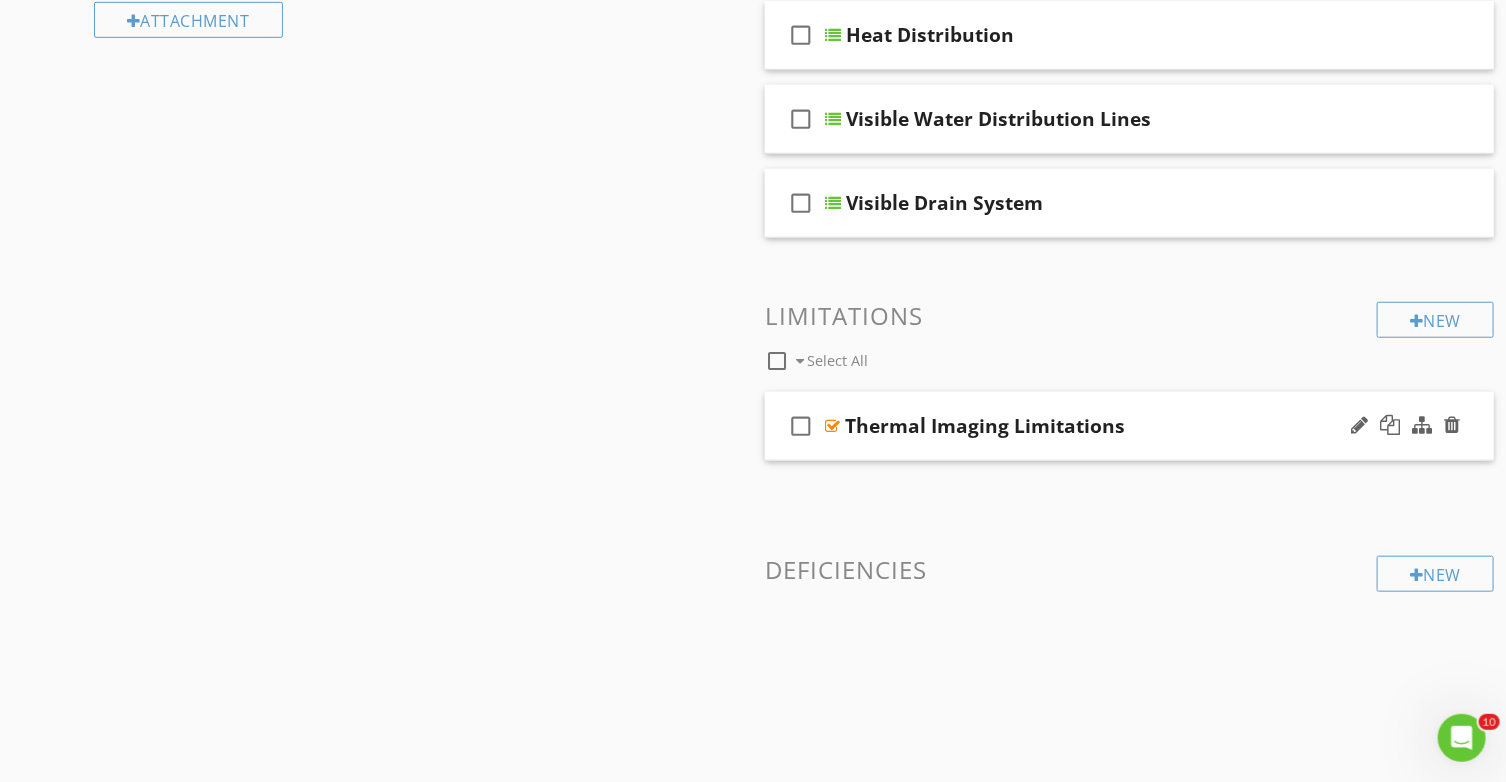 click on "check_box_outline_blank
Thermal Imaging Limitations" at bounding box center (1129, 426) 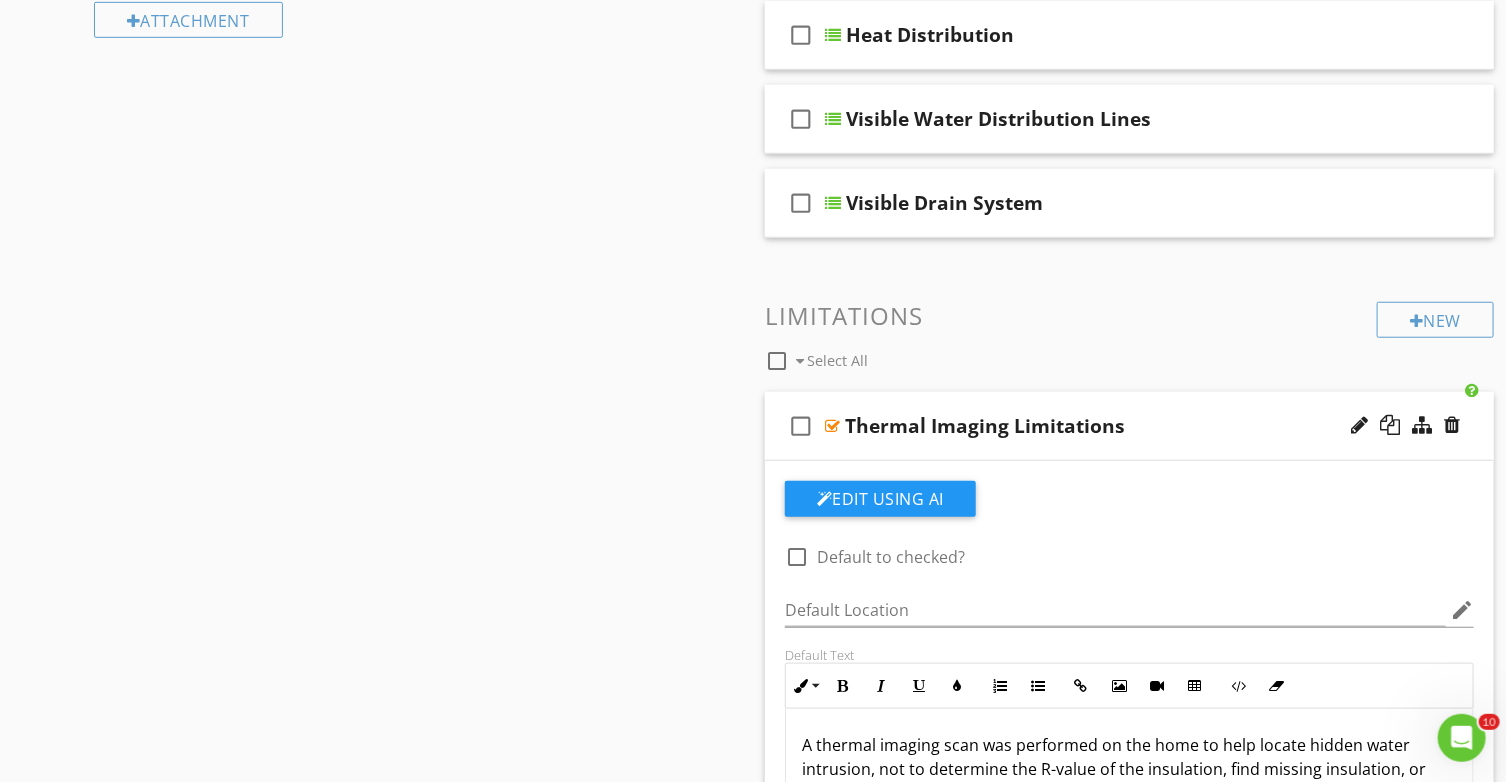 scroll, scrollTop: 891, scrollLeft: 0, axis: vertical 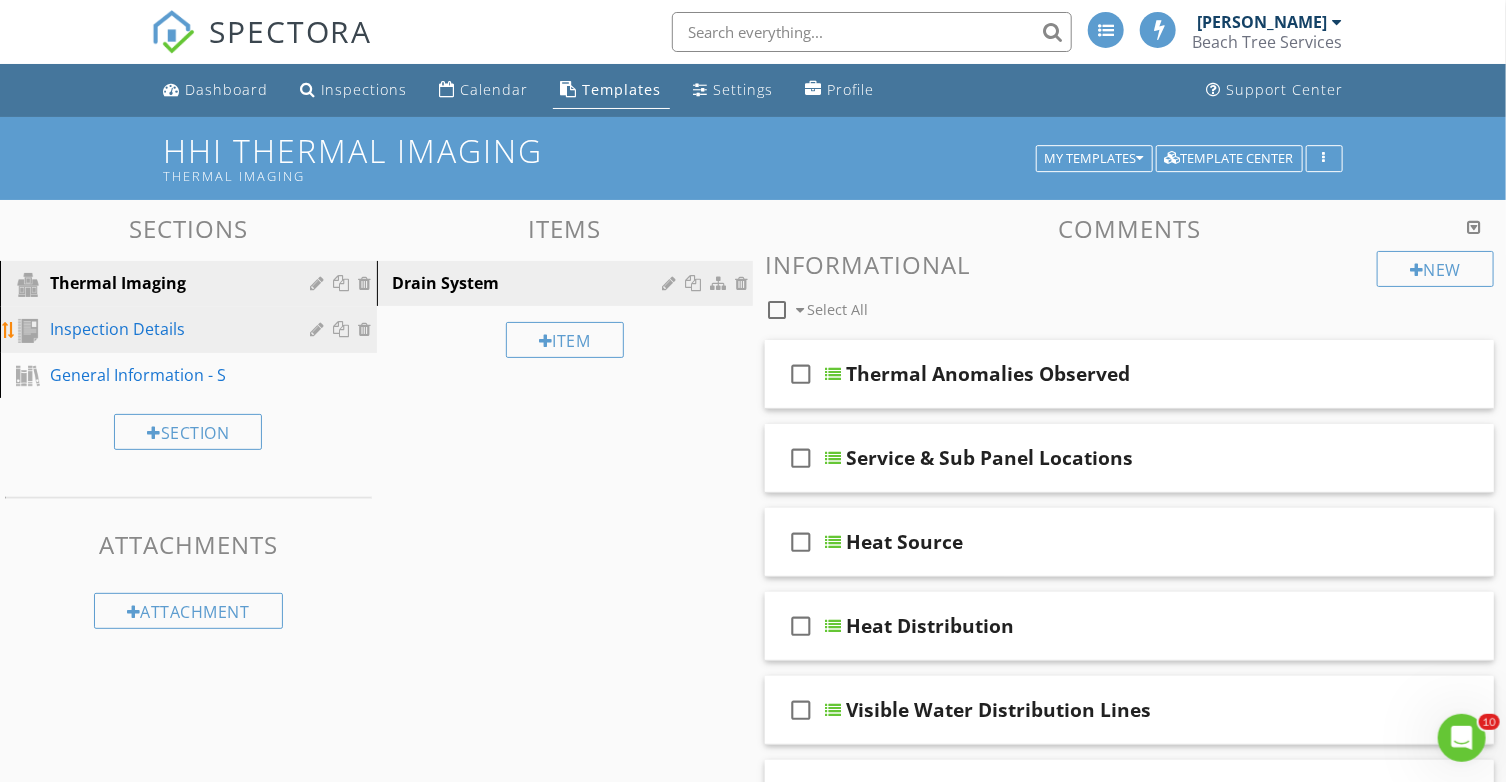 click on "Inspection Details" at bounding box center [203, 330] 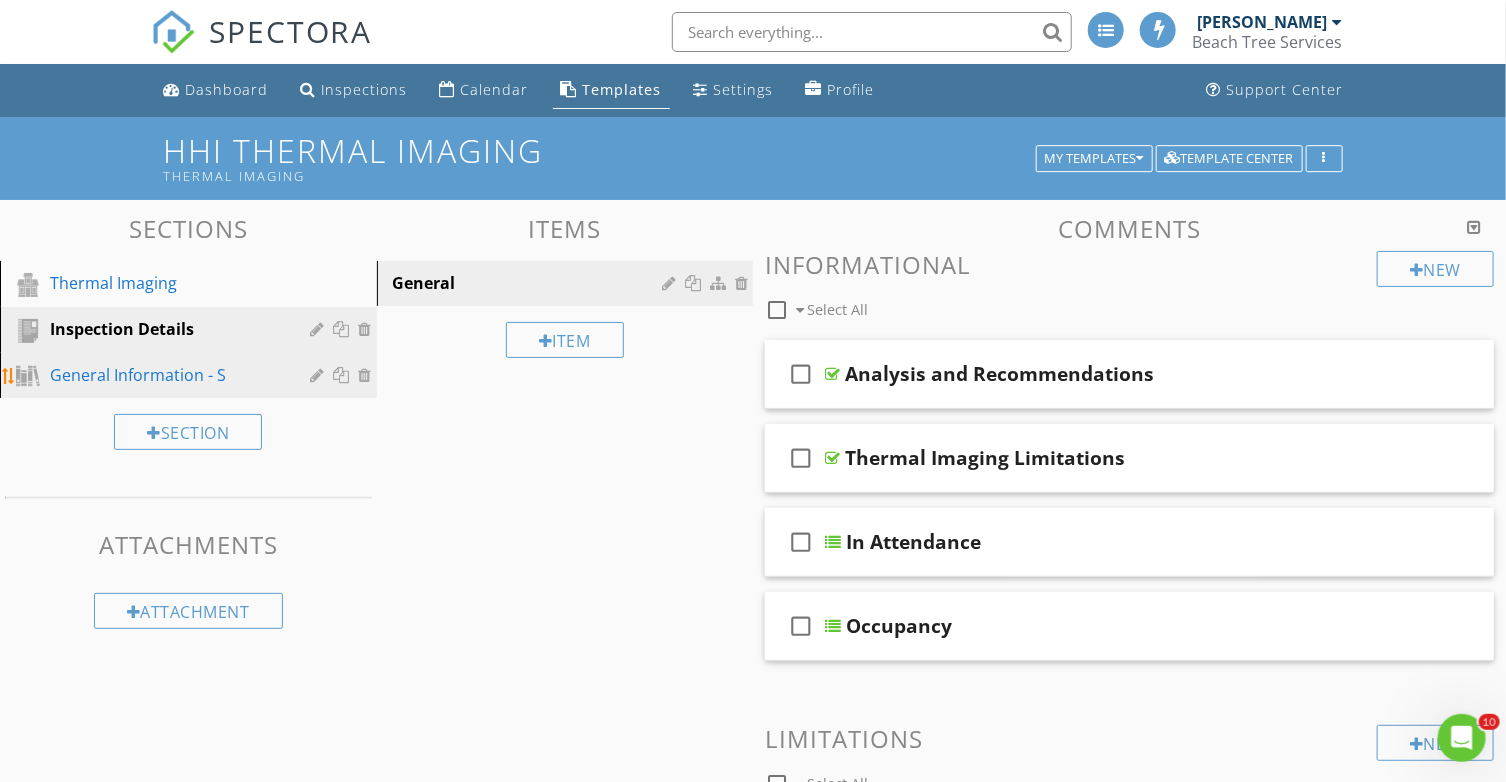 click on "General Information - S" at bounding box center (166, 375) 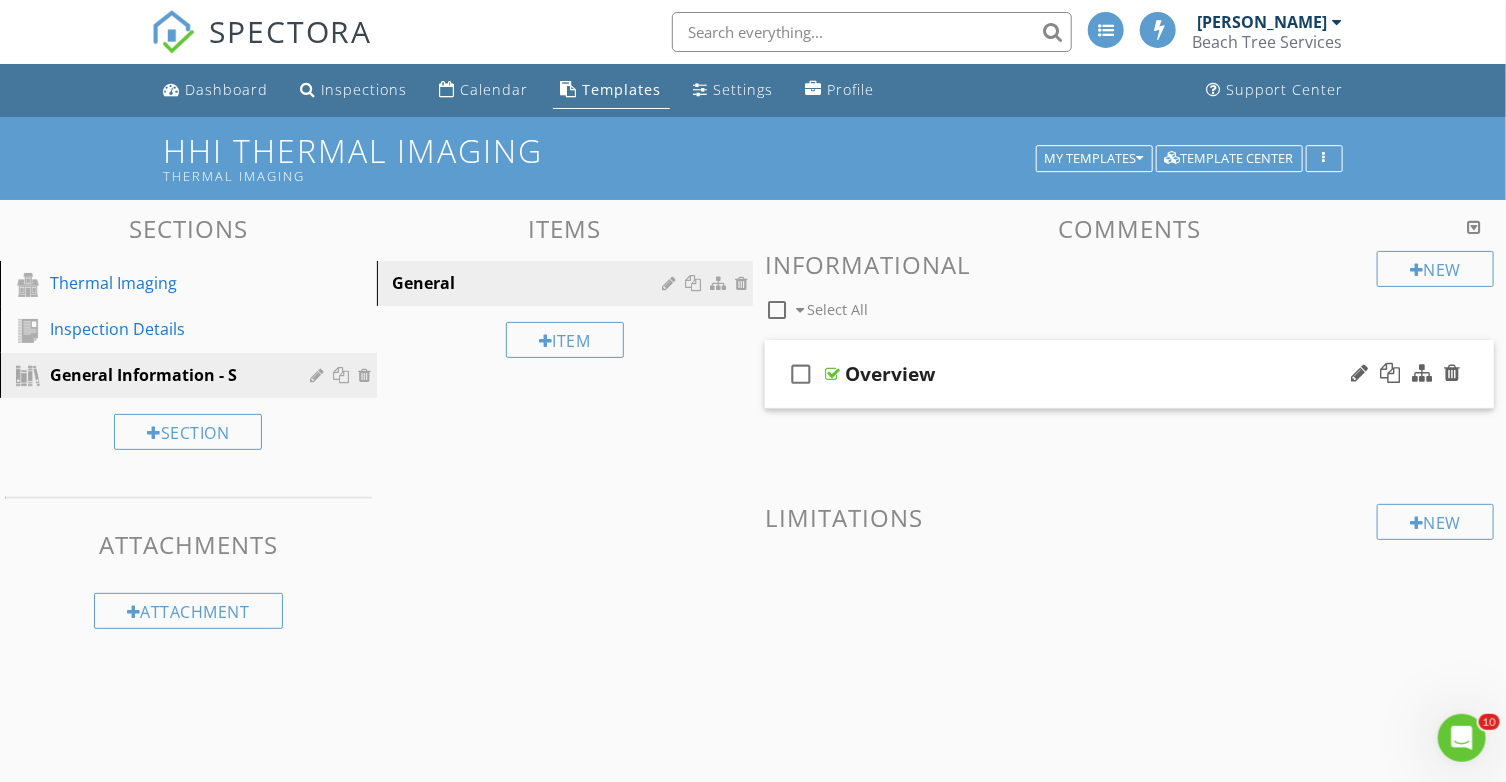 click on "Overview" at bounding box center [890, 374] 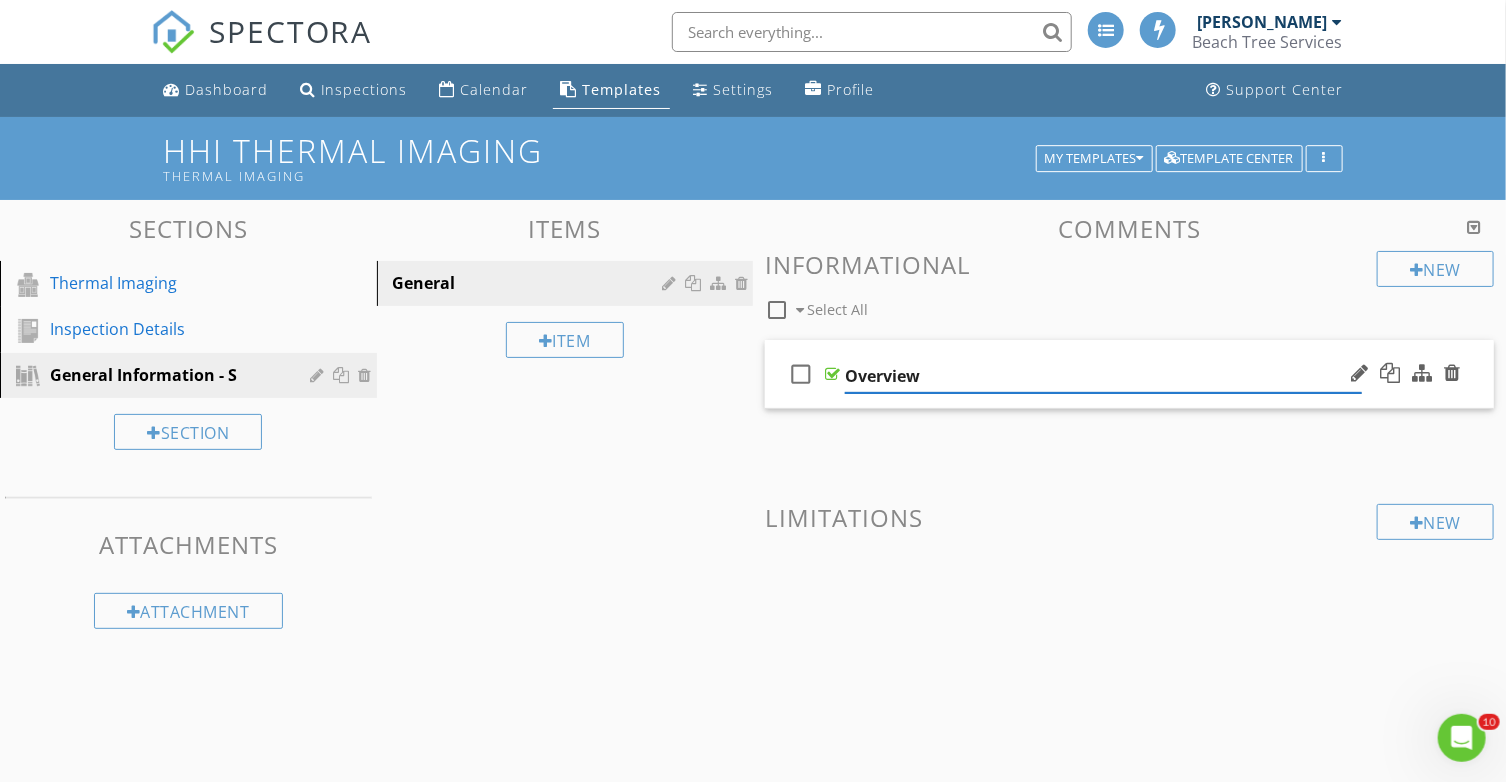 click on "check_box_outline_blank         Overview" at bounding box center [1129, 374] 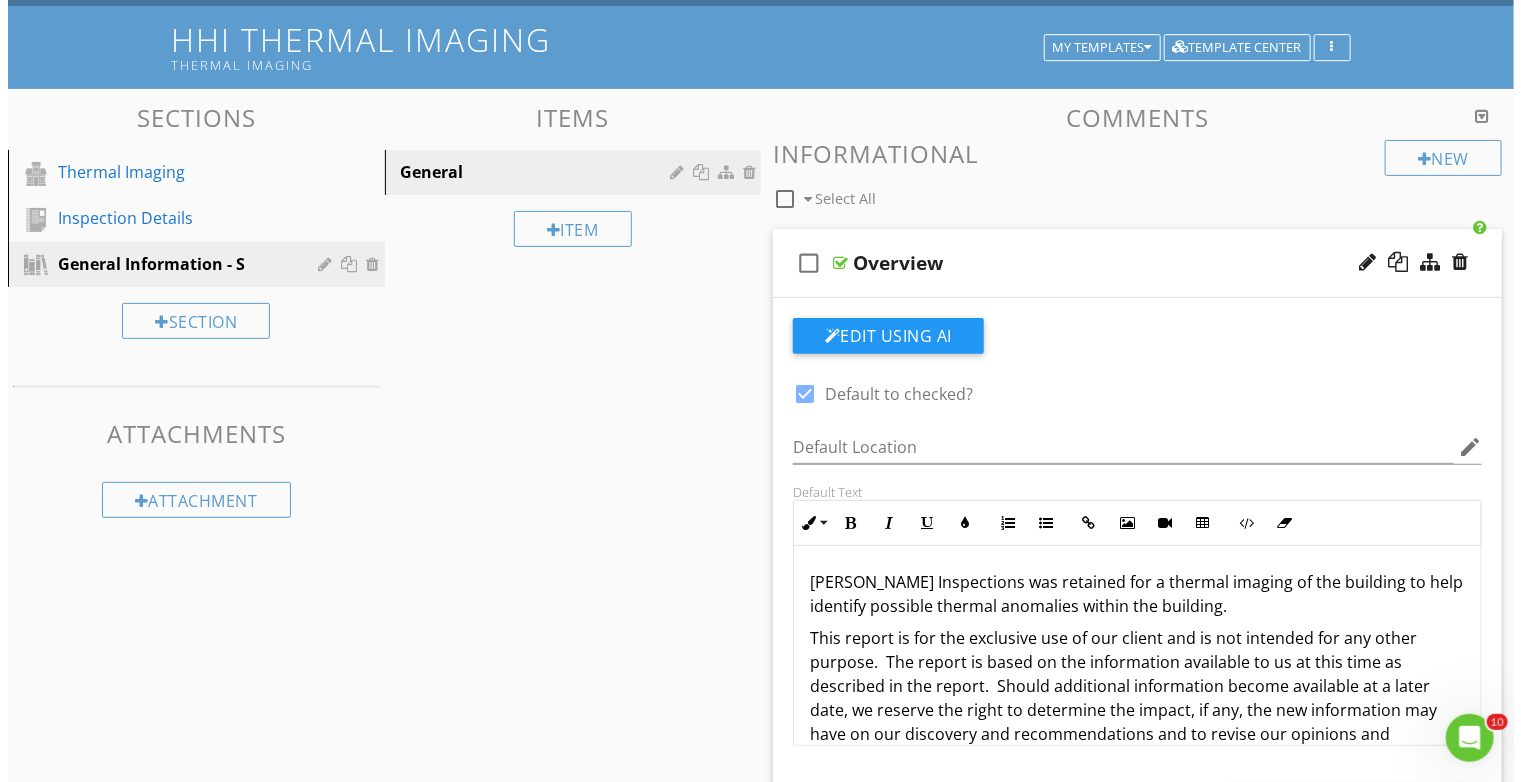 scroll, scrollTop: 100, scrollLeft: 0, axis: vertical 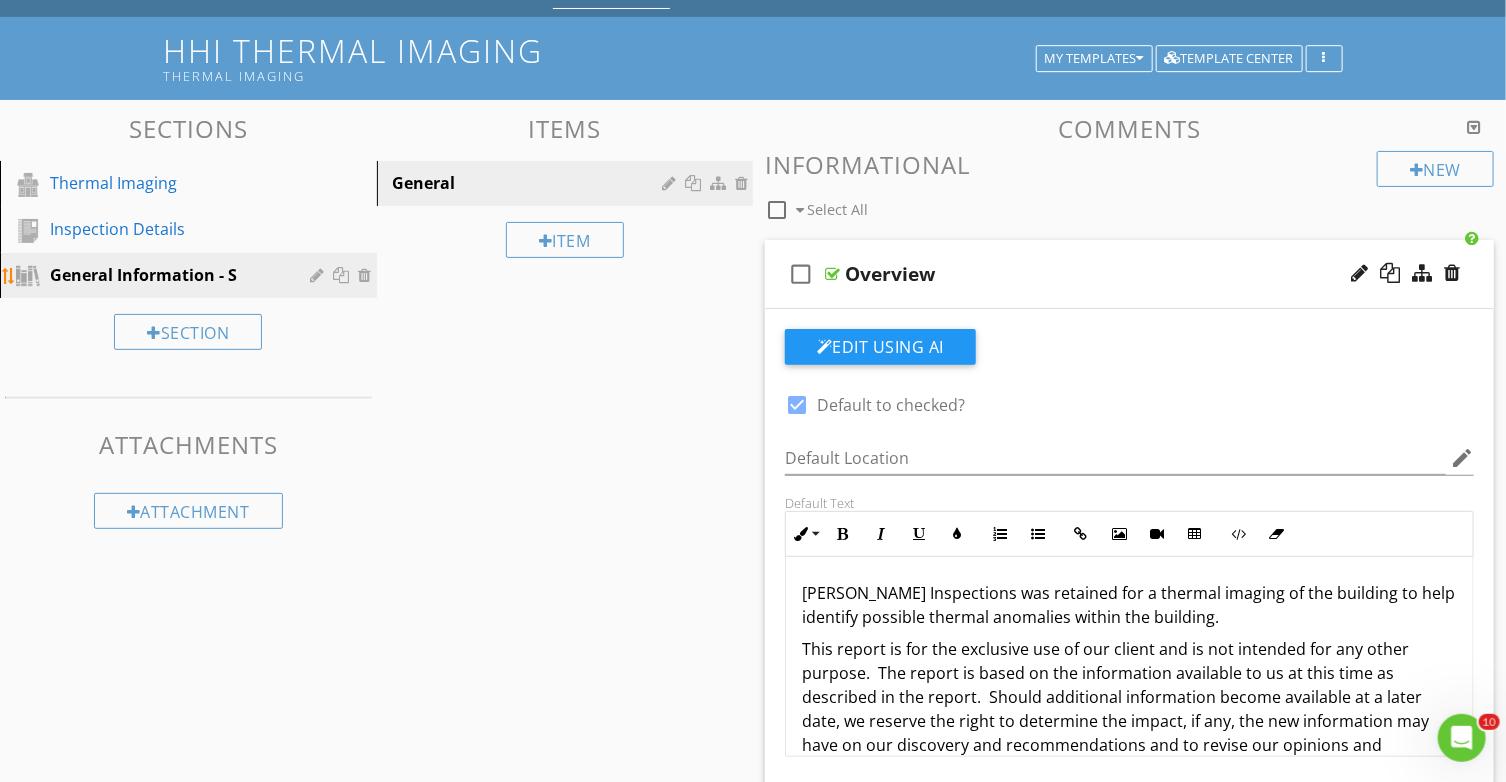 type 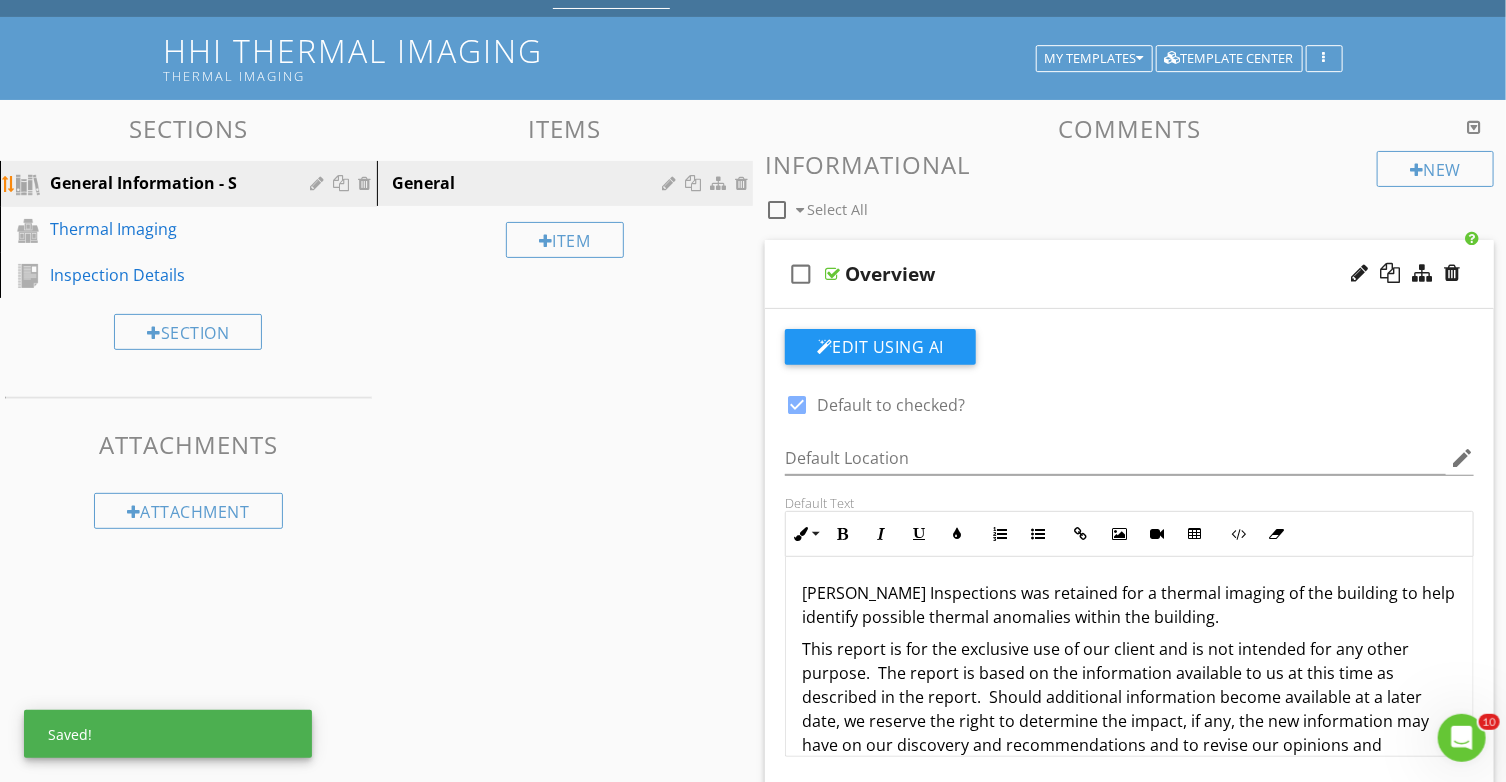 click at bounding box center [320, 183] 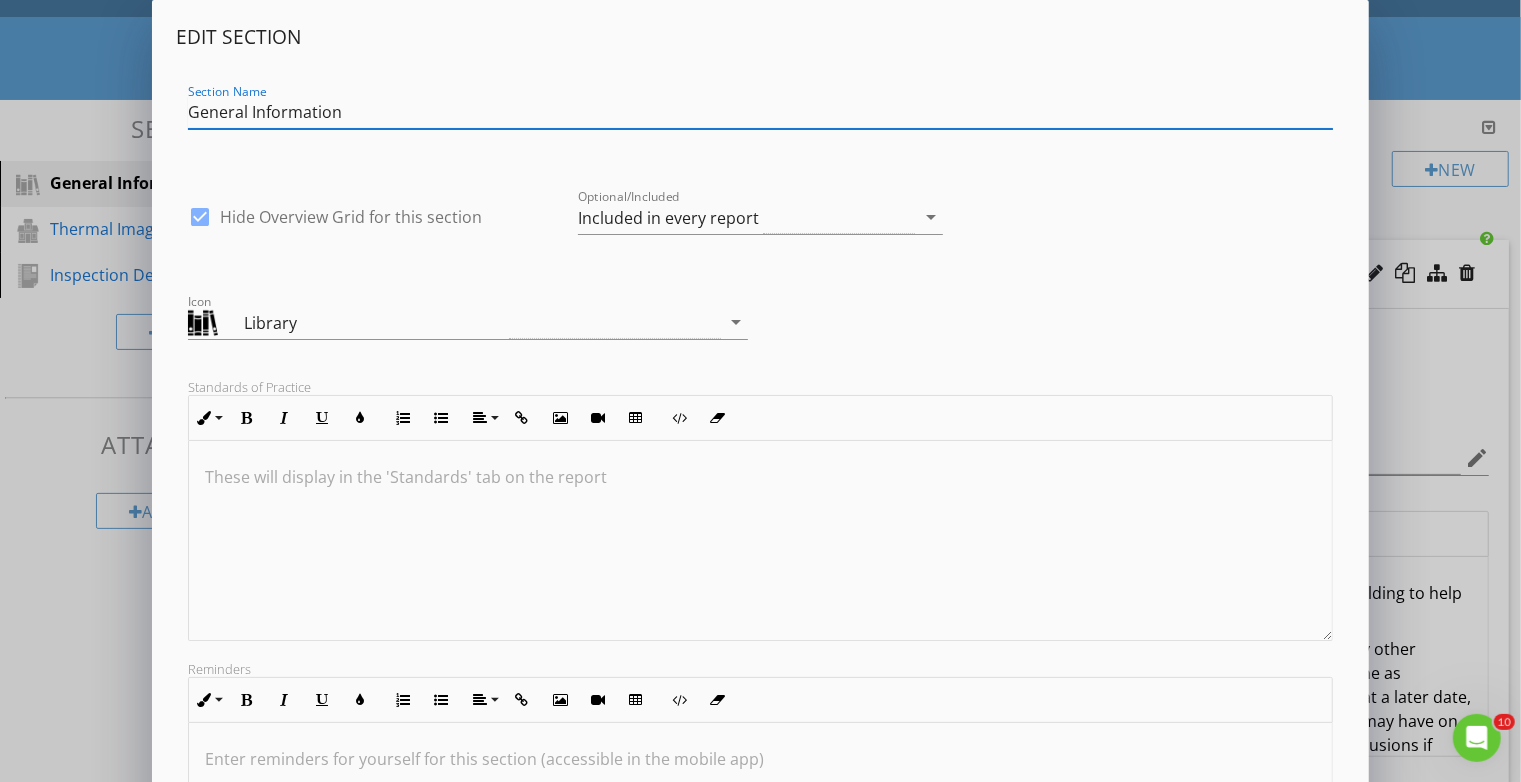 scroll, scrollTop: 0, scrollLeft: 0, axis: both 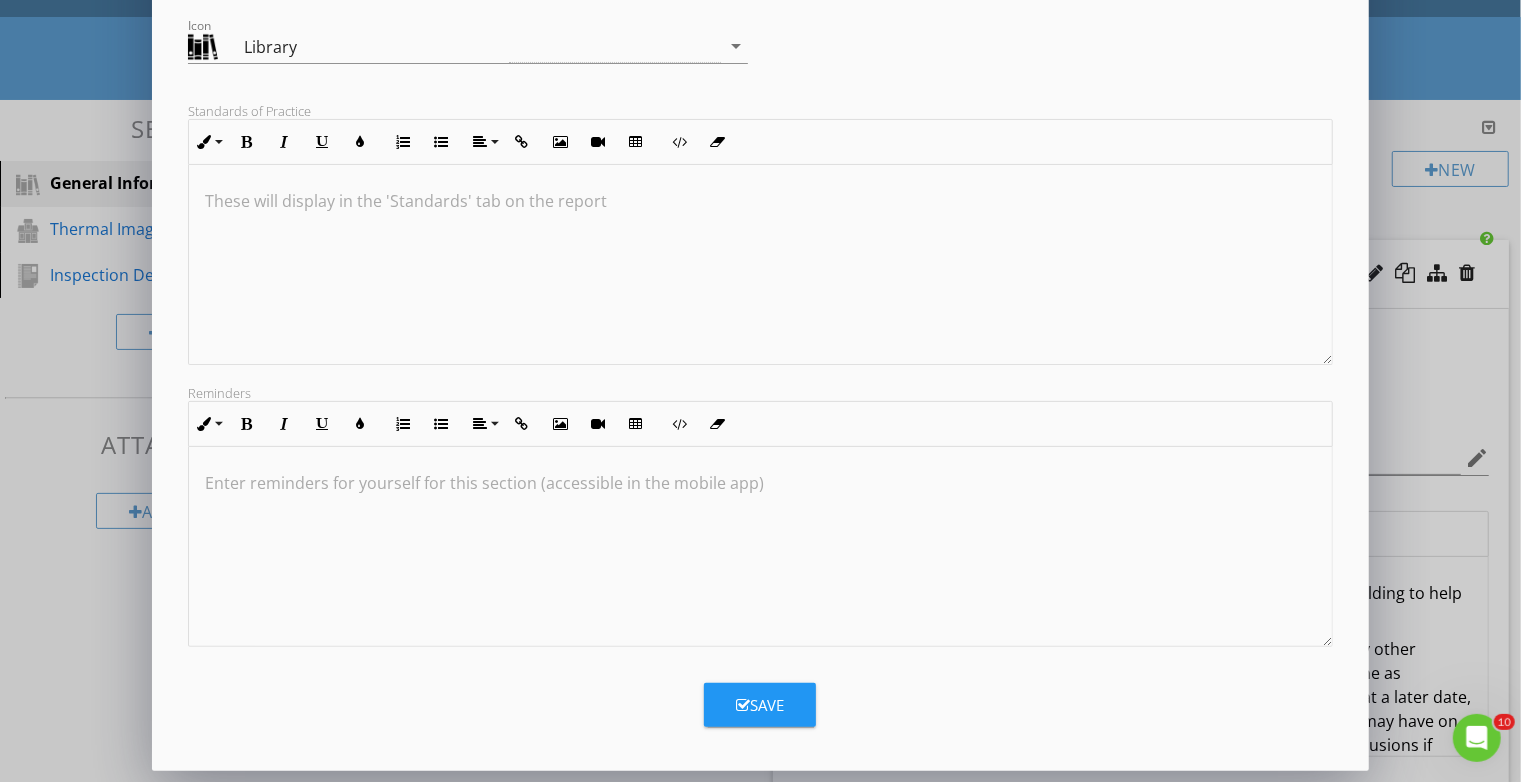 type on "General Information" 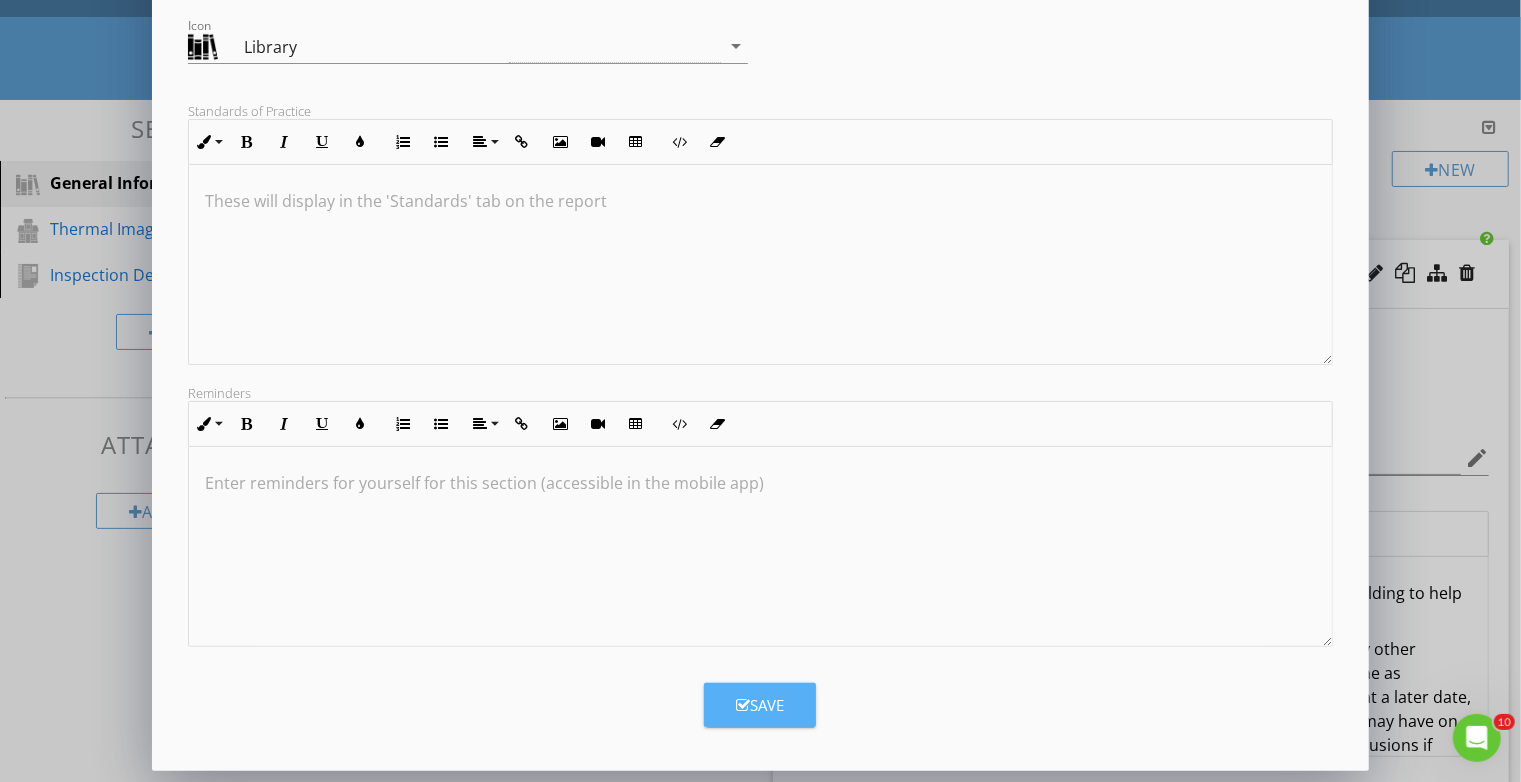 click on "Save" at bounding box center (760, 705) 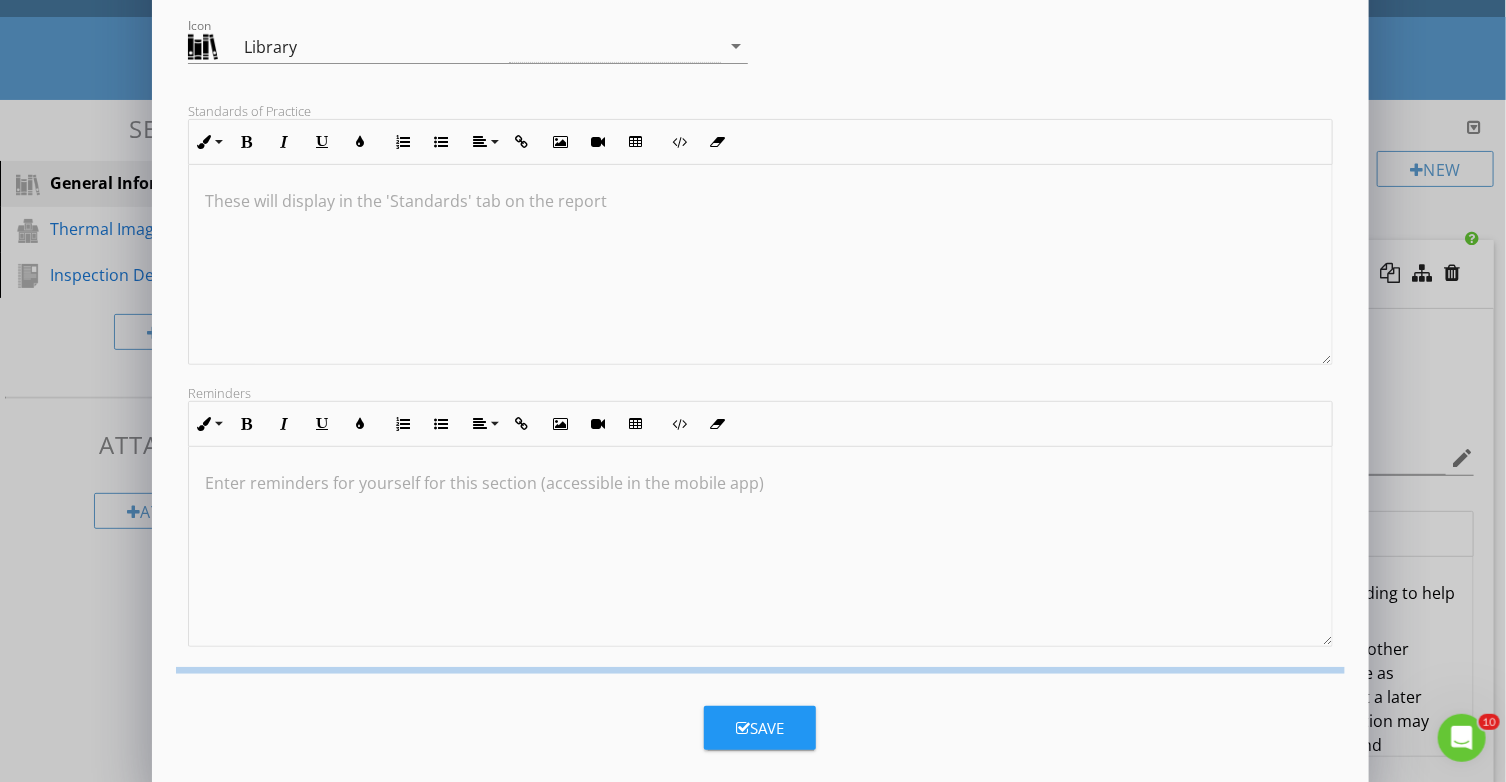 scroll, scrollTop: 59, scrollLeft: 0, axis: vertical 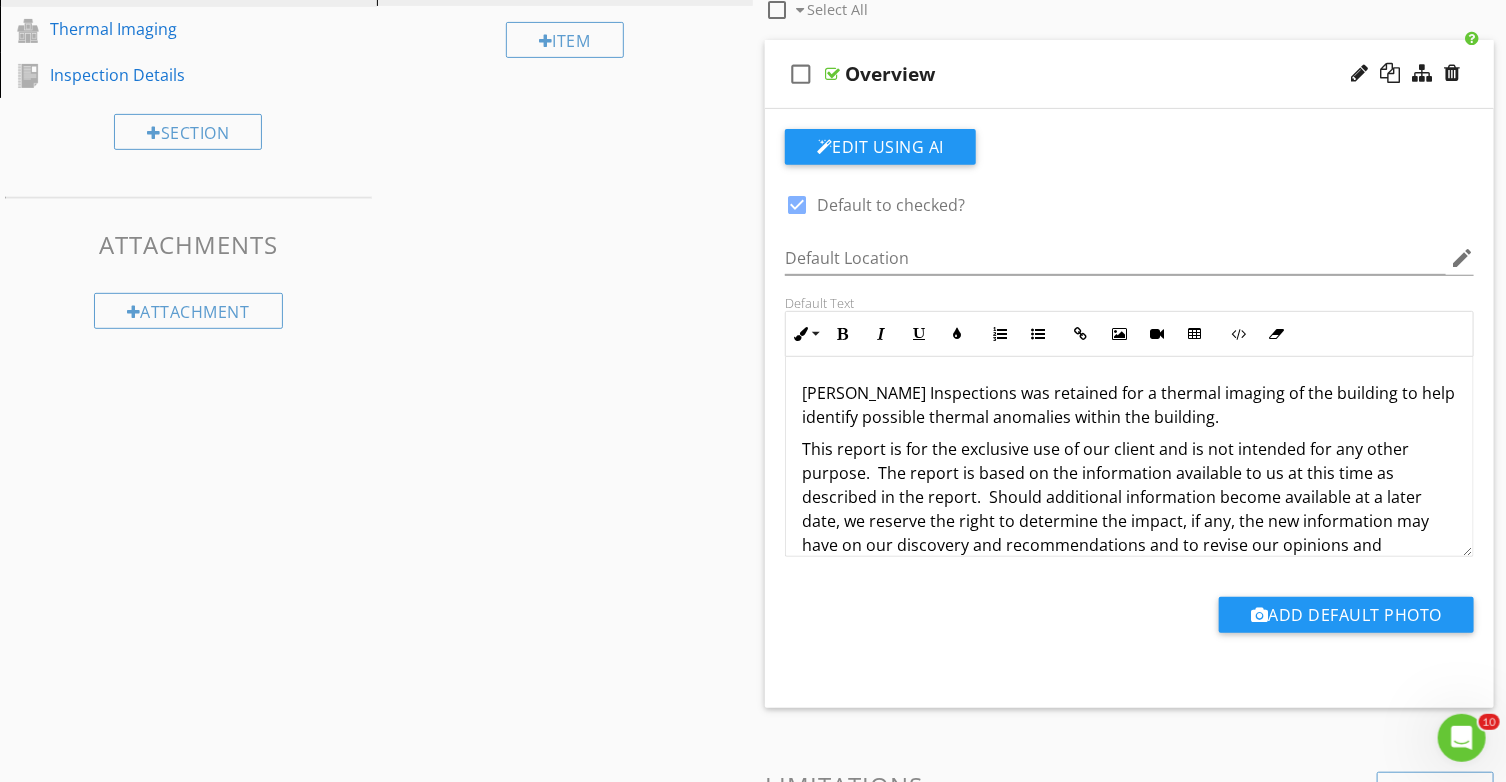 click on "[PERSON_NAME] Inspections was retained for a thermal imaging of the building to help identify possible thermal anomalies within the building." at bounding box center [1129, 405] 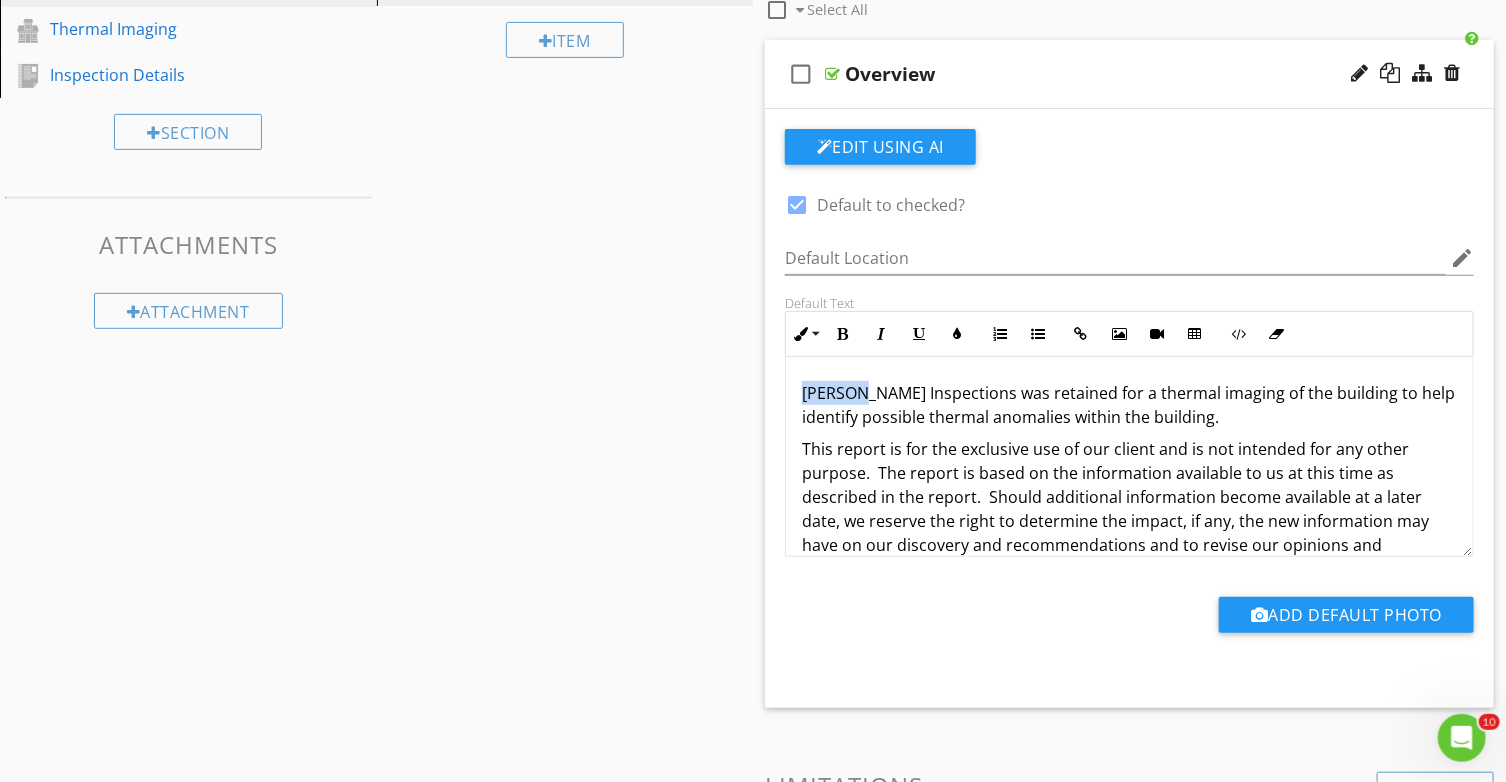 drag, startPoint x: 860, startPoint y: 394, endPoint x: 775, endPoint y: 399, distance: 85.146935 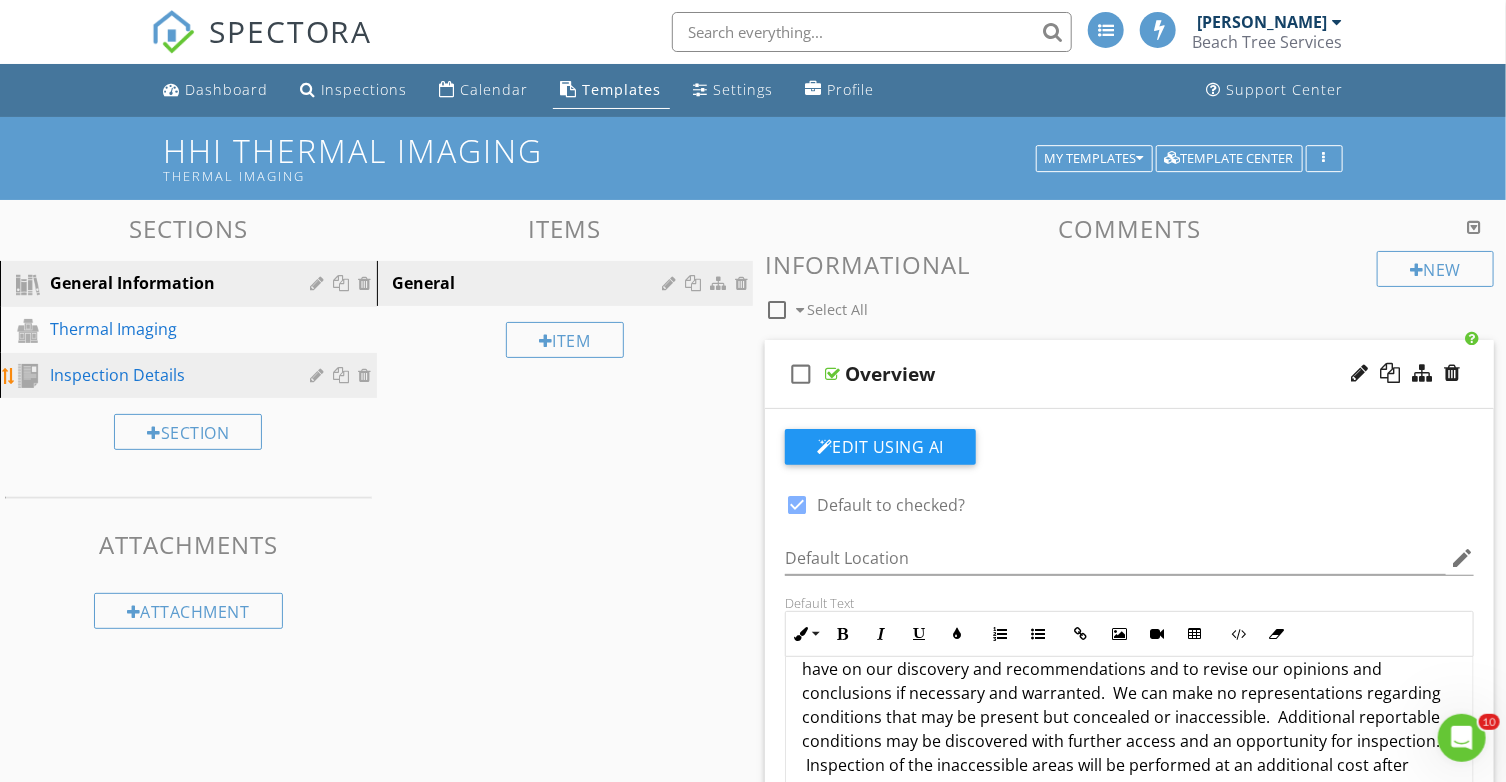 click on "Inspection Details" at bounding box center [166, 375] 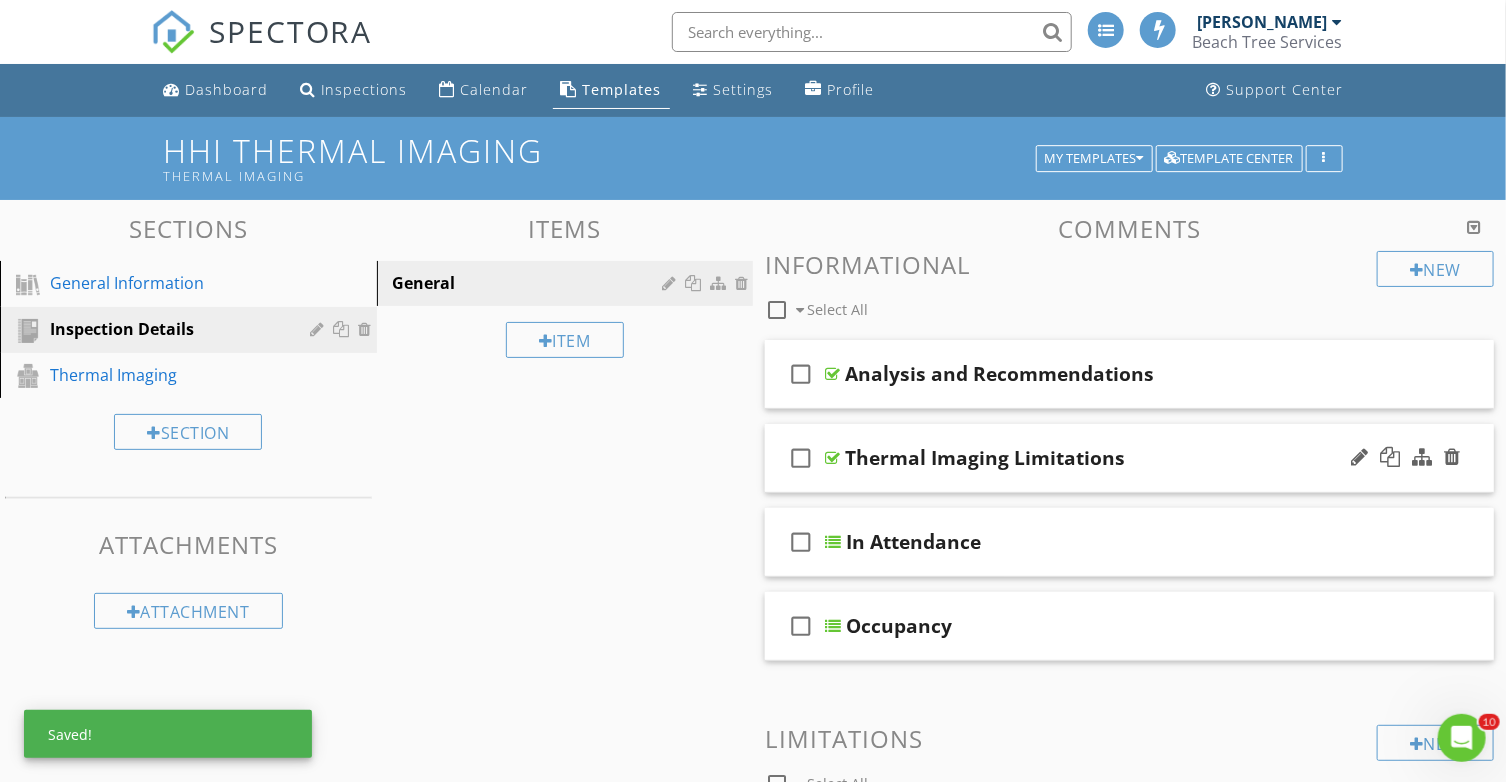 click on "check_box_outline_blank
Thermal Imaging Limitations" at bounding box center [1129, 458] 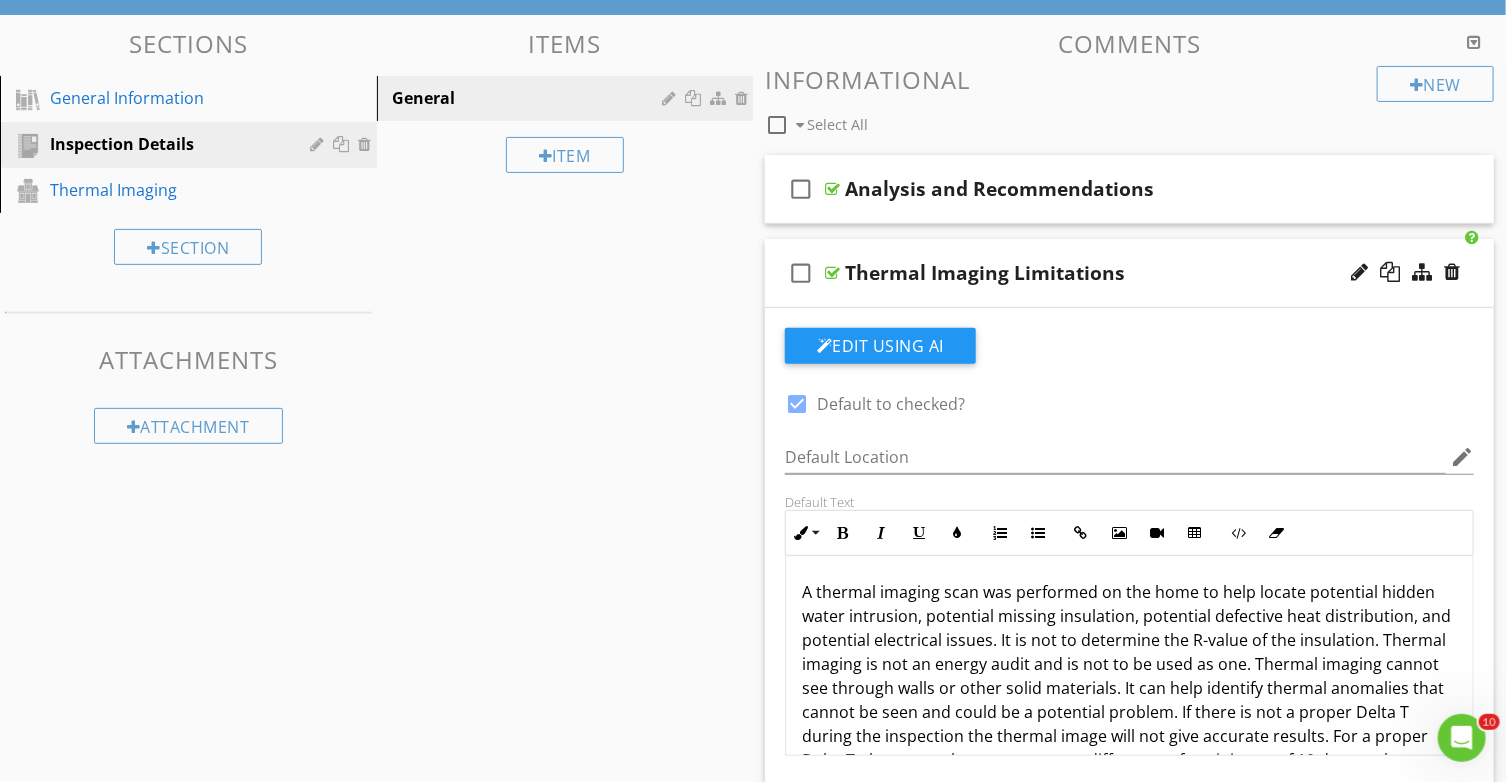 scroll, scrollTop: 200, scrollLeft: 0, axis: vertical 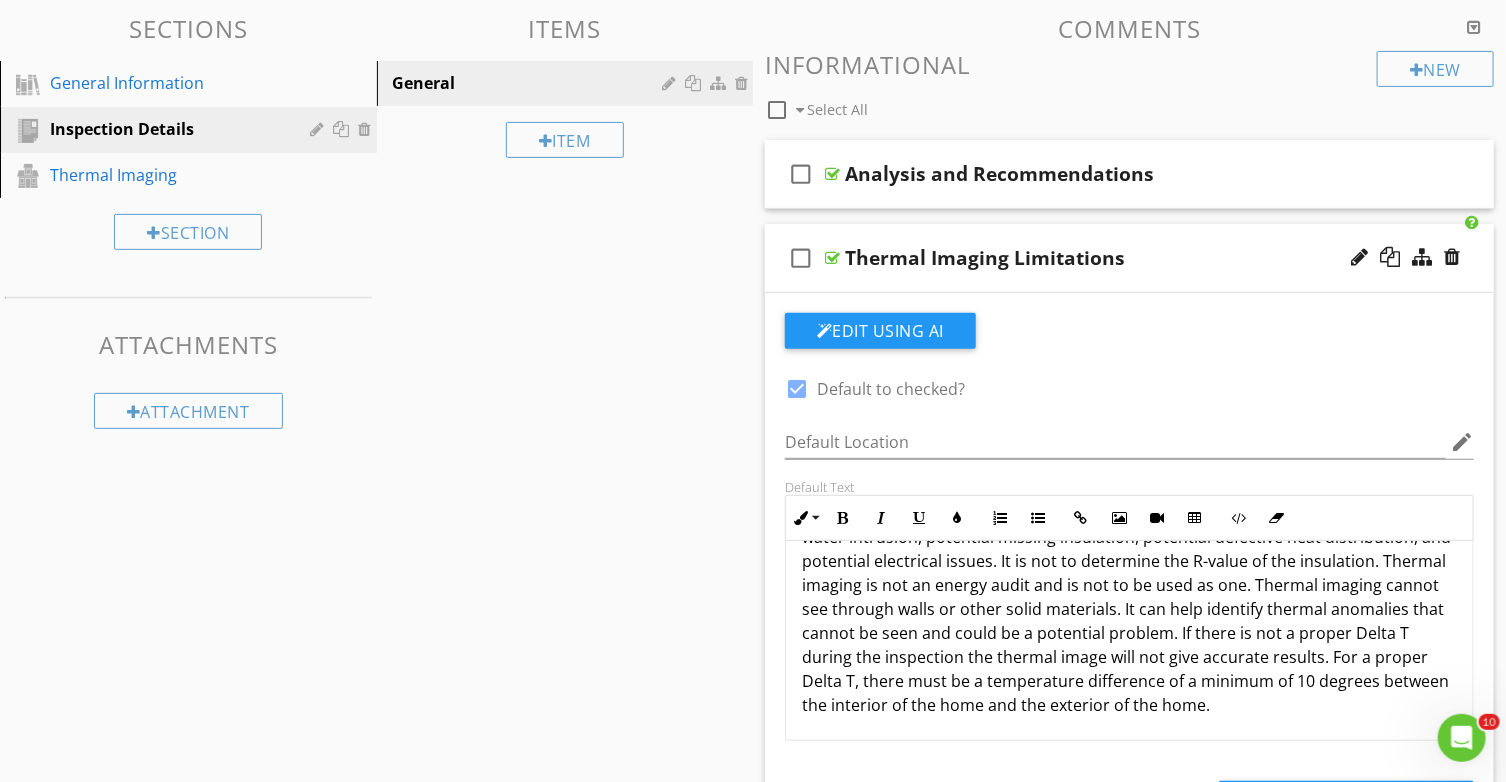 click on "A thermal imaging scan was performed on the home to help locate potential hidden water intrusion, potential missing insulation, potential defective heat distribution, and potential electrical issues. It is not to determine the R-value of the insulation. Thermal imaging is not an energy audit and is not to be used as one. Thermal imaging cannot see through walls or other solid materials. It can help identify thermal anomalies that cannot be seen and could be a potential problem. If there is not a proper Delta T during the inspection the thermal image will not give accurate results. For a proper Delta T, there must be a temperature difference of a minimum of 10 degrees between the interior of the home and the exterior of the home." at bounding box center (1129, 609) 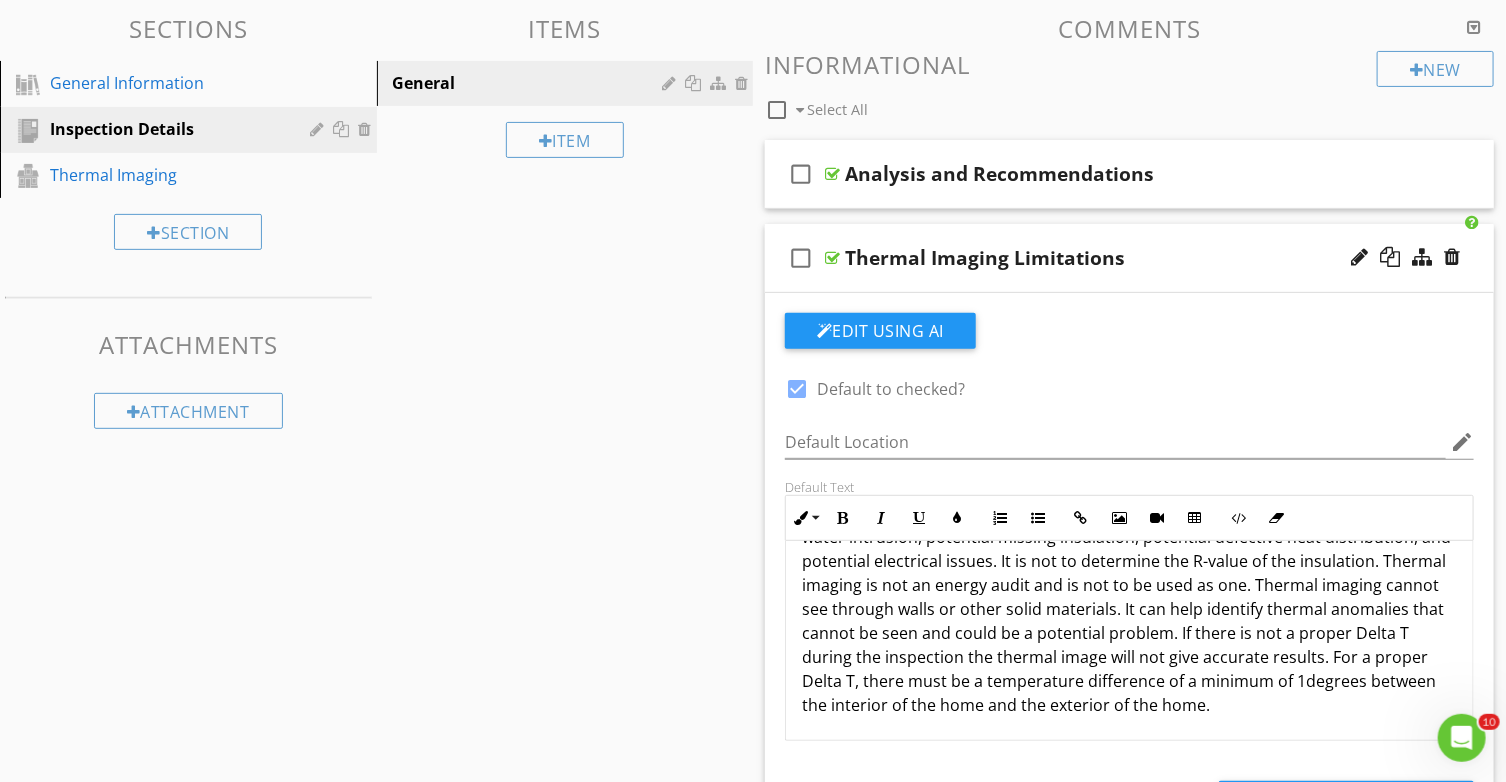 type 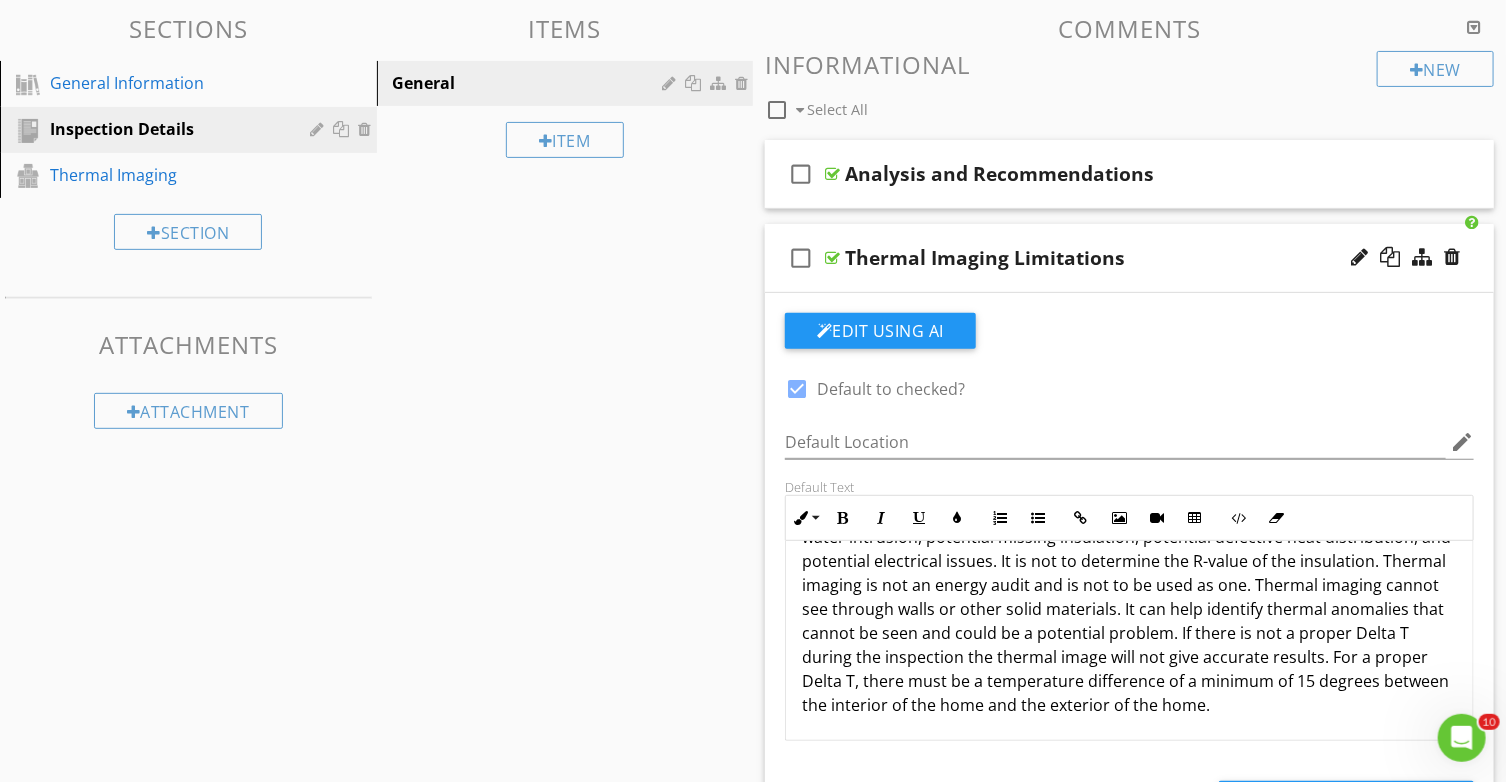 click on "A thermal imaging scan was performed on the home to help locate potential hidden water intrusion, potential missing insulation, potential defective heat distribution, and potential electrical issues. It is not to determine the R-value of the insulation. Thermal imaging is not an energy audit and is not to be used as one. Thermal imaging cannot see through walls or other solid materials. It can help identify thermal anomalies that cannot be seen and could be a potential problem. If there is not a proper Delta T during the inspection the thermal image will not give accurate results. For a proper Delta T, there must be a temperature difference of a minimum of 15 degrees between the interior of the home and the exterior of the home." at bounding box center (1129, 609) 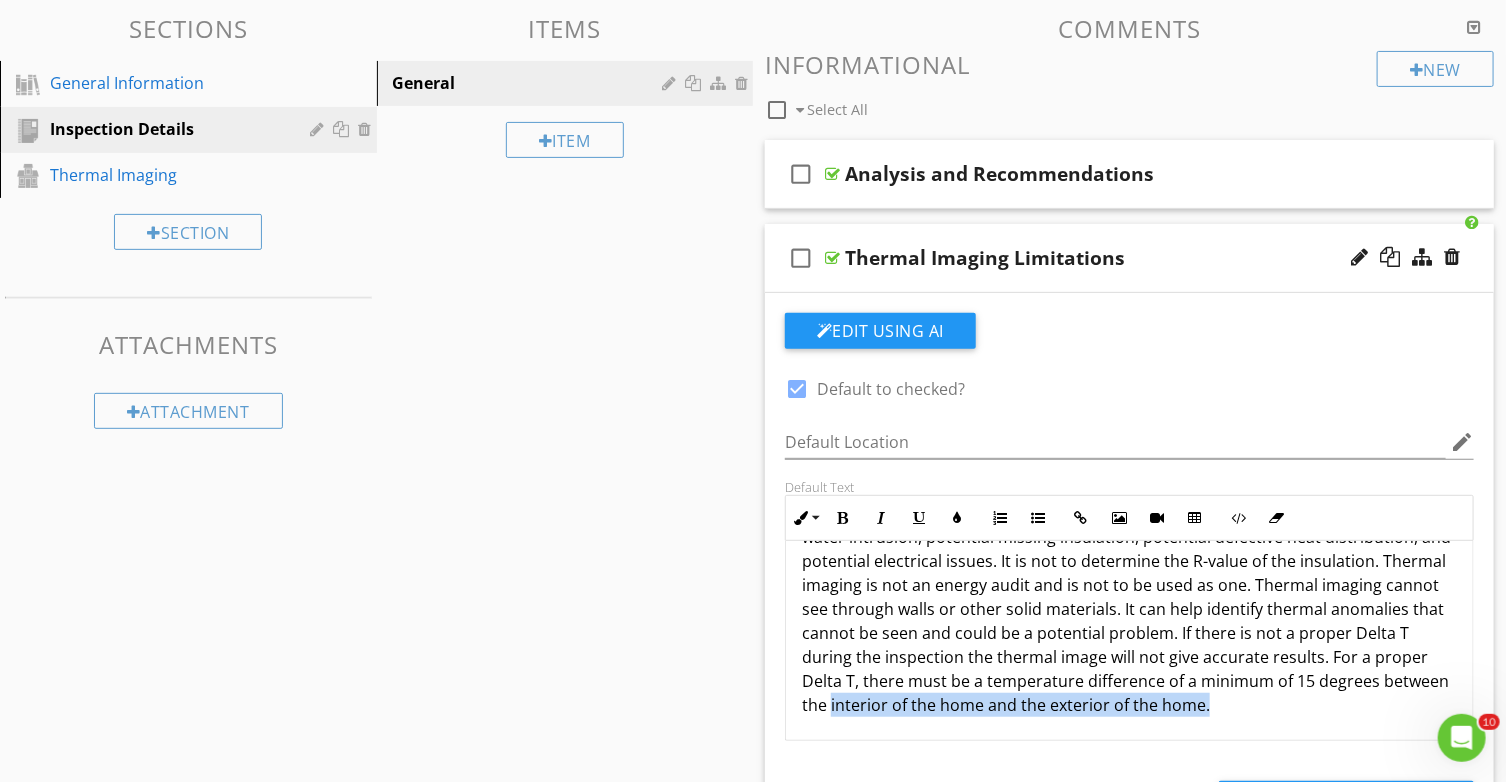drag, startPoint x: 829, startPoint y: 708, endPoint x: 1191, endPoint y: 729, distance: 362.6086 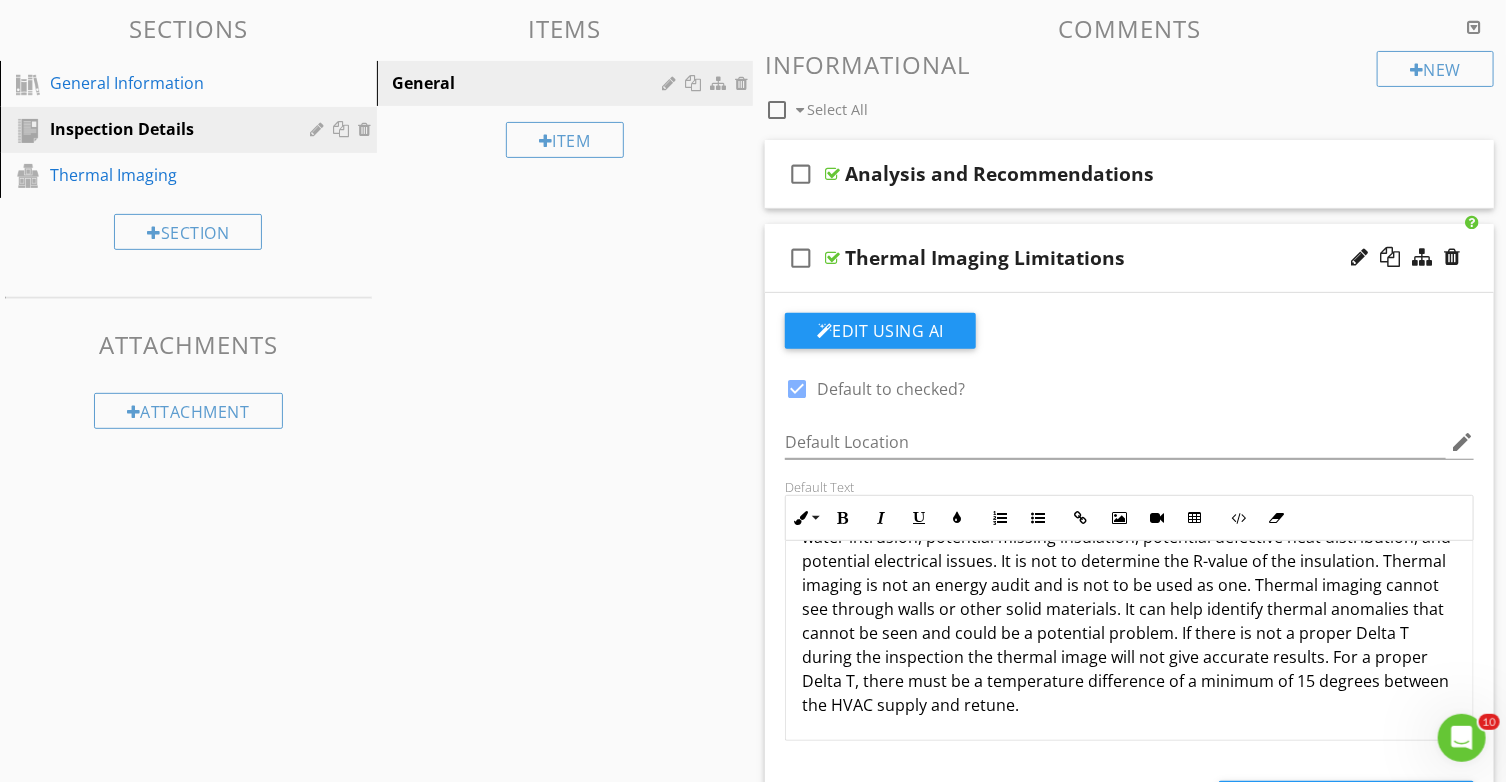 click on "Sections
General Information            Inspection Details           Thermal Imaging
Section
Attachments
Attachment
Items
General
Item
Comments
New
Informational   check_box_outline_blank     Select All       check_box_outline_blank
Analysis and Recommendations
check_box_outline_blank
Thermal Imaging Limitations
Edit Using AI
check_box Default to checked?             Default Location edit       Default Text   Inline Style XLarge Large Normal Small Light Small/Light Bold Italic Underline Colors Ordered List Unordered List Insert Link Insert Image Insert Video Insert Table Code View Clear Formatting Enter text here
Add Default Photo" at bounding box center (753, 757) 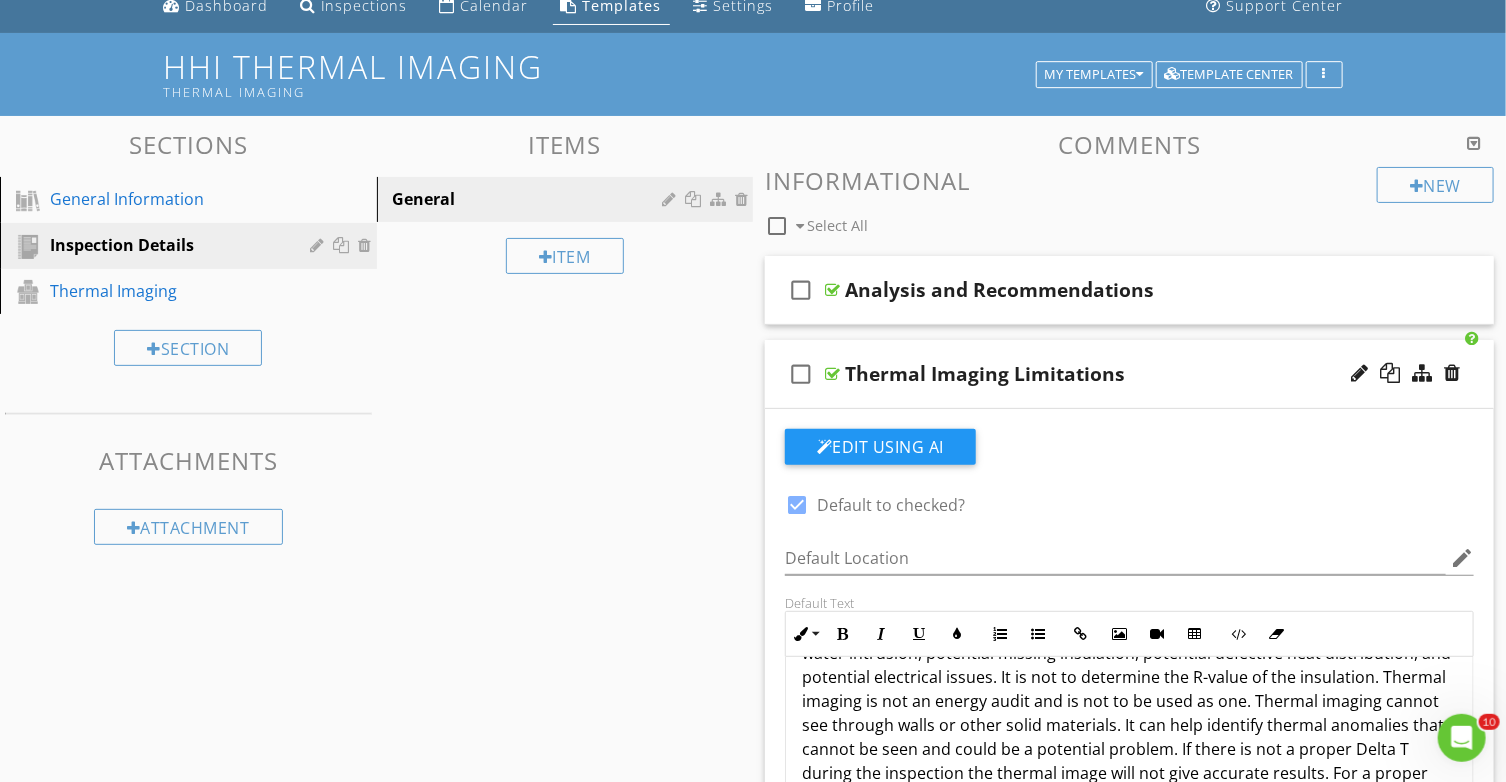 scroll, scrollTop: 100, scrollLeft: 0, axis: vertical 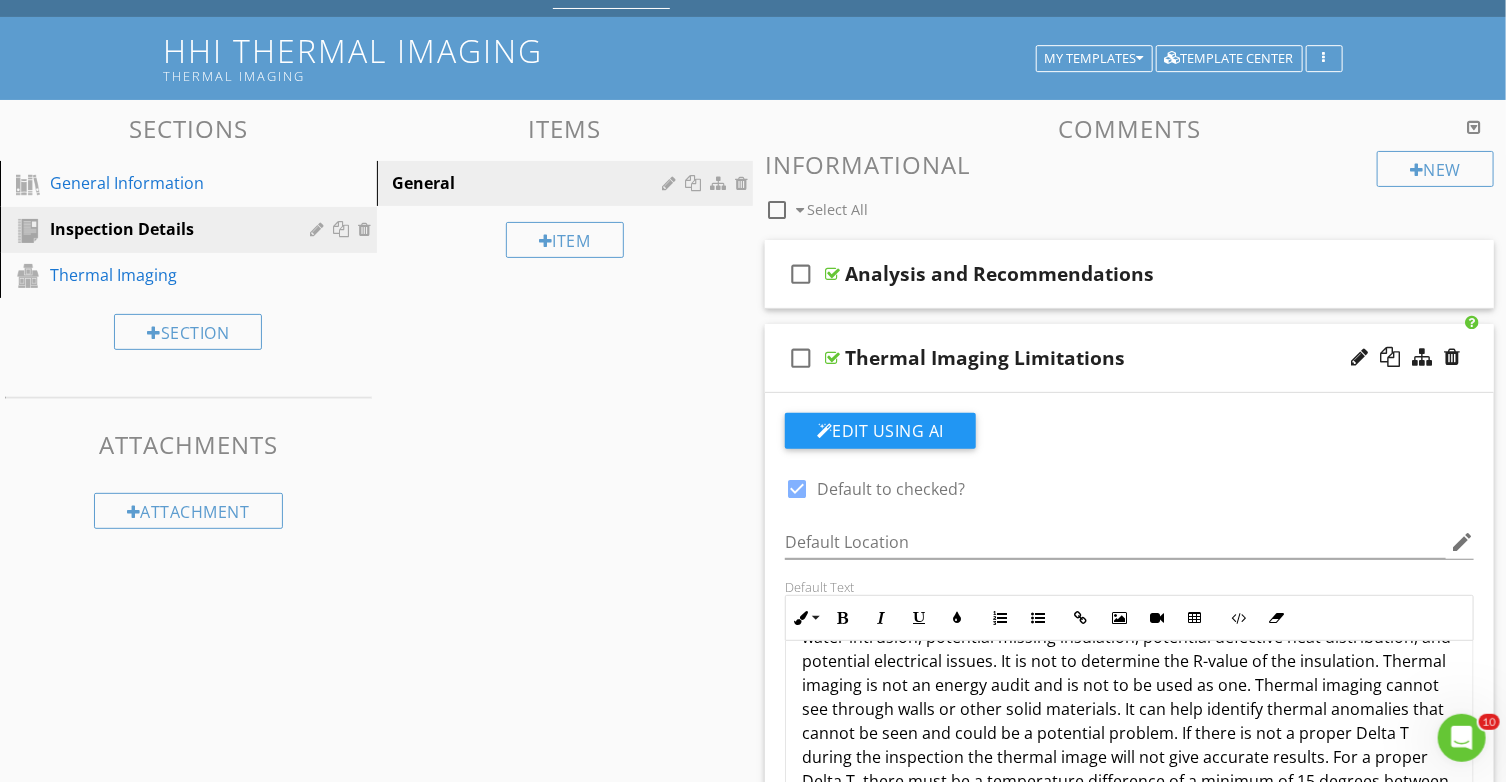 click on "check_box_outline_blank
Thermal Imaging Limitations" at bounding box center [1129, 358] 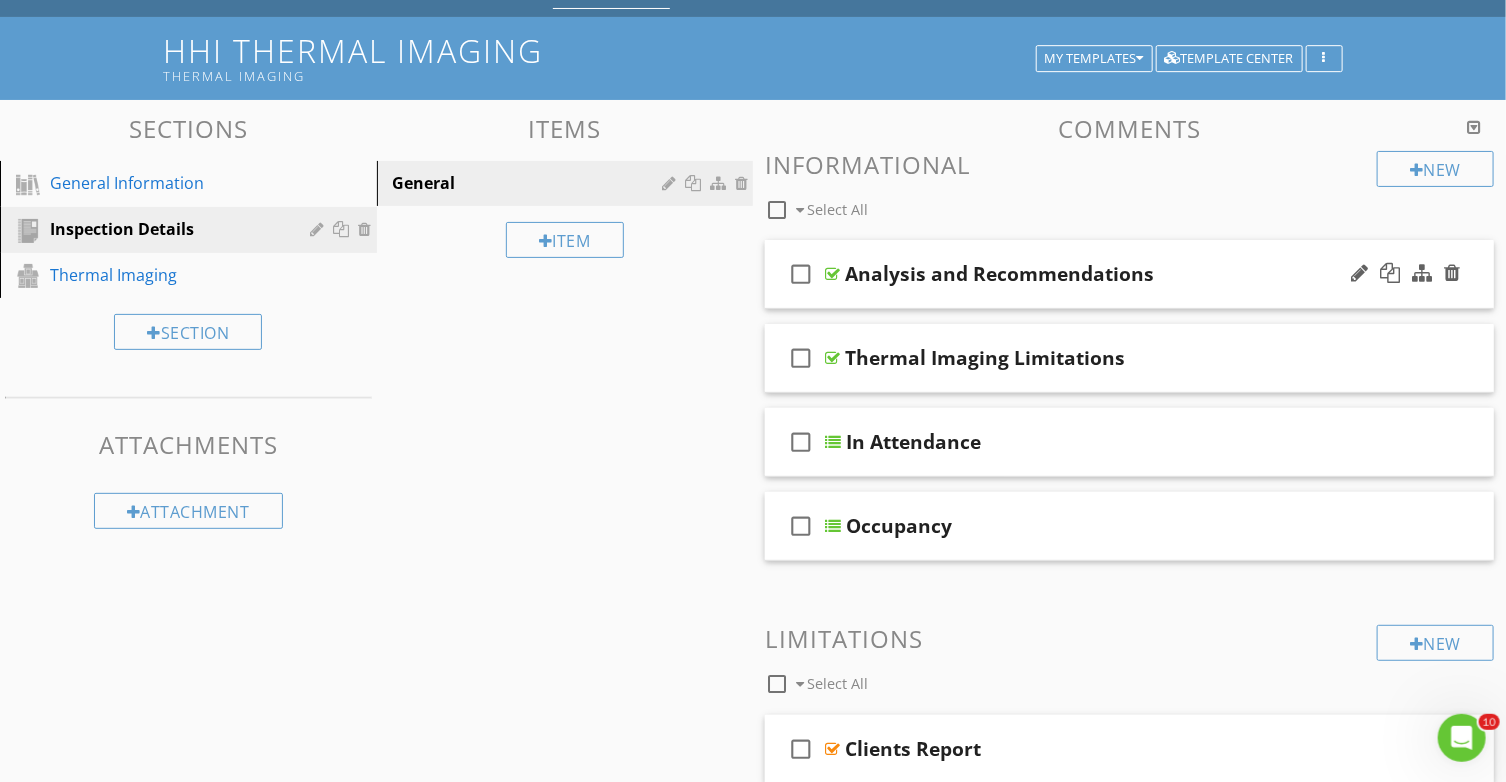 click on "check_box_outline_blank
Analysis and Recommendations" at bounding box center (1129, 274) 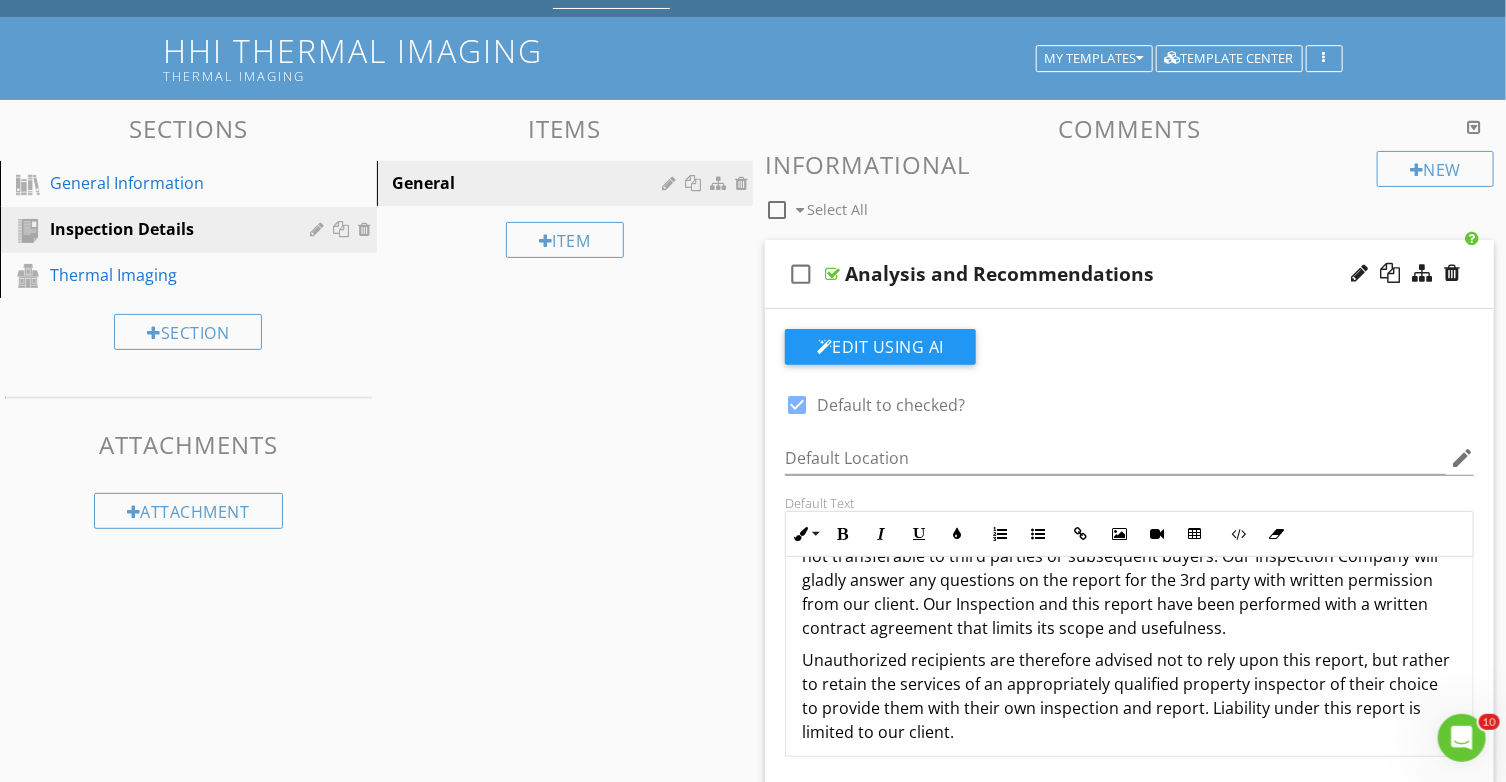 scroll, scrollTop: 232, scrollLeft: 0, axis: vertical 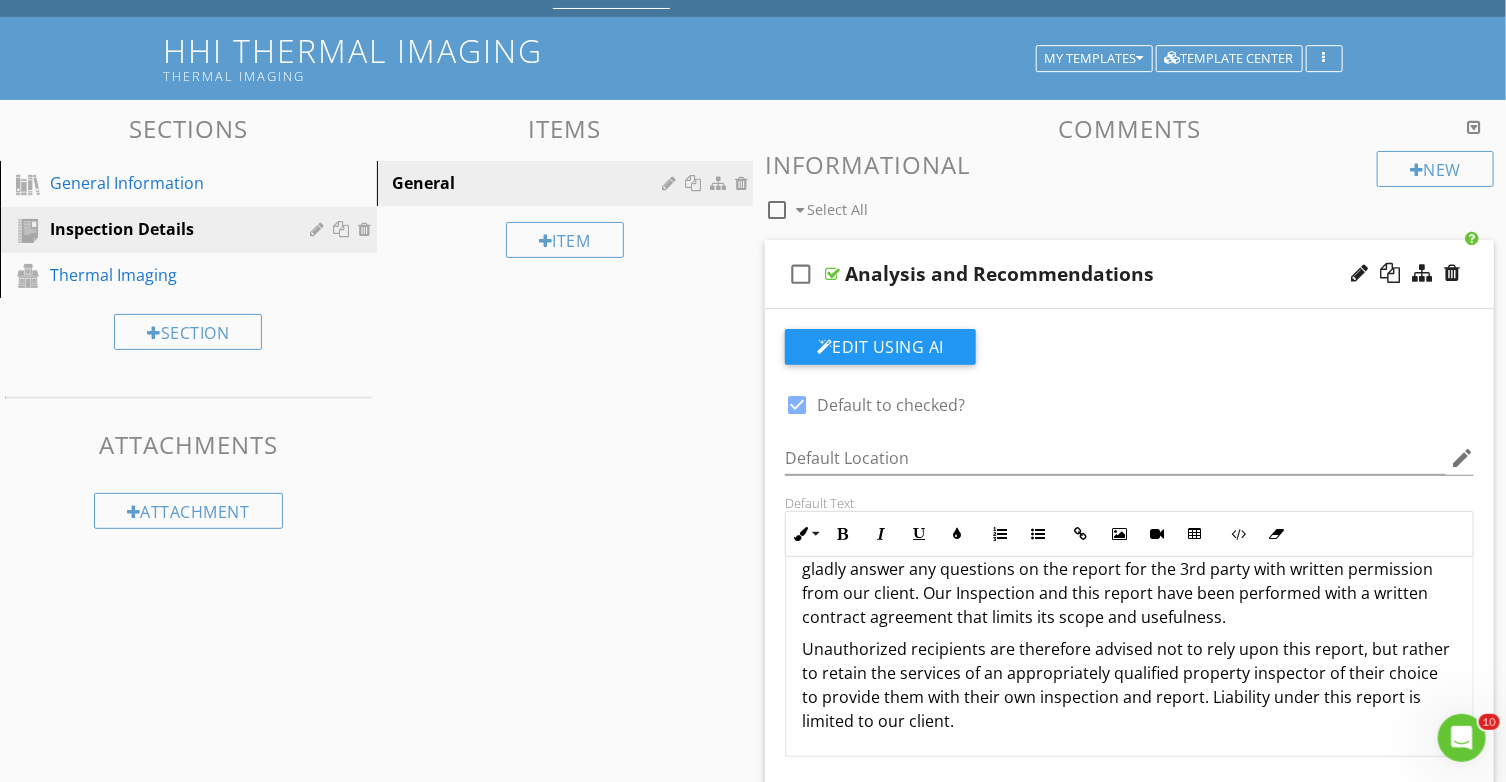 click on "check_box_outline_blank
Analysis and Recommendations" at bounding box center [1129, 274] 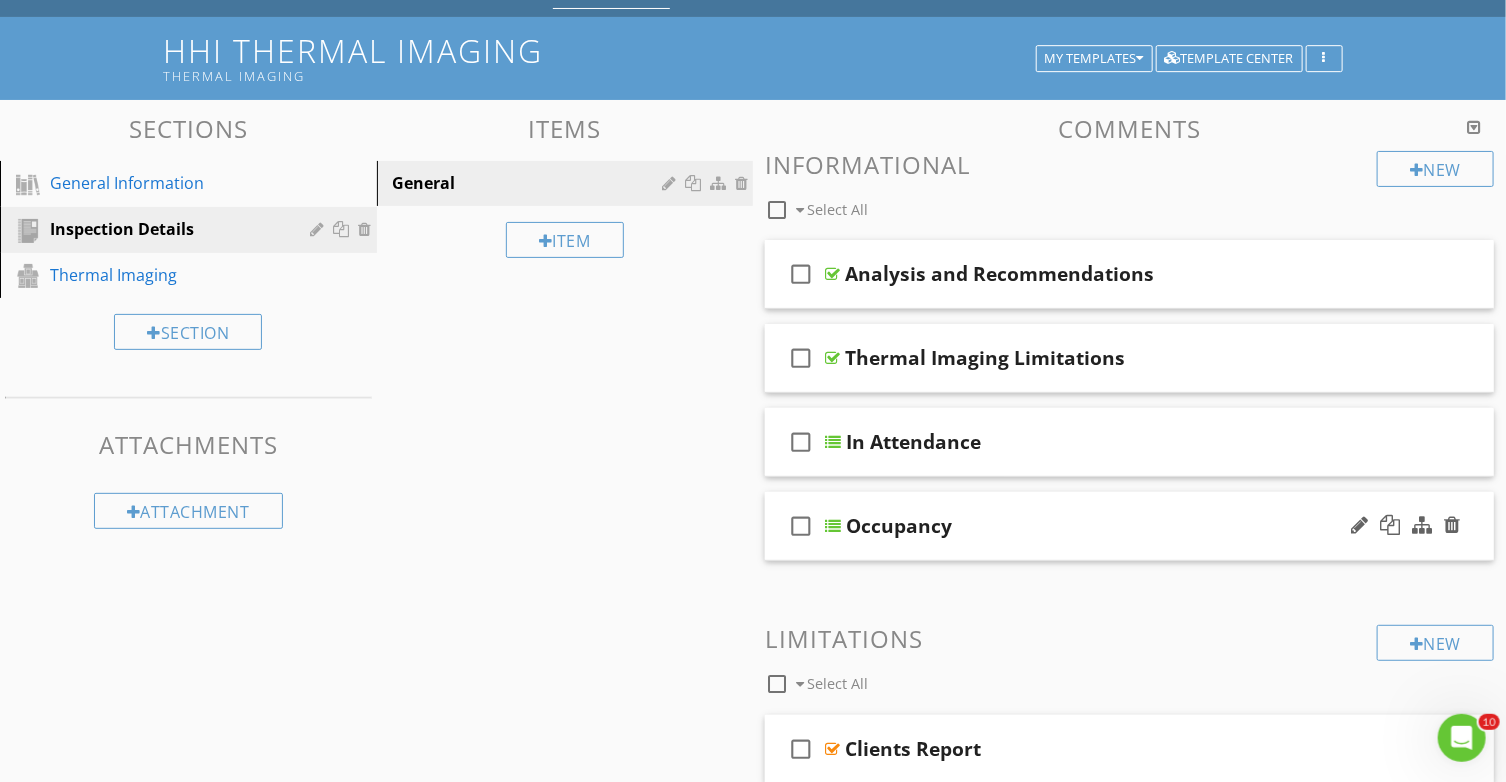 click on "check_box_outline_blank
Occupancy" at bounding box center (1129, 526) 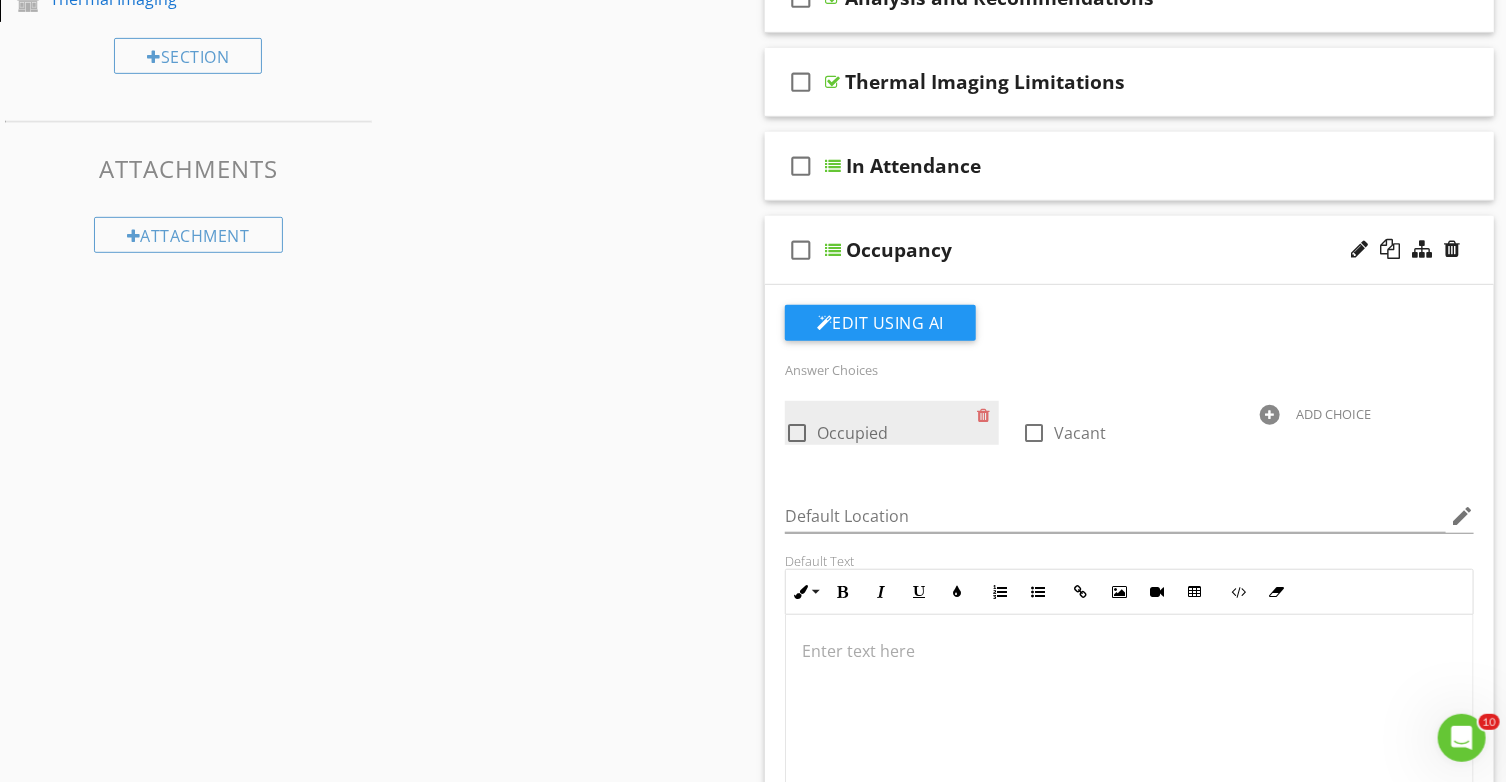 scroll, scrollTop: 400, scrollLeft: 0, axis: vertical 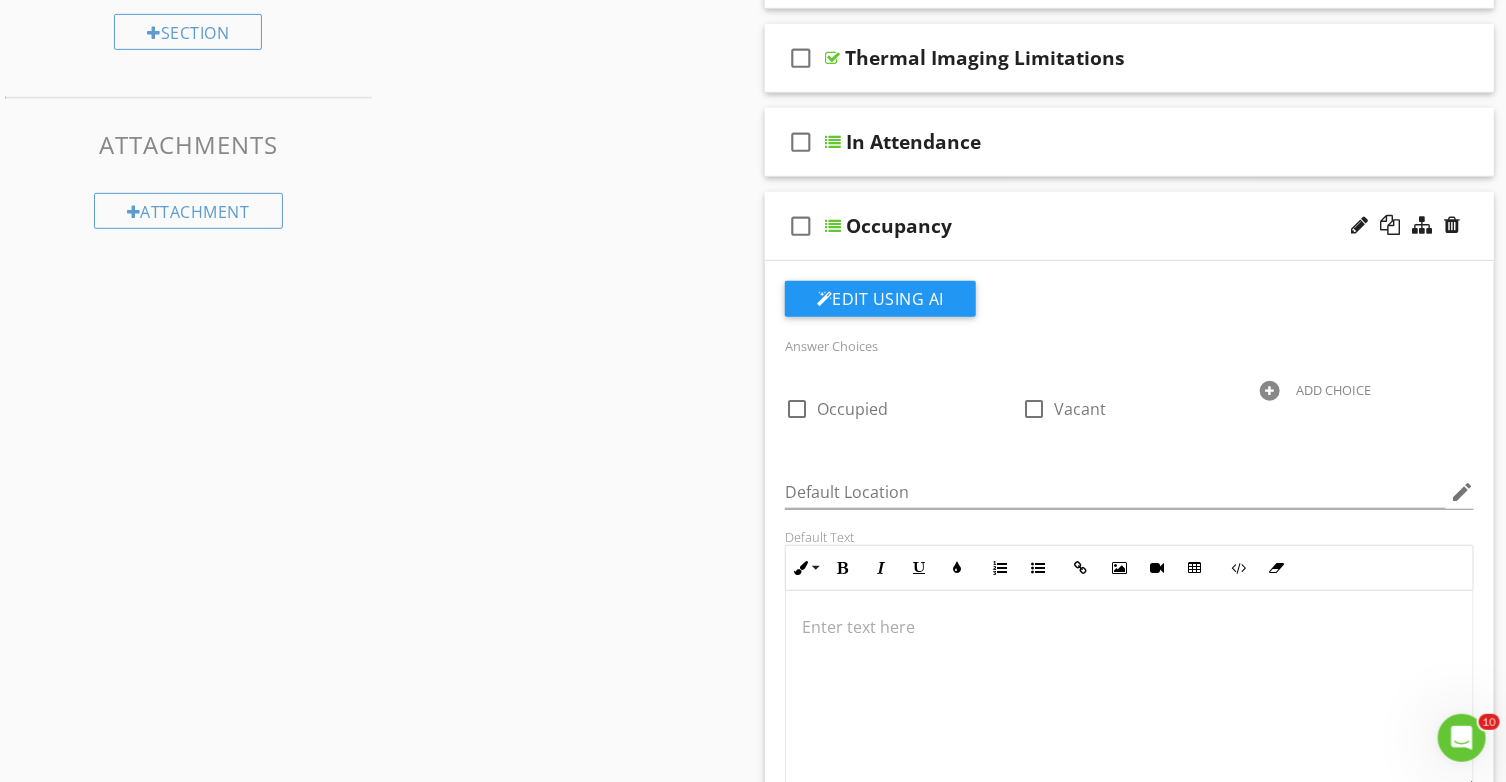 click on "check_box_outline_blank
Occupancy" at bounding box center [1129, 226] 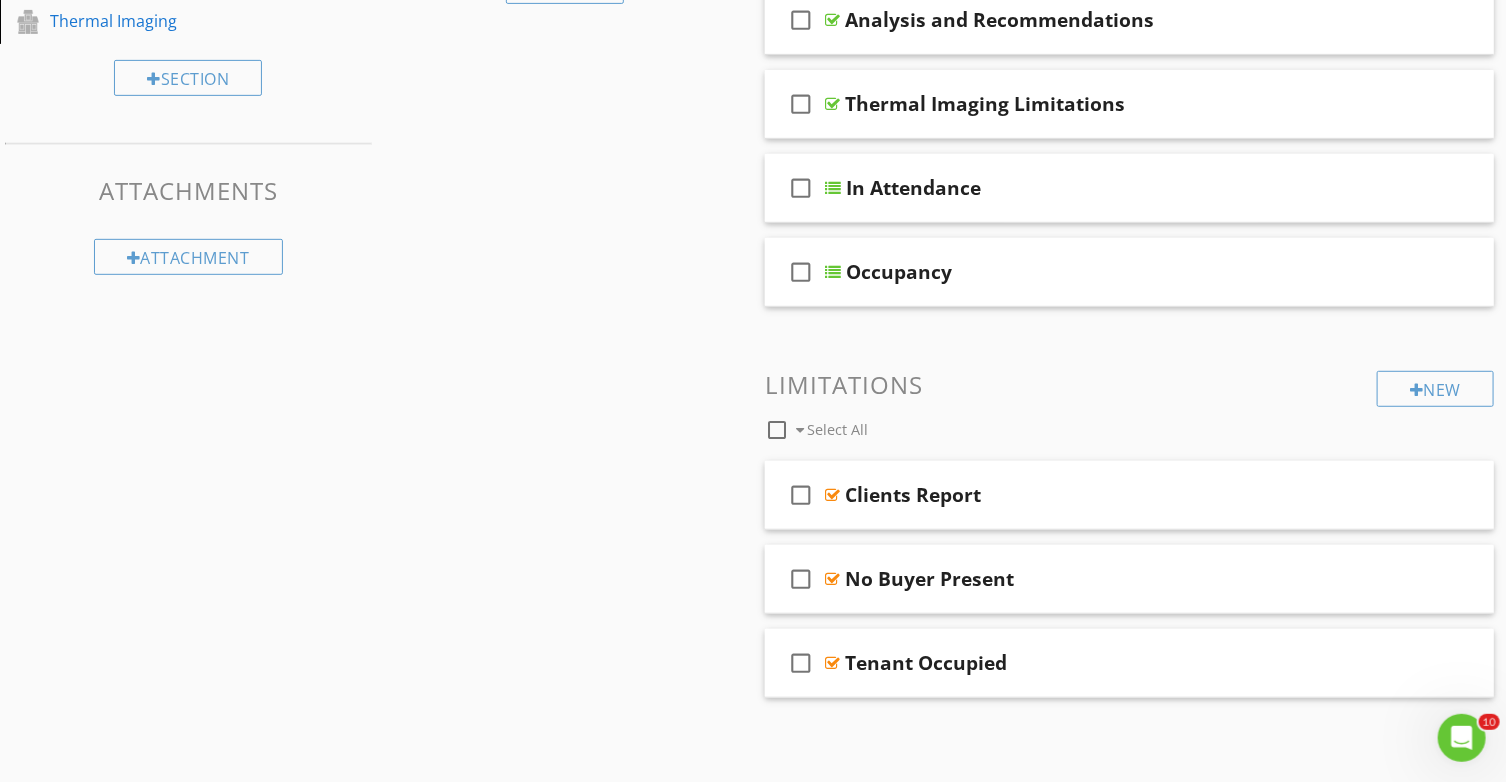 scroll, scrollTop: 353, scrollLeft: 0, axis: vertical 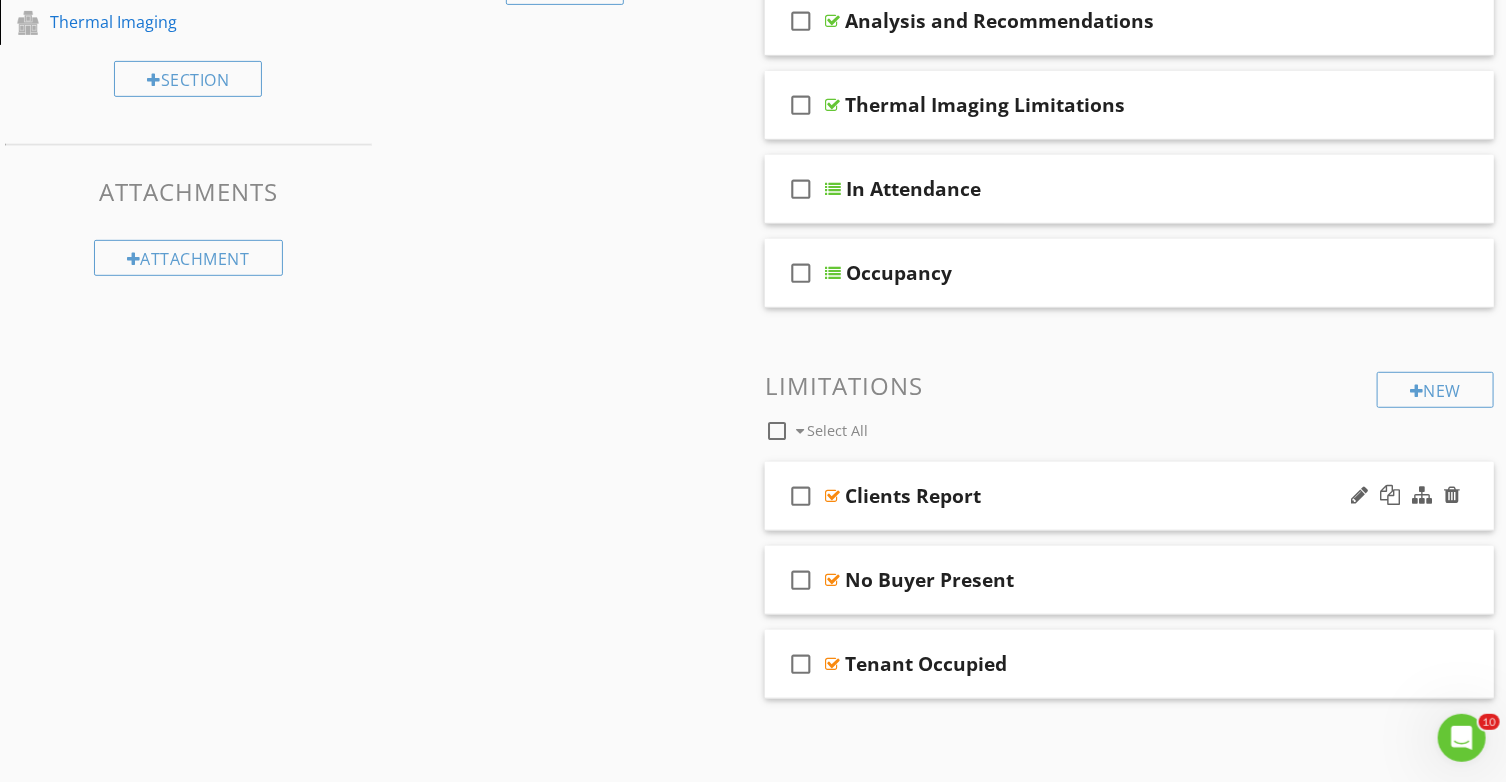 click on "check_box_outline_blank
Clients Report" at bounding box center [1129, 496] 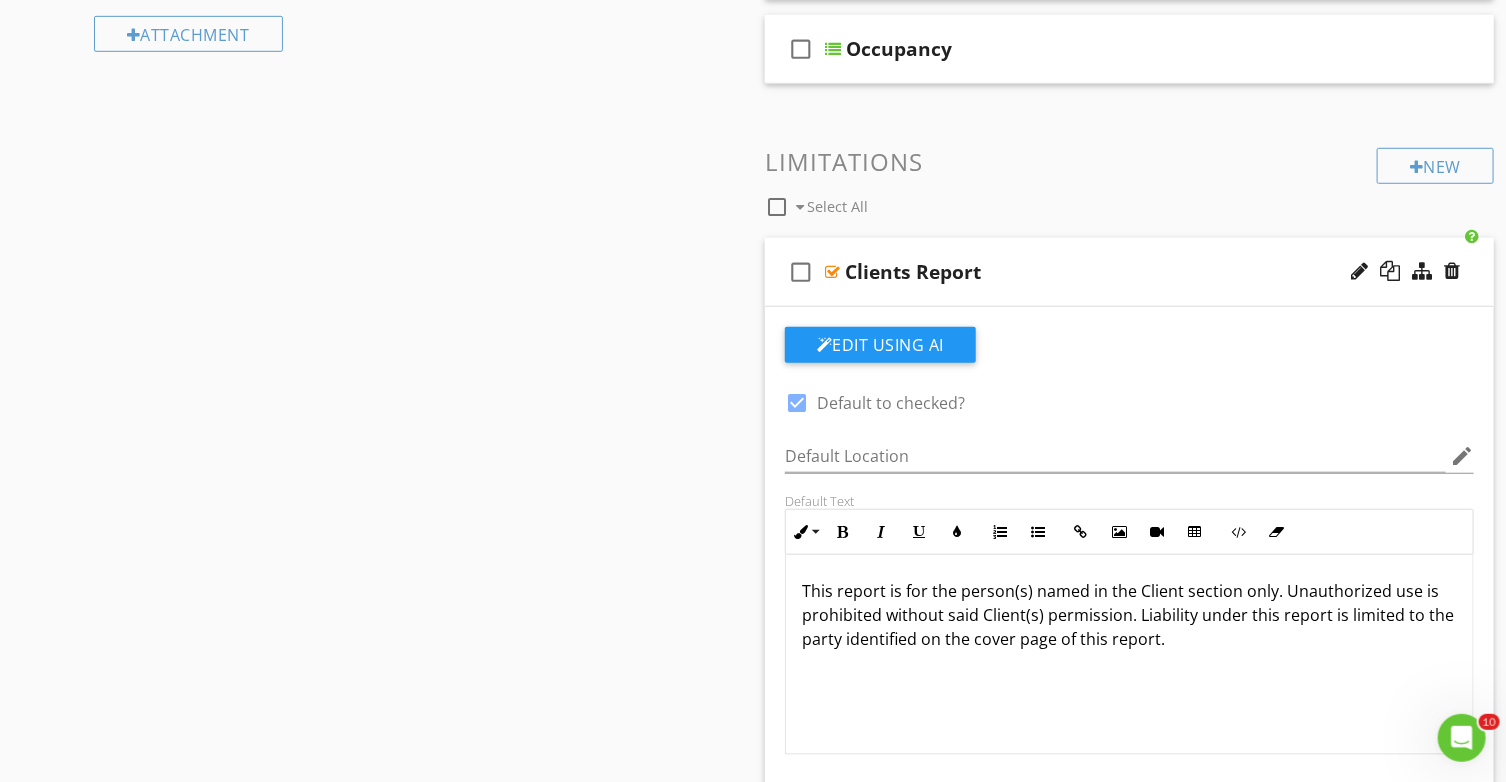 scroll, scrollTop: 600, scrollLeft: 0, axis: vertical 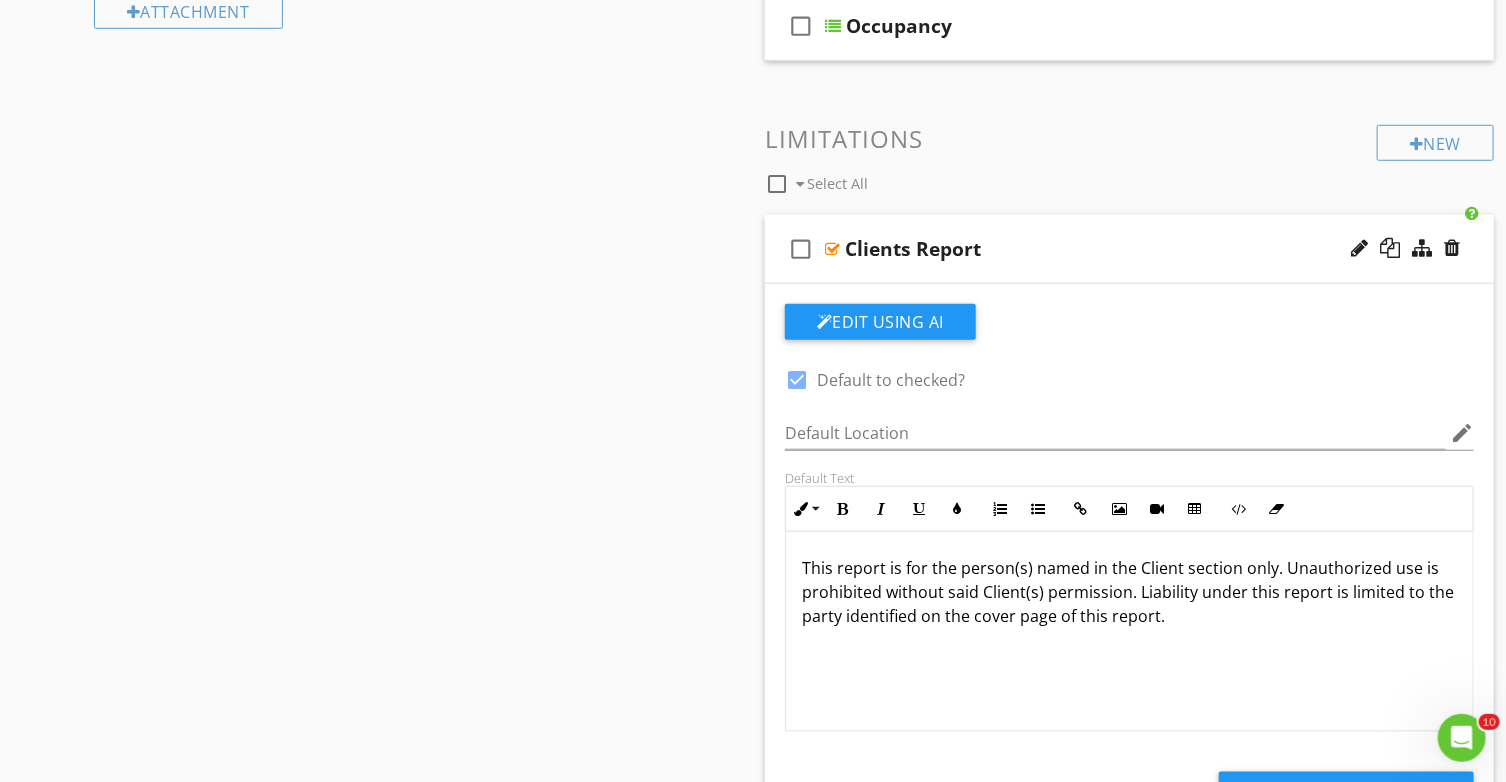 click on "check_box_outline_blank
Clients Report" at bounding box center (1129, 249) 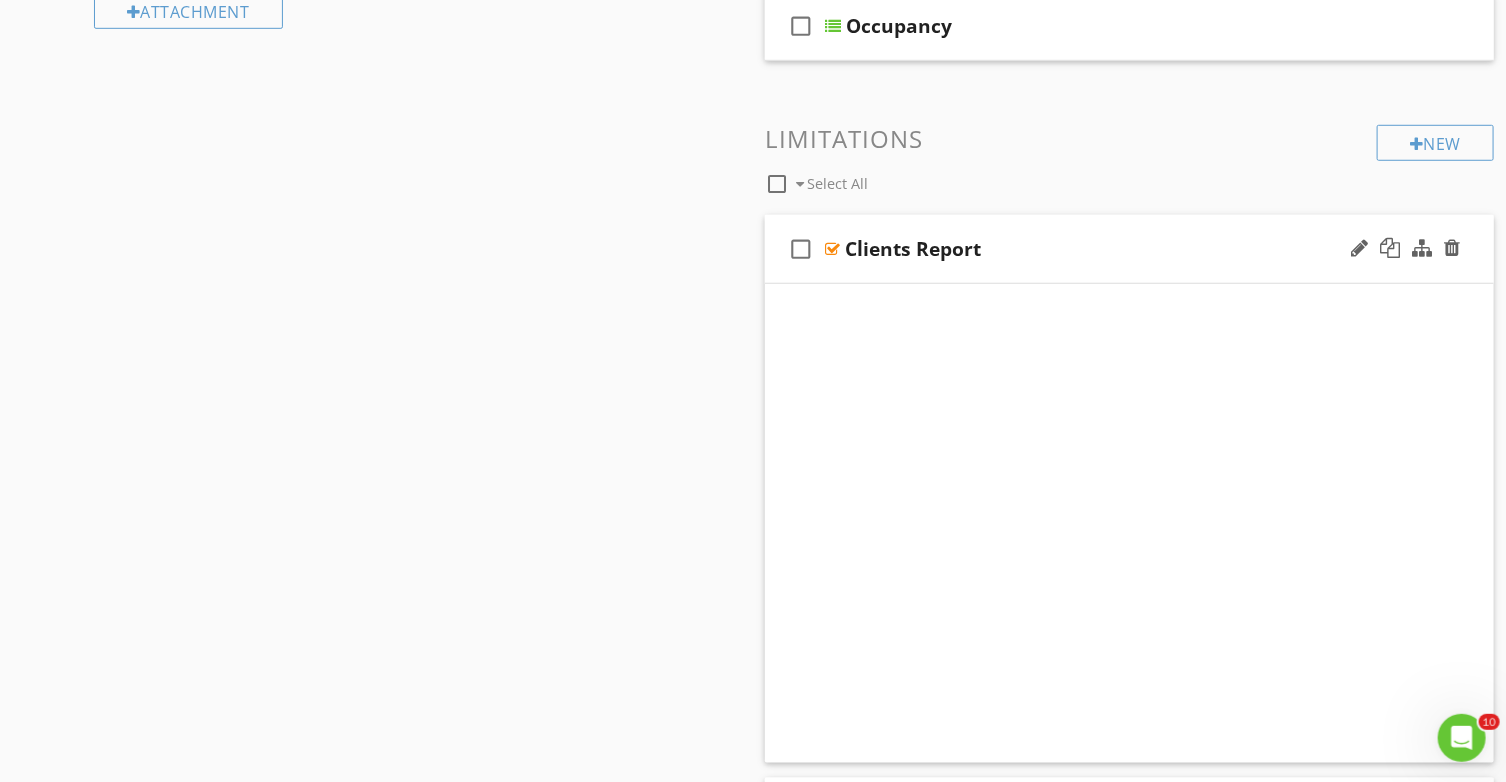 scroll, scrollTop: 353, scrollLeft: 0, axis: vertical 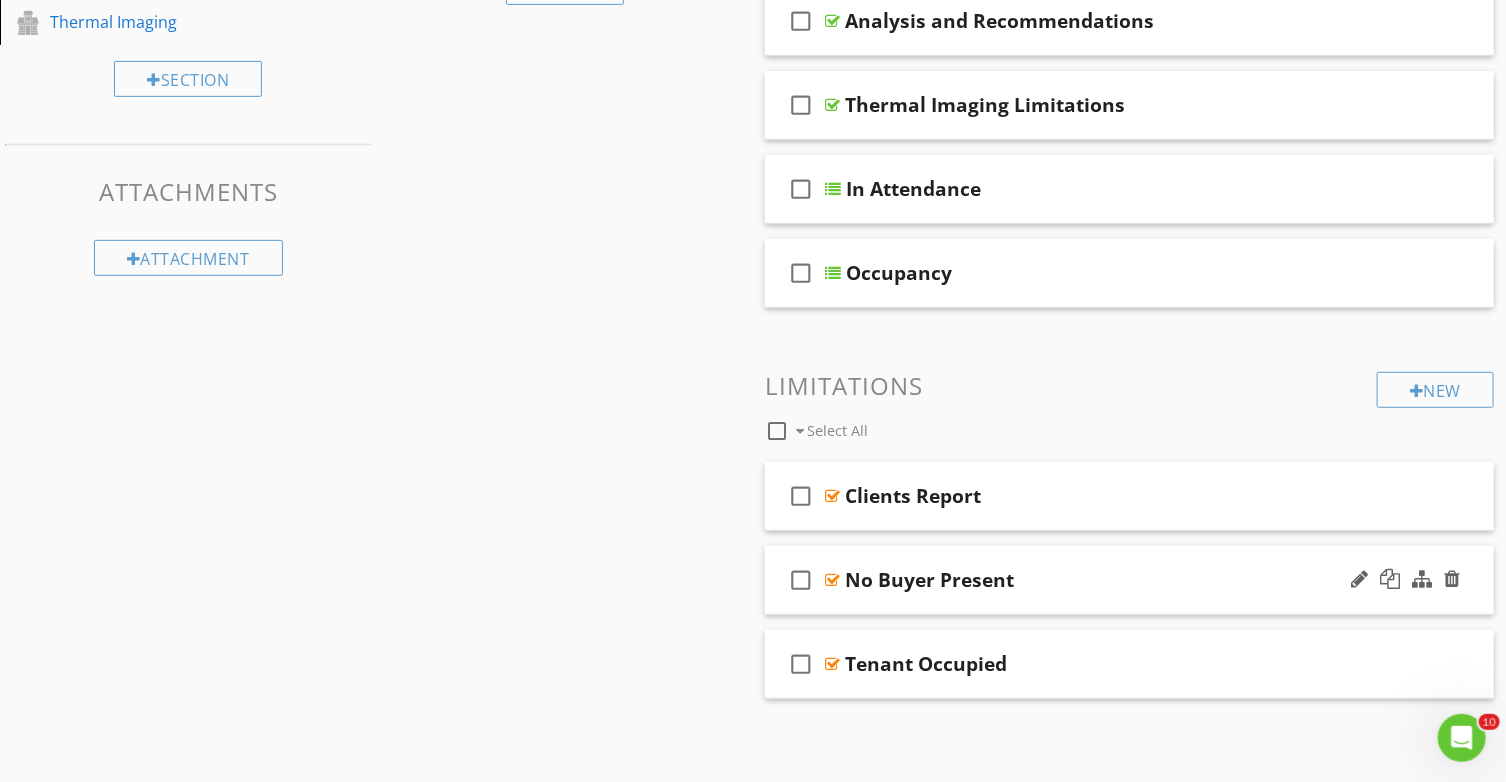 click on "check_box_outline_blank
No Buyer Present" at bounding box center (1129, 580) 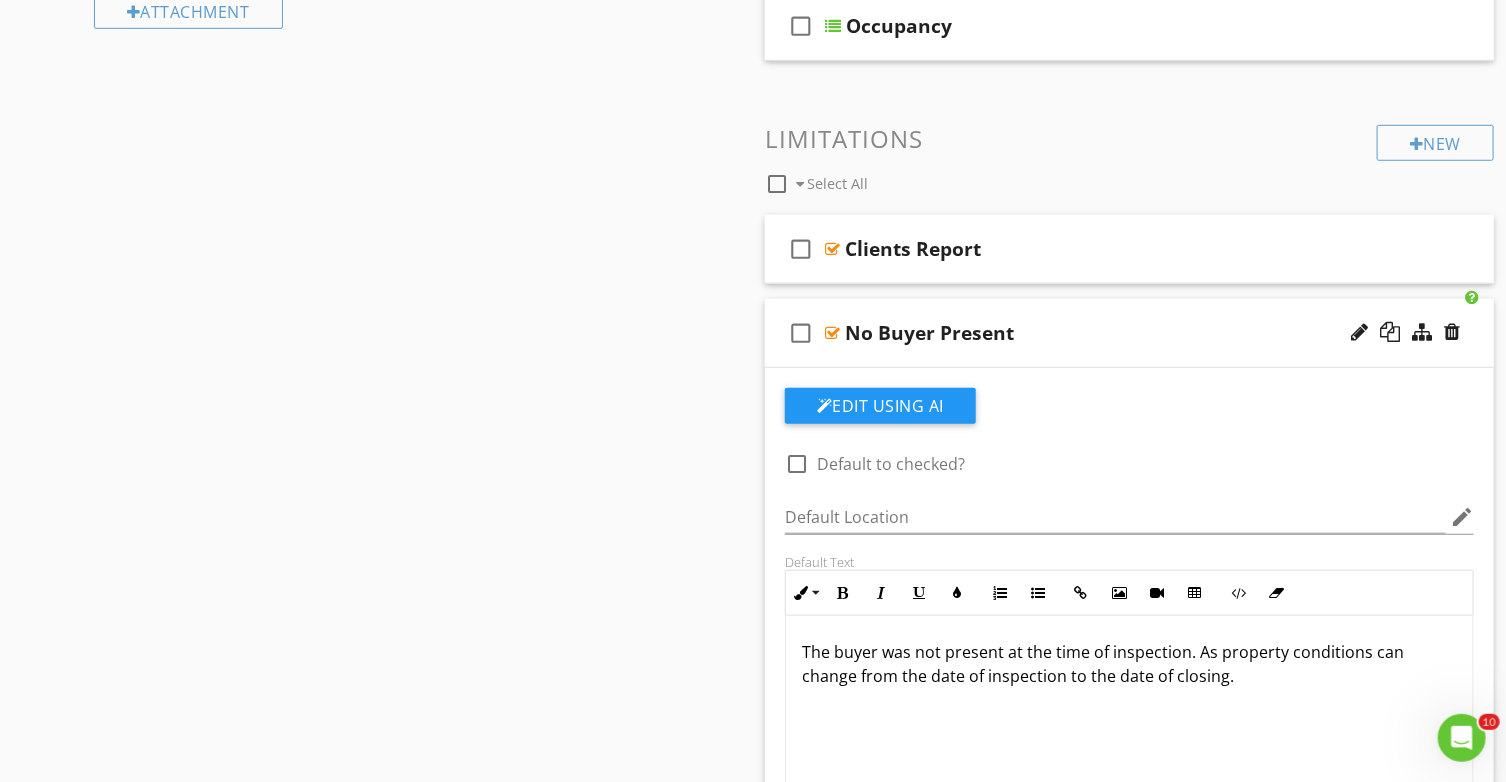 click on "check_box_outline_blank
No Buyer Present" at bounding box center [1129, 333] 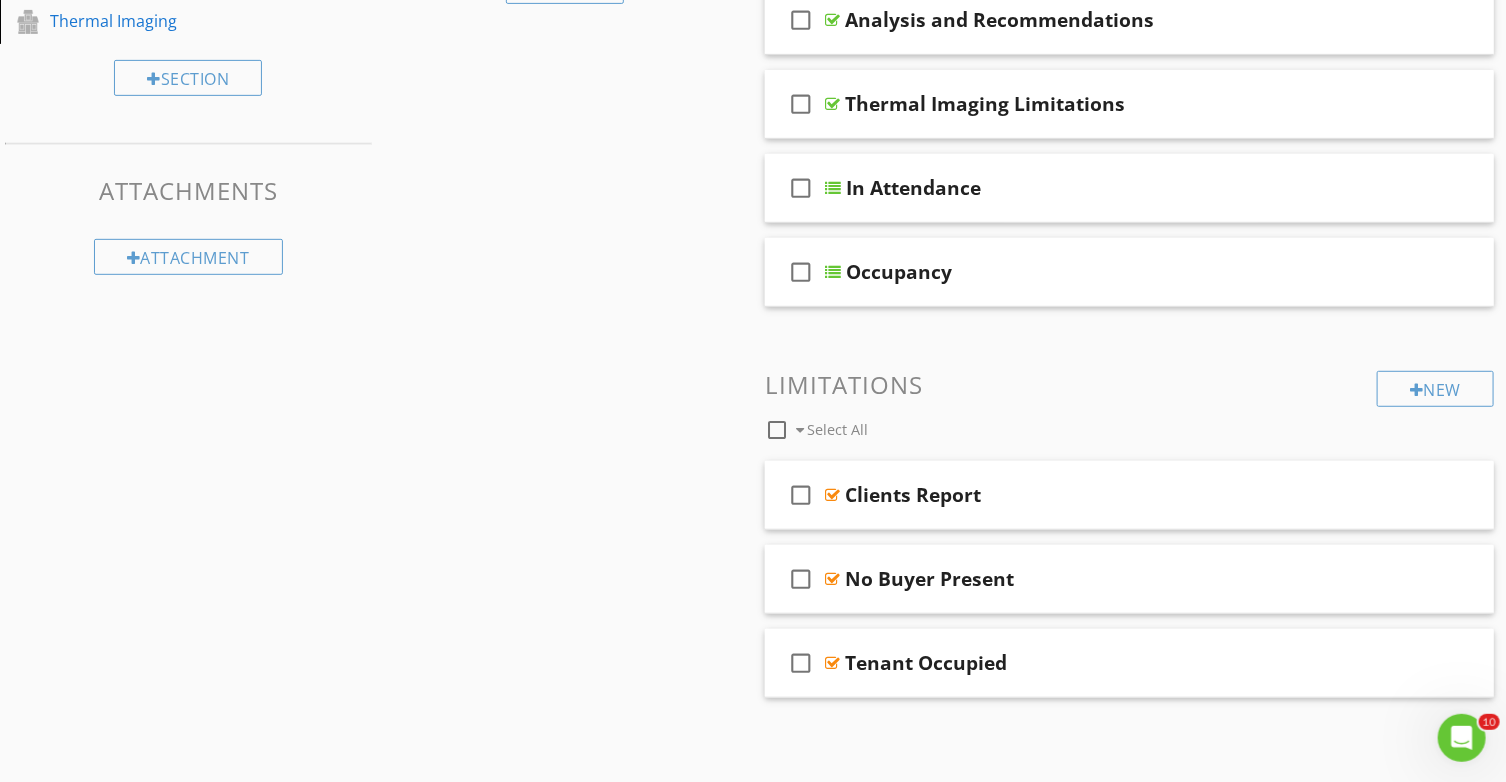 scroll, scrollTop: 353, scrollLeft: 0, axis: vertical 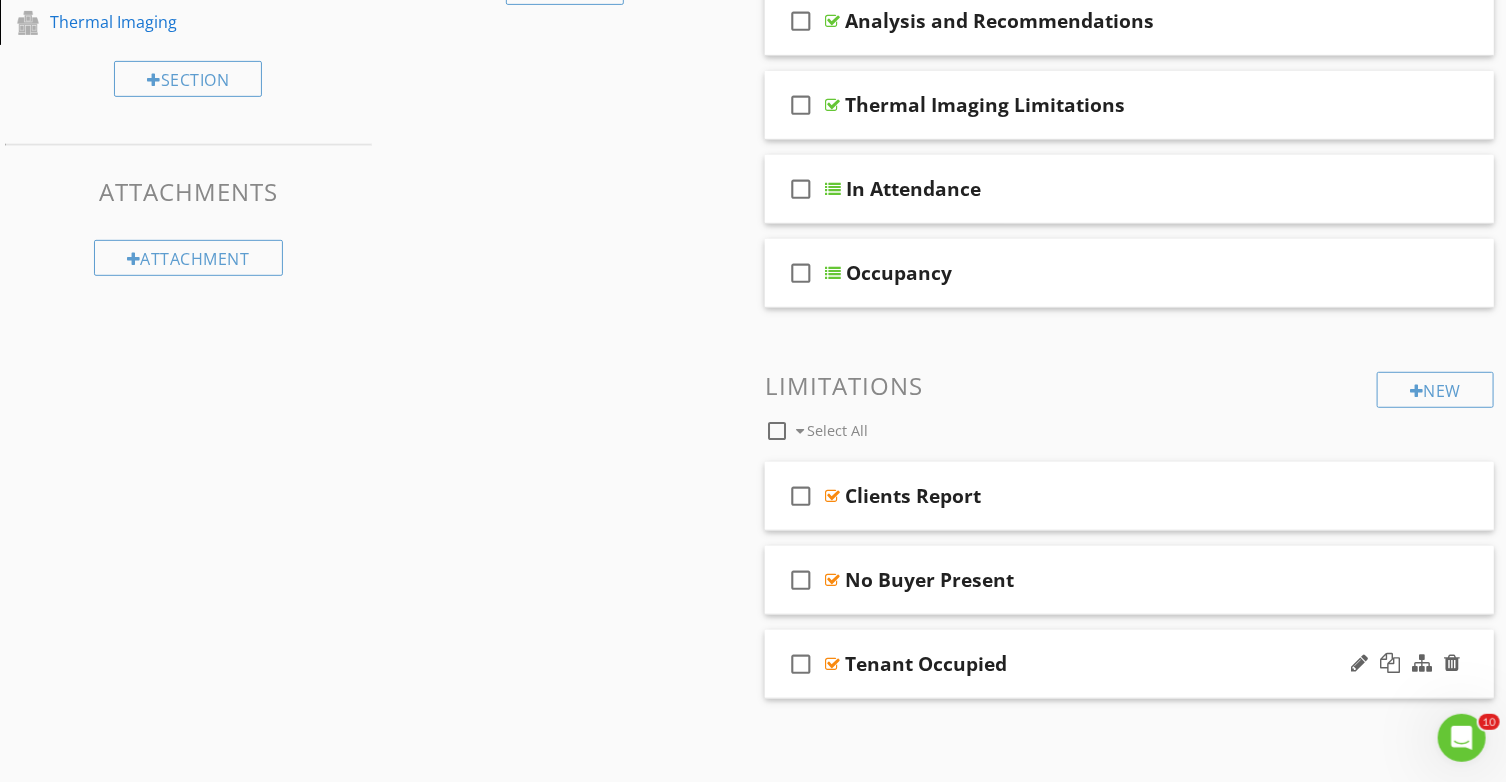 click on "check_box_outline_blank
Tenant Occupied" at bounding box center [1129, 664] 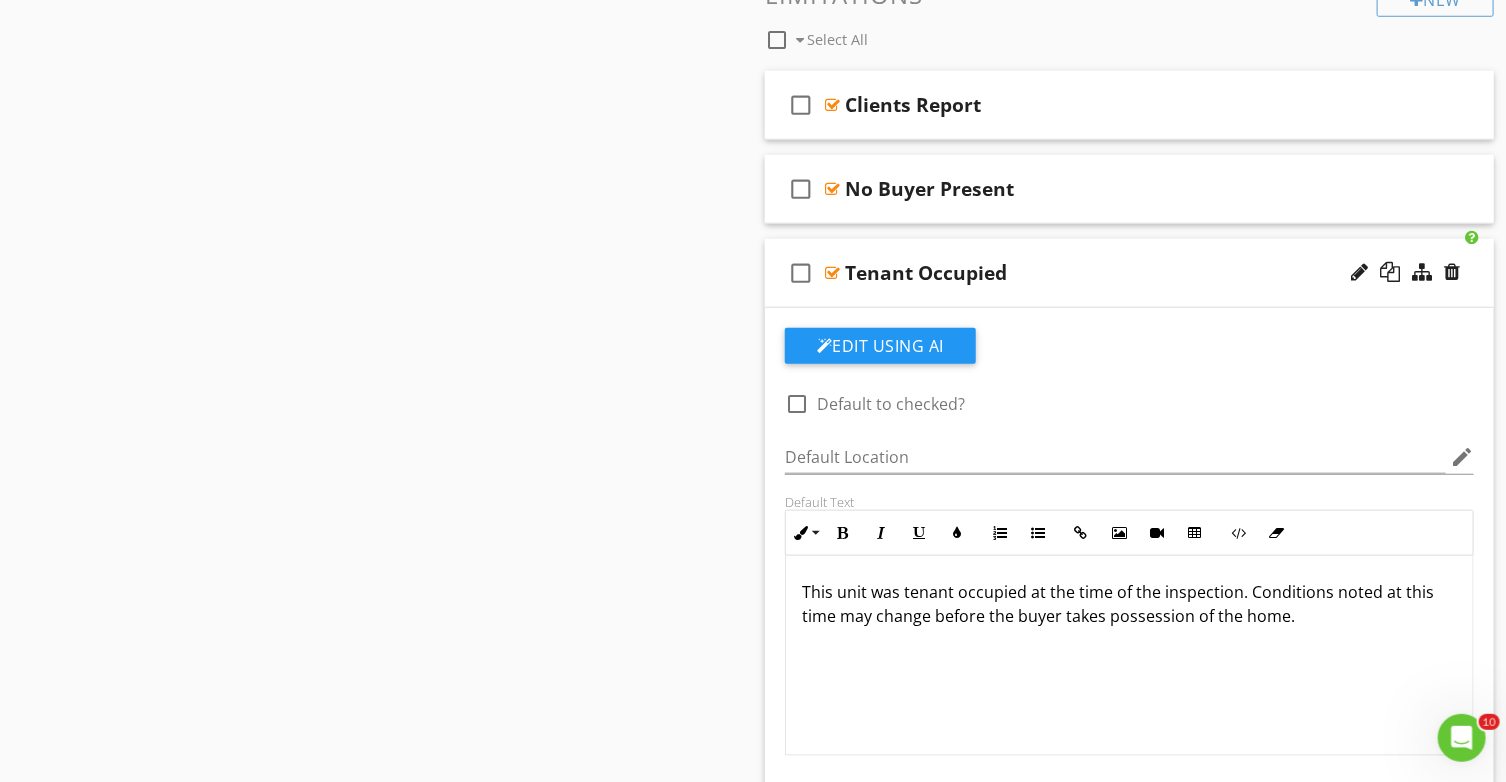 scroll, scrollTop: 800, scrollLeft: 0, axis: vertical 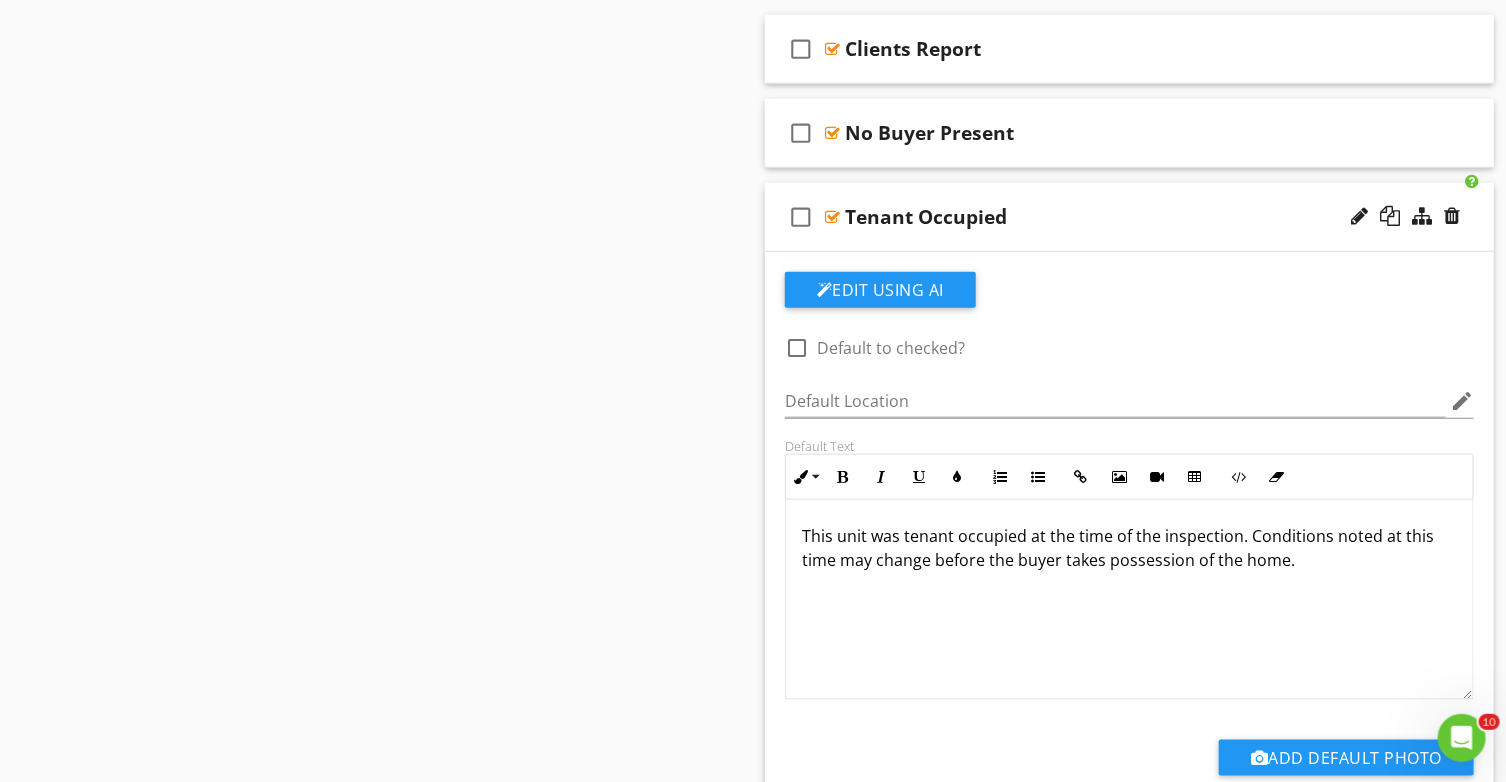 click on "check_box_outline_blank
Tenant Occupied" at bounding box center (1129, 217) 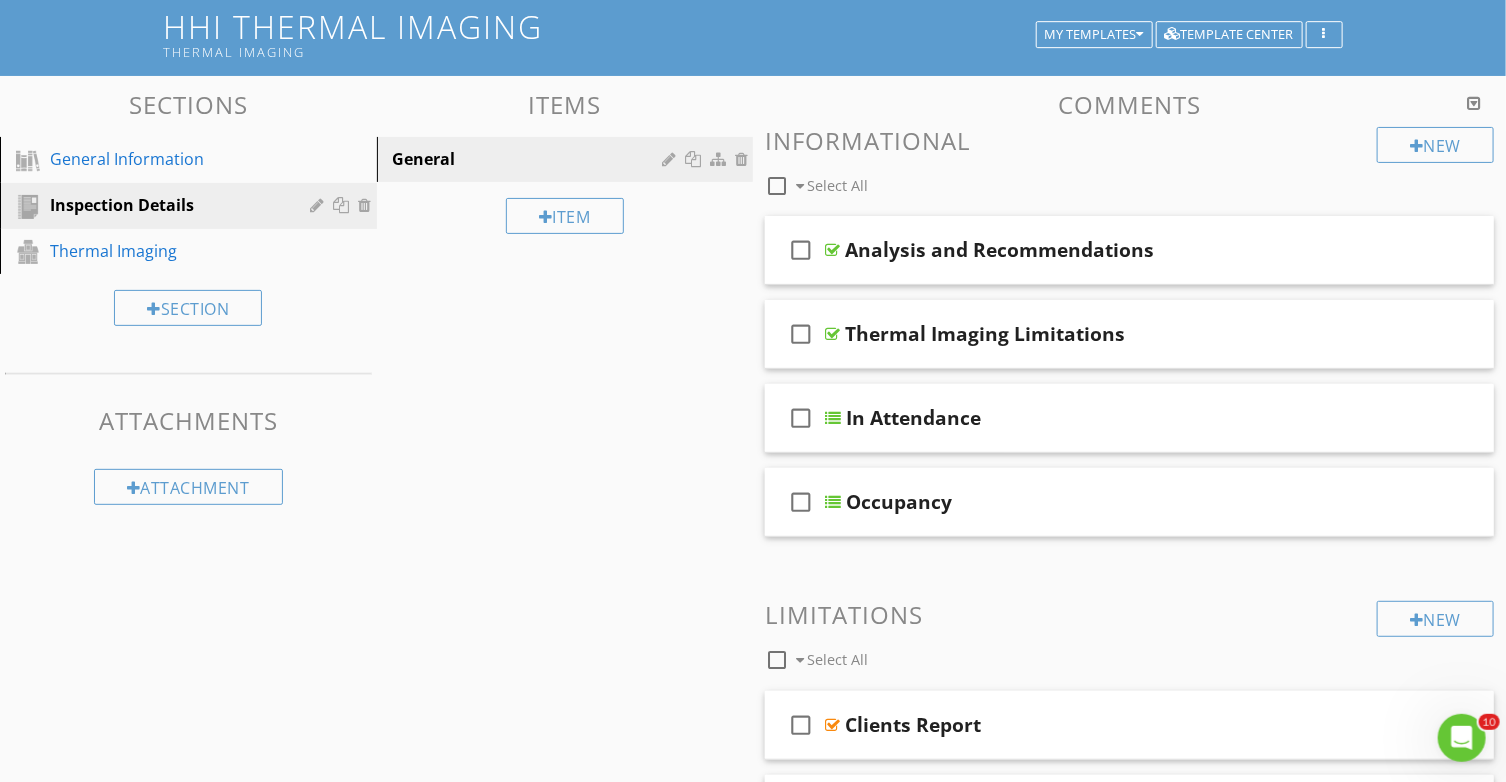 scroll, scrollTop: 0, scrollLeft: 0, axis: both 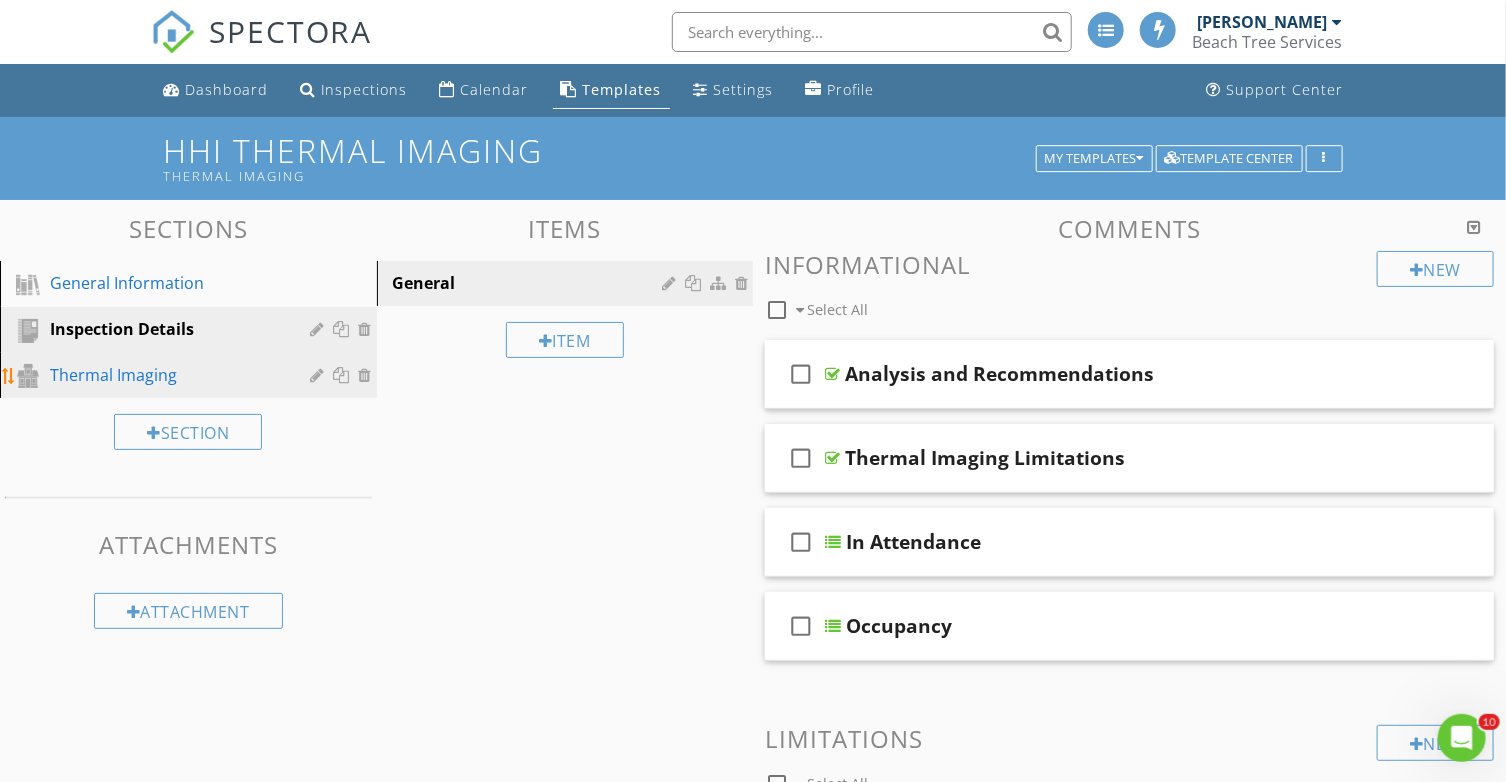 click on "Thermal Imaging" at bounding box center [166, 375] 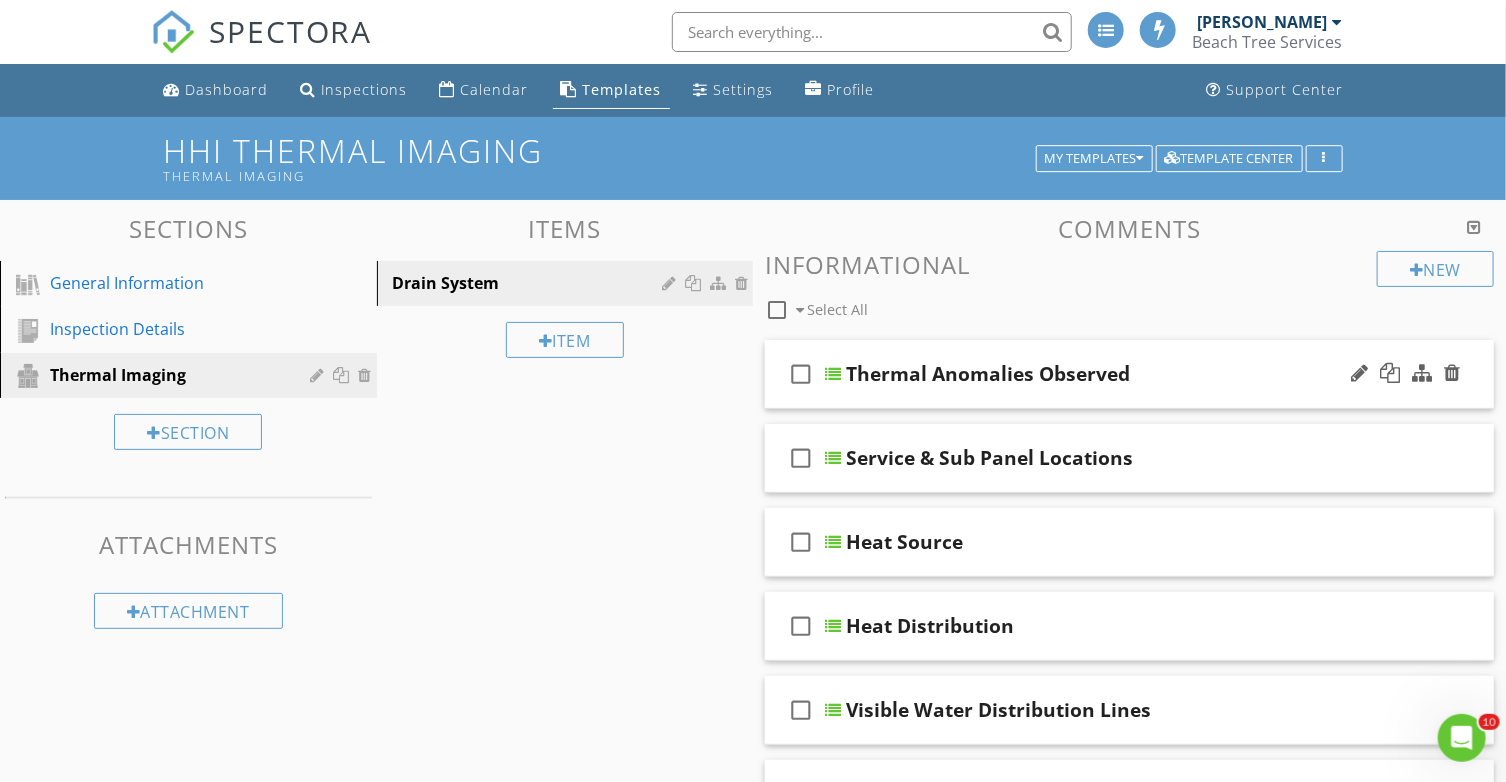 click on "check_box_outline_blank
Thermal Anomalies Observed" at bounding box center [1129, 374] 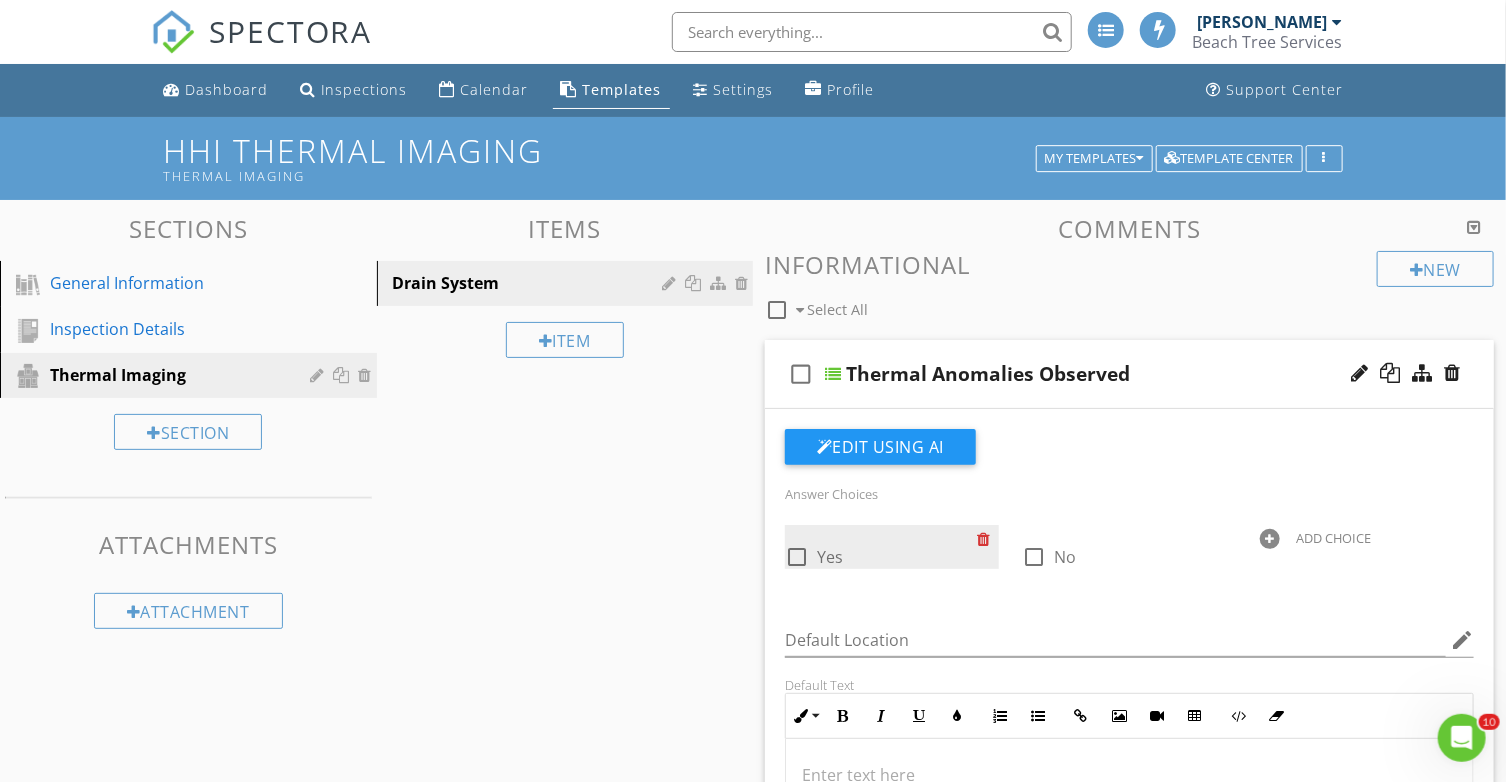 scroll, scrollTop: 300, scrollLeft: 0, axis: vertical 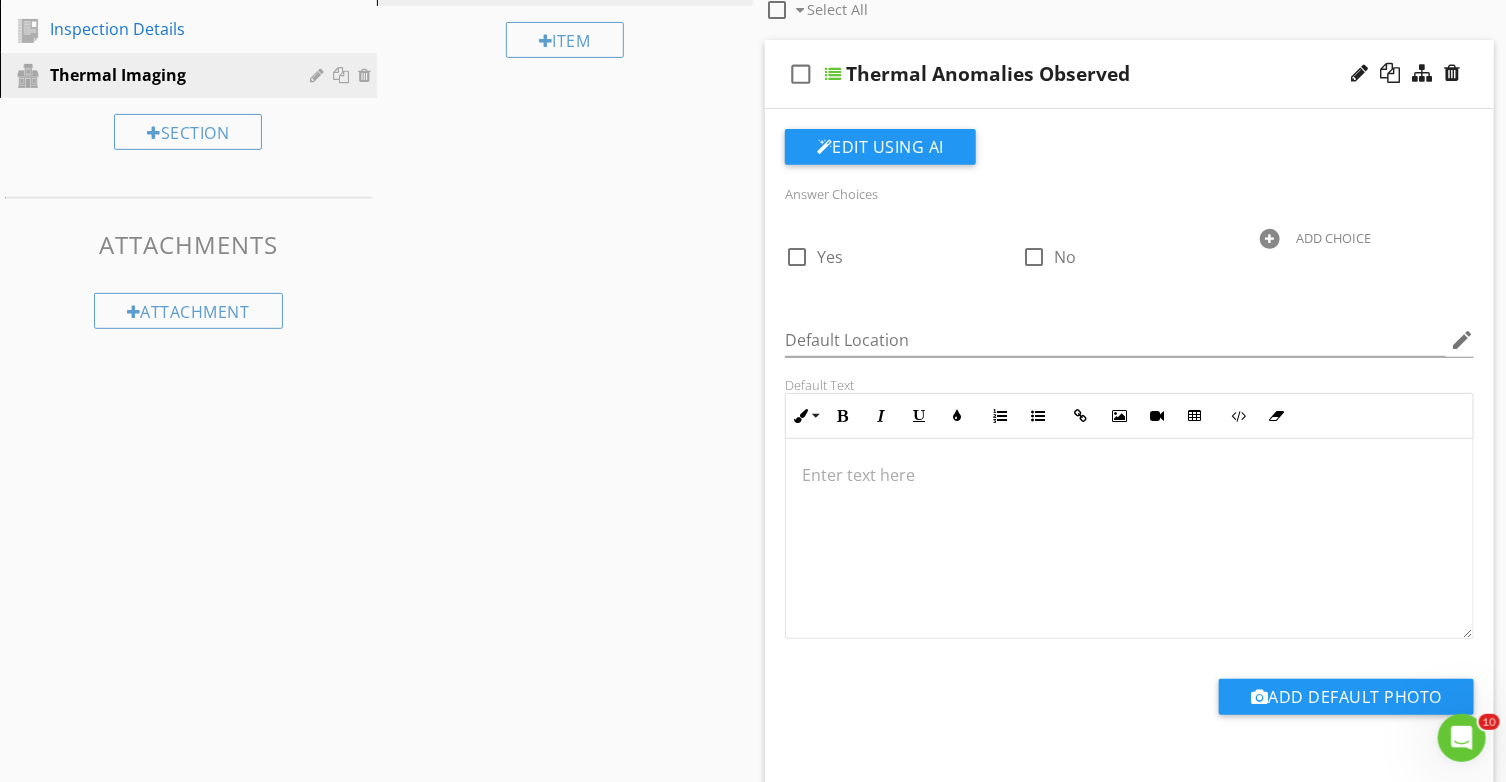 click on "check_box_outline_blank
Thermal Anomalies Observed" at bounding box center [1129, 74] 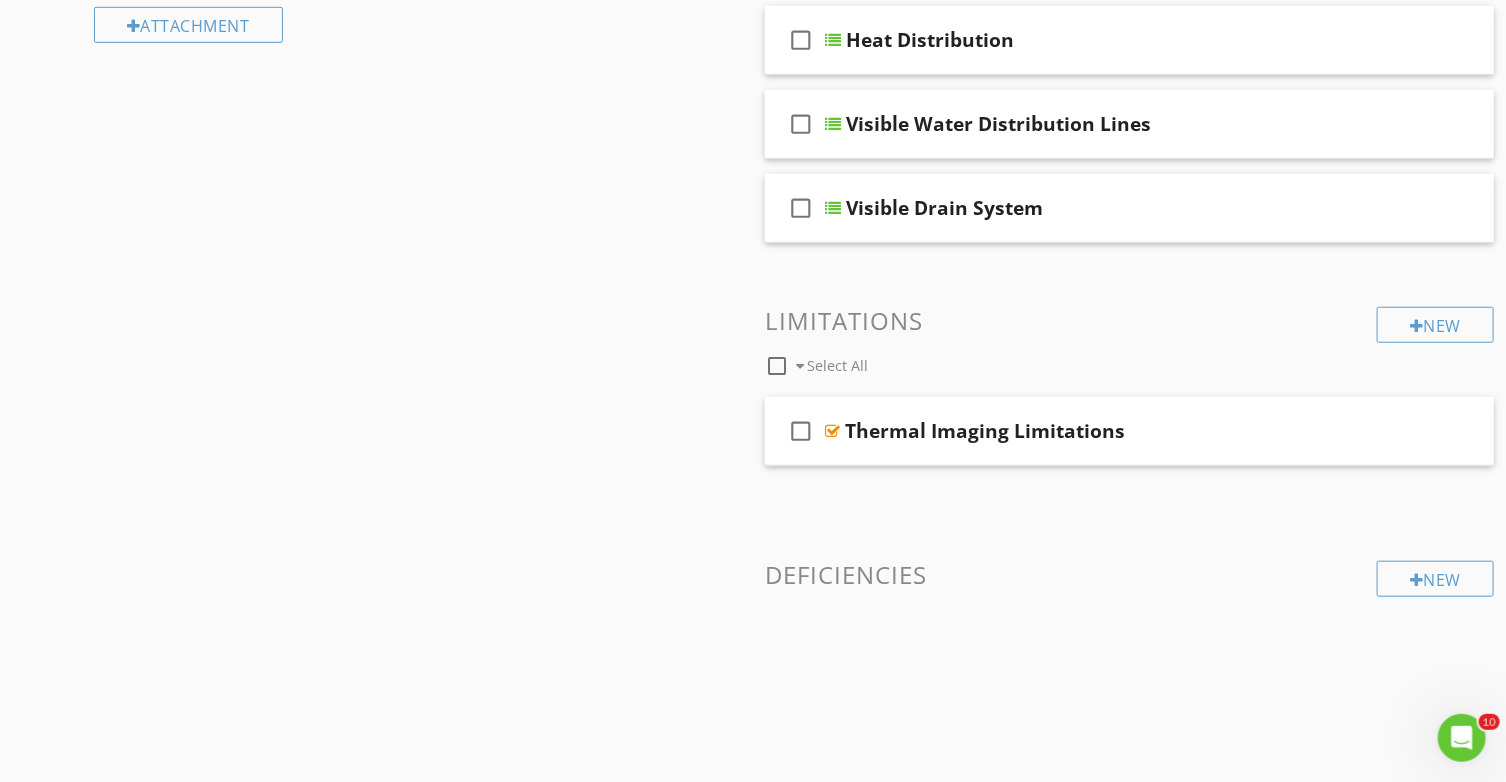 scroll, scrollTop: 591, scrollLeft: 0, axis: vertical 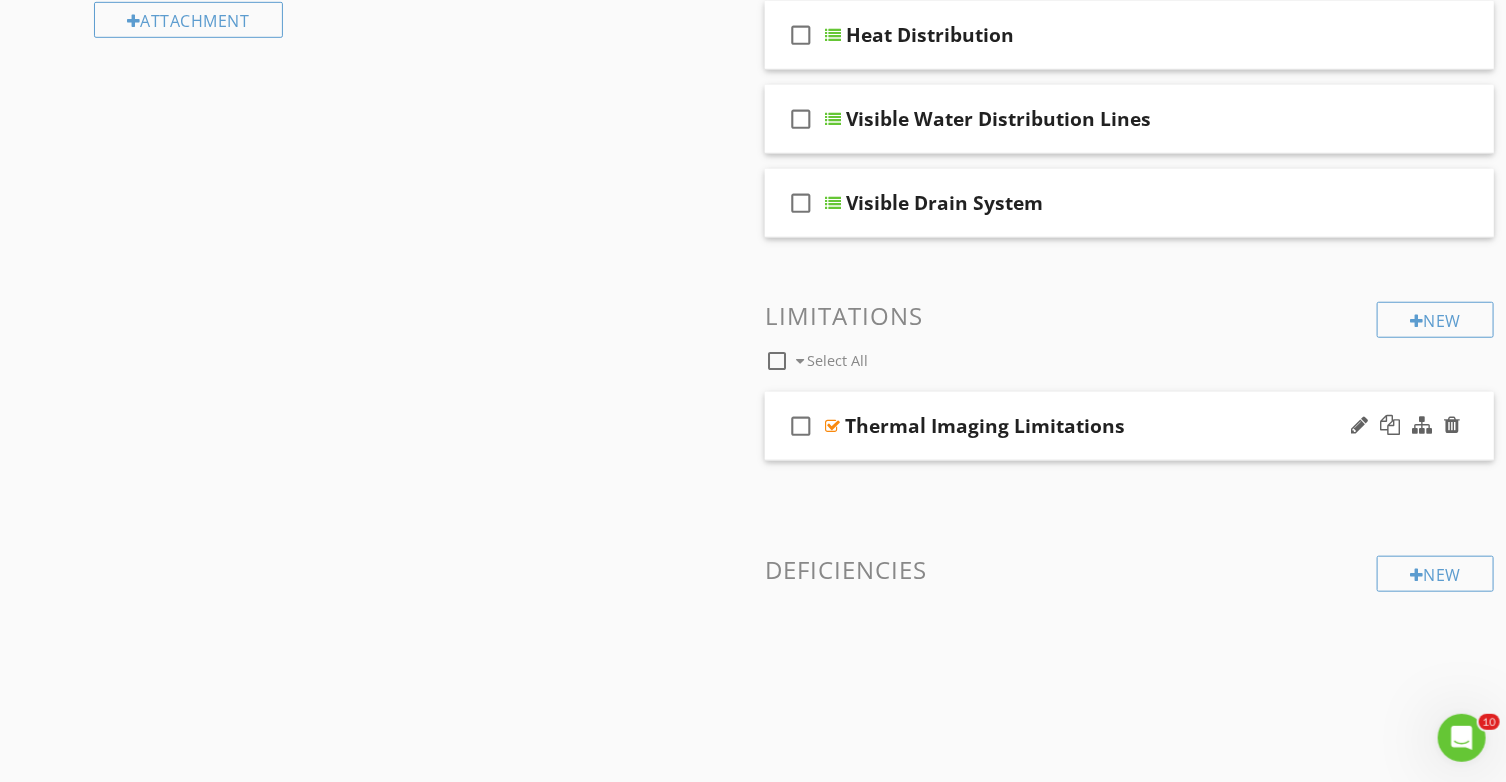 click on "check_box_outline_blank
Thermal Imaging Limitations" at bounding box center (1129, 426) 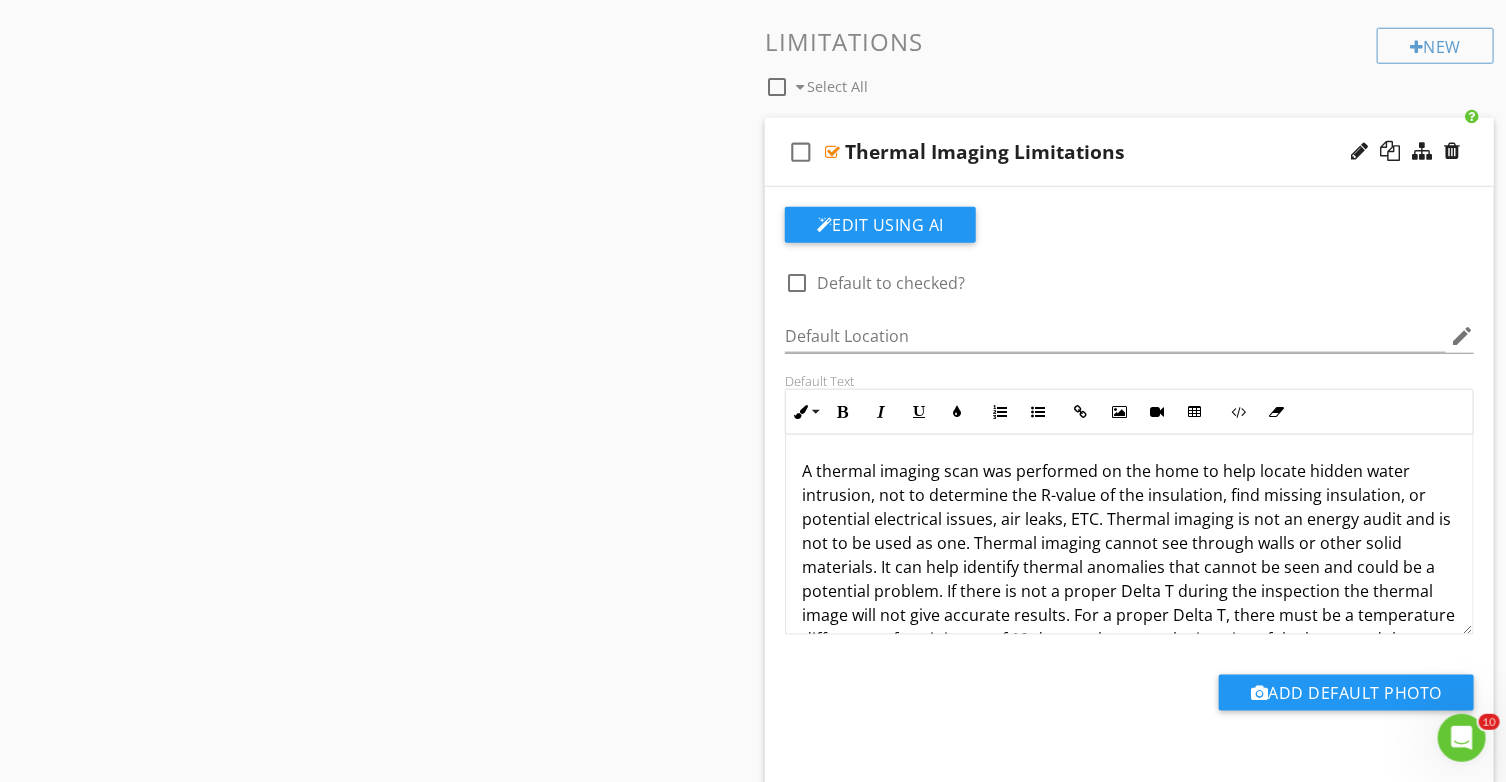 scroll, scrollTop: 891, scrollLeft: 0, axis: vertical 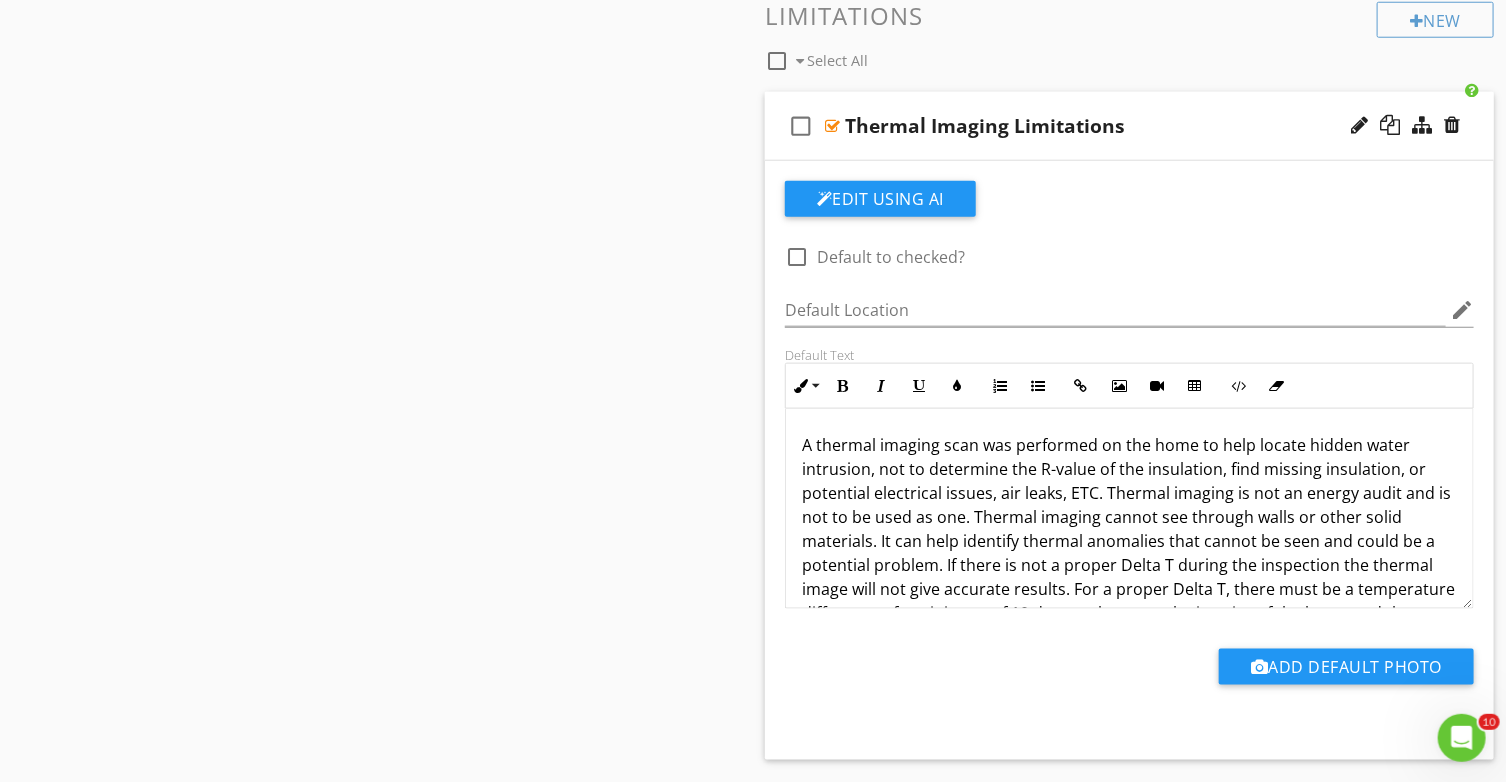 click on "check_box_outline_blank
Thermal Imaging Limitations" at bounding box center [1129, 126] 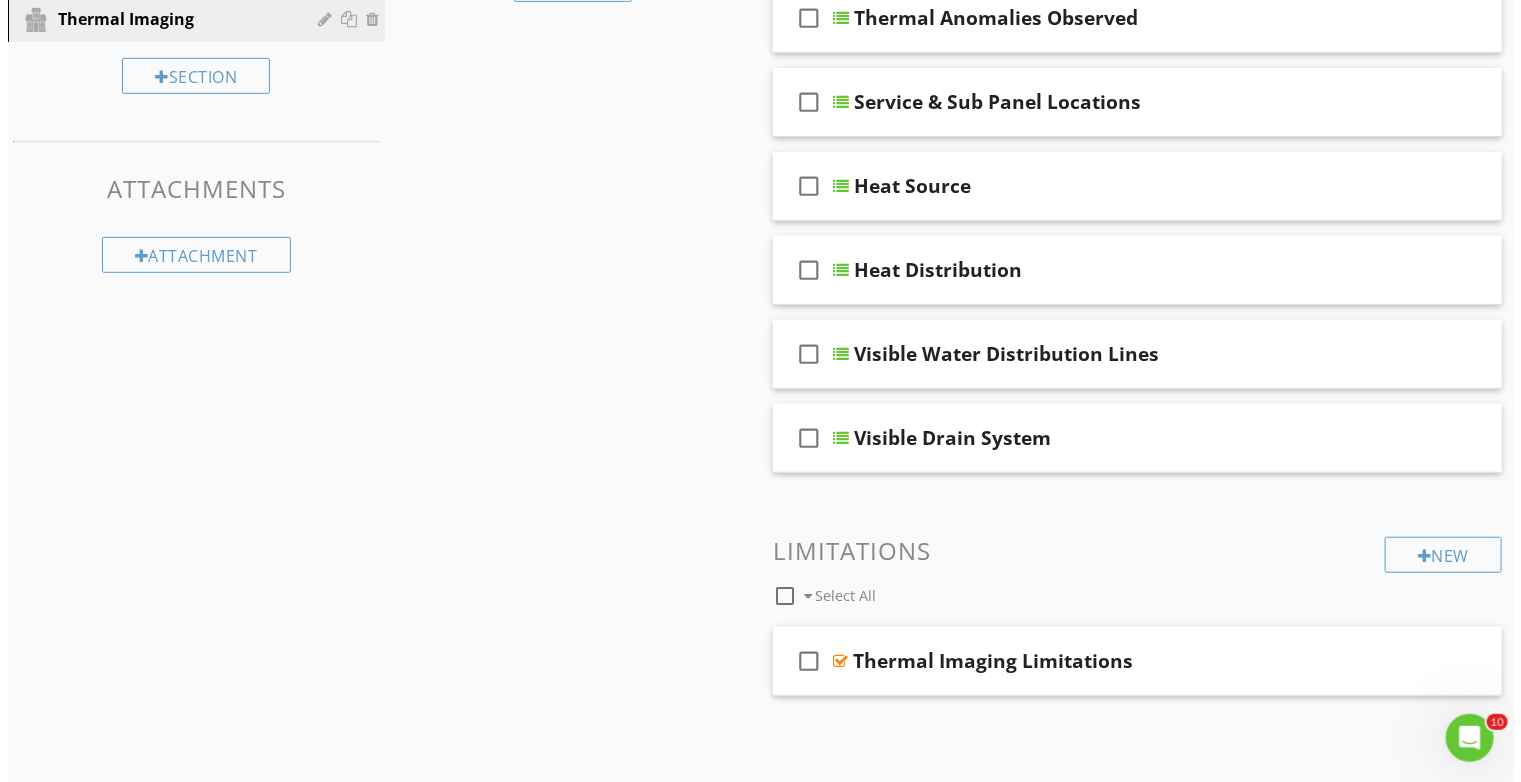 scroll, scrollTop: 91, scrollLeft: 0, axis: vertical 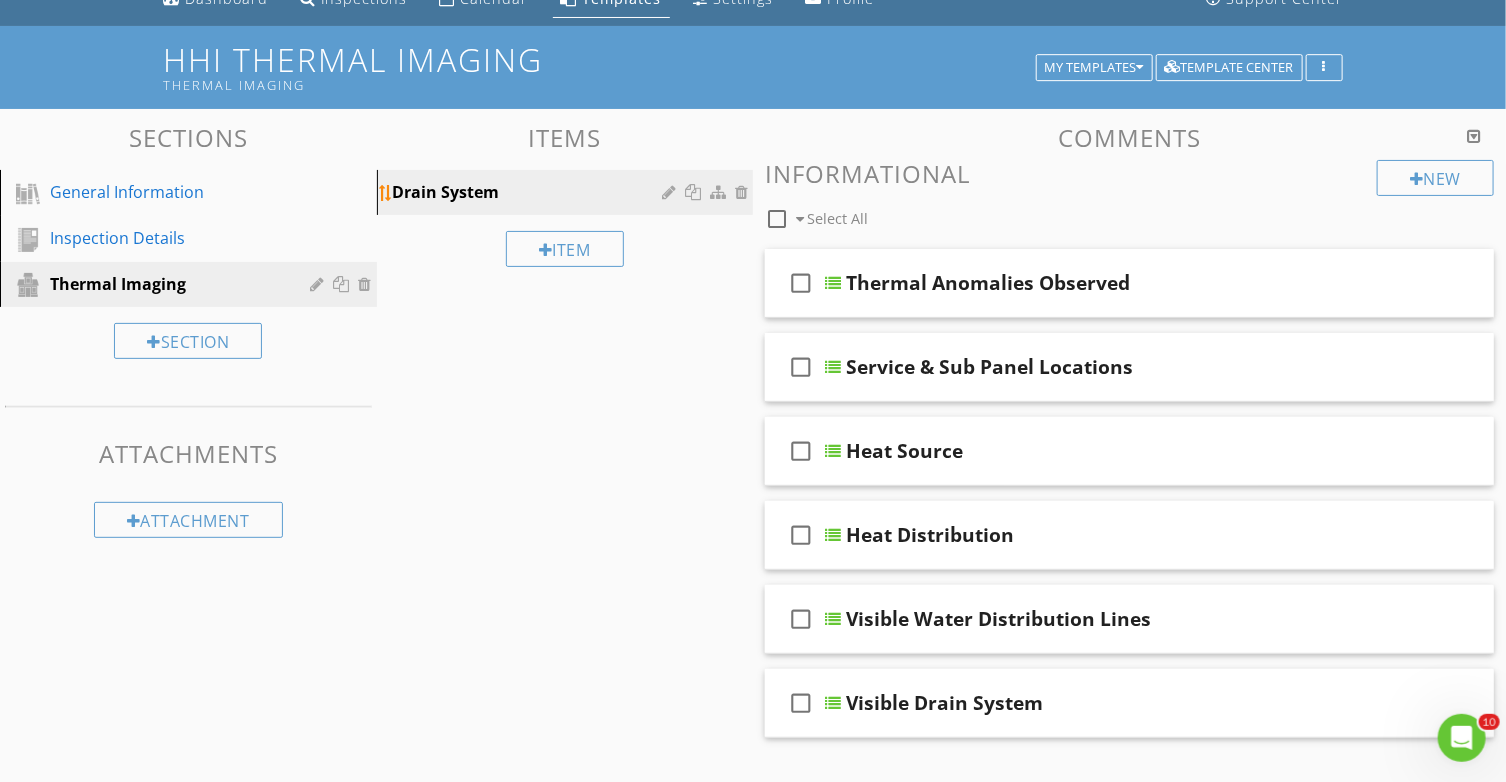 click on "Drain System" at bounding box center [531, 192] 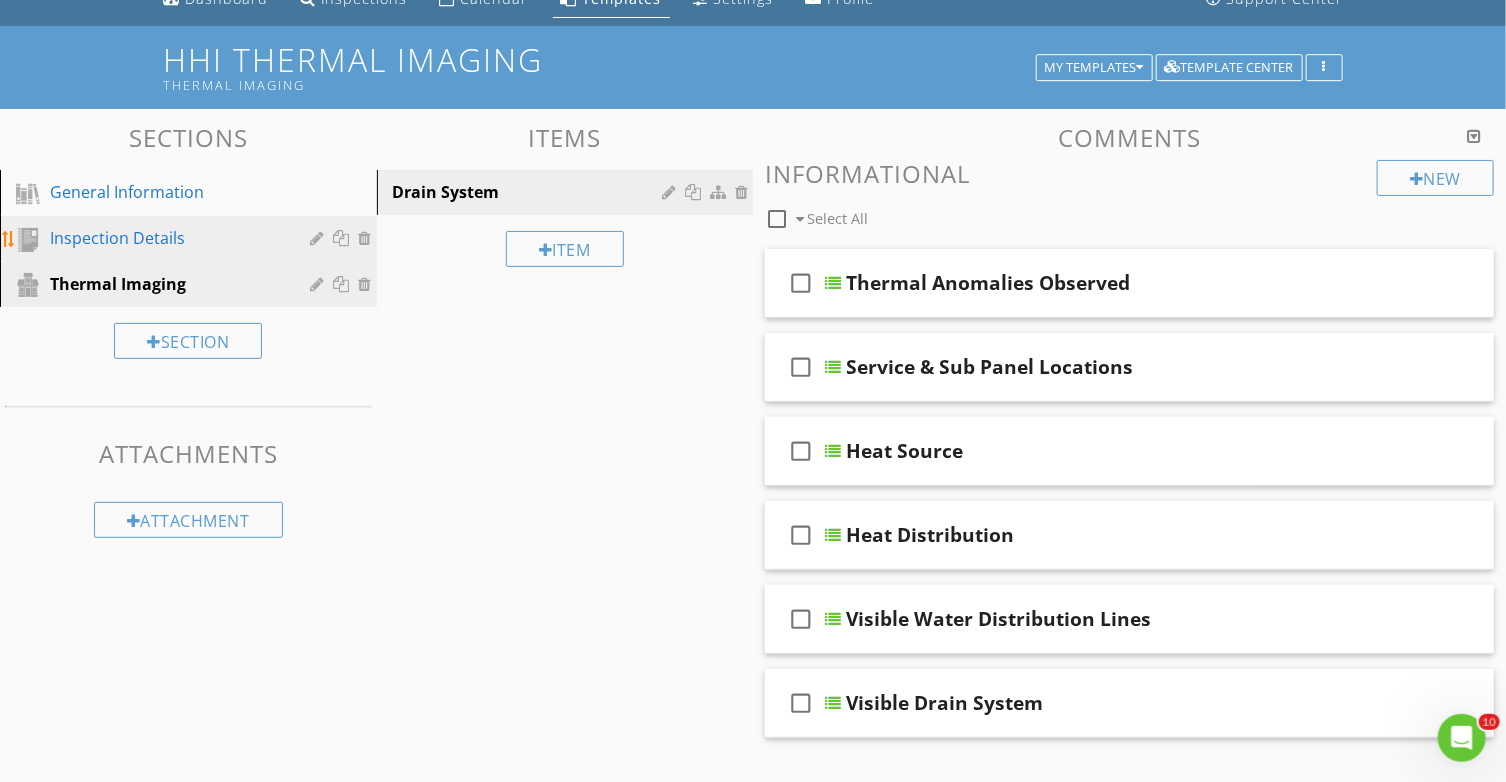 click on "Inspection Details" at bounding box center [203, 239] 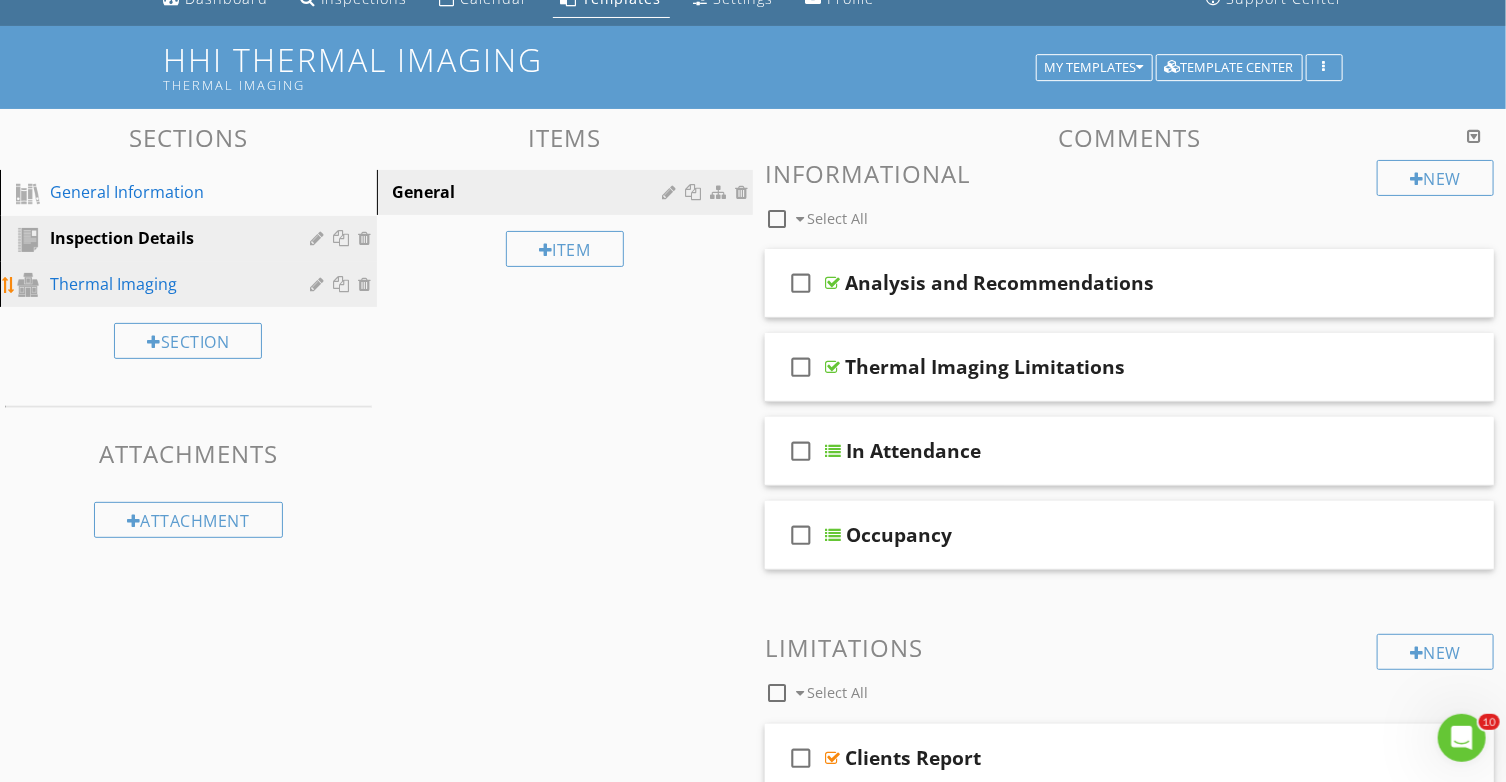 click on "Thermal Imaging" at bounding box center [166, 284] 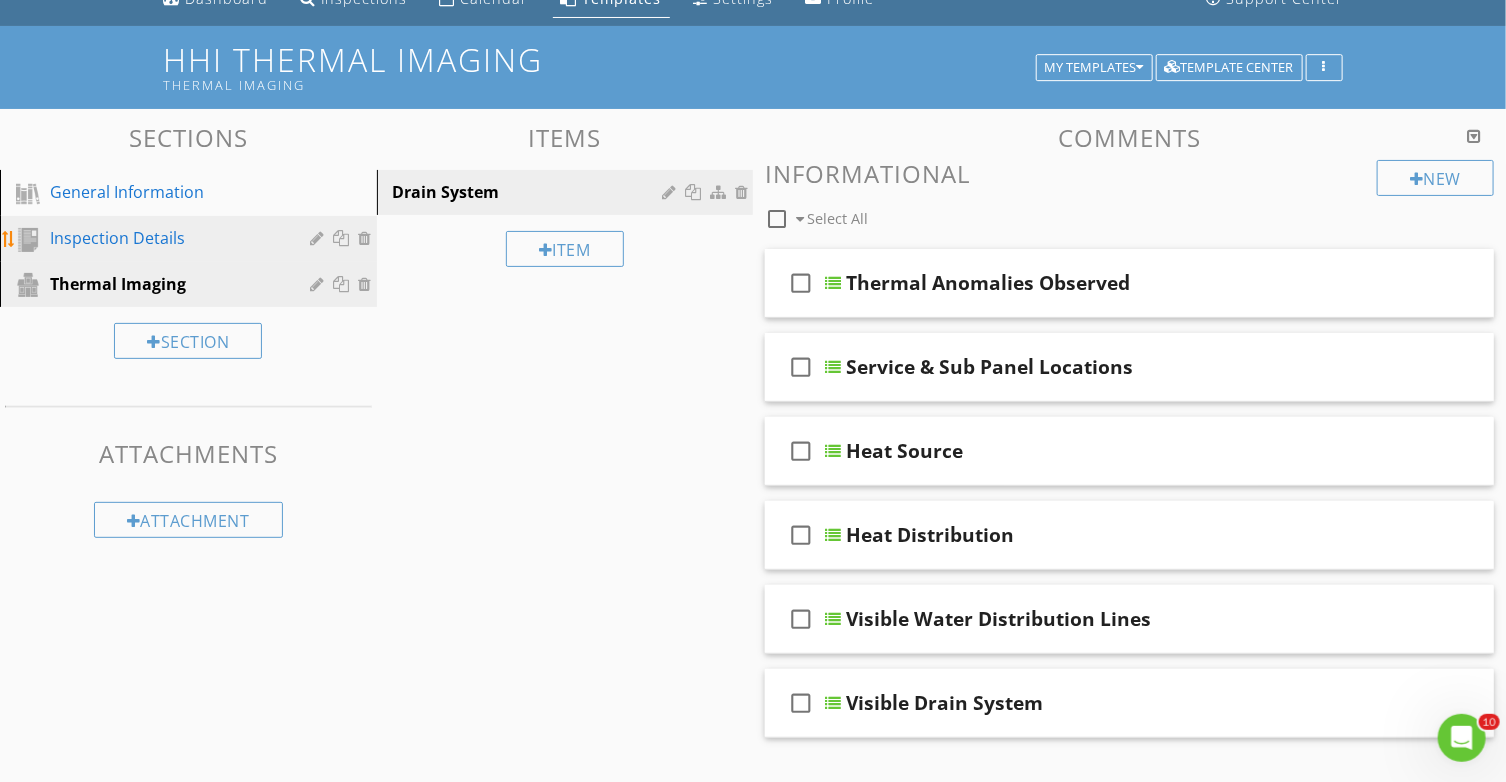 click on "Inspection Details" at bounding box center (166, 238) 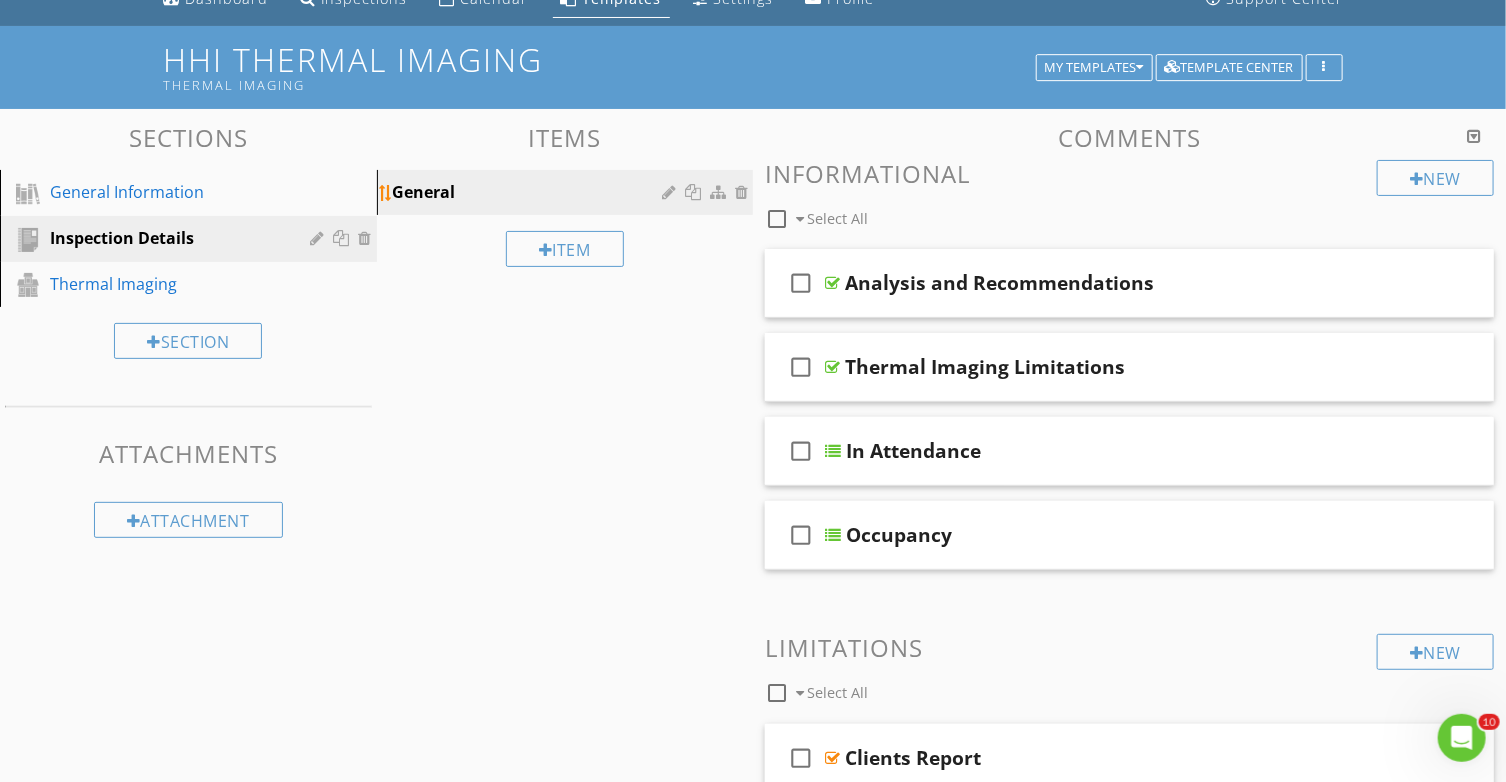 click on "General" at bounding box center [531, 192] 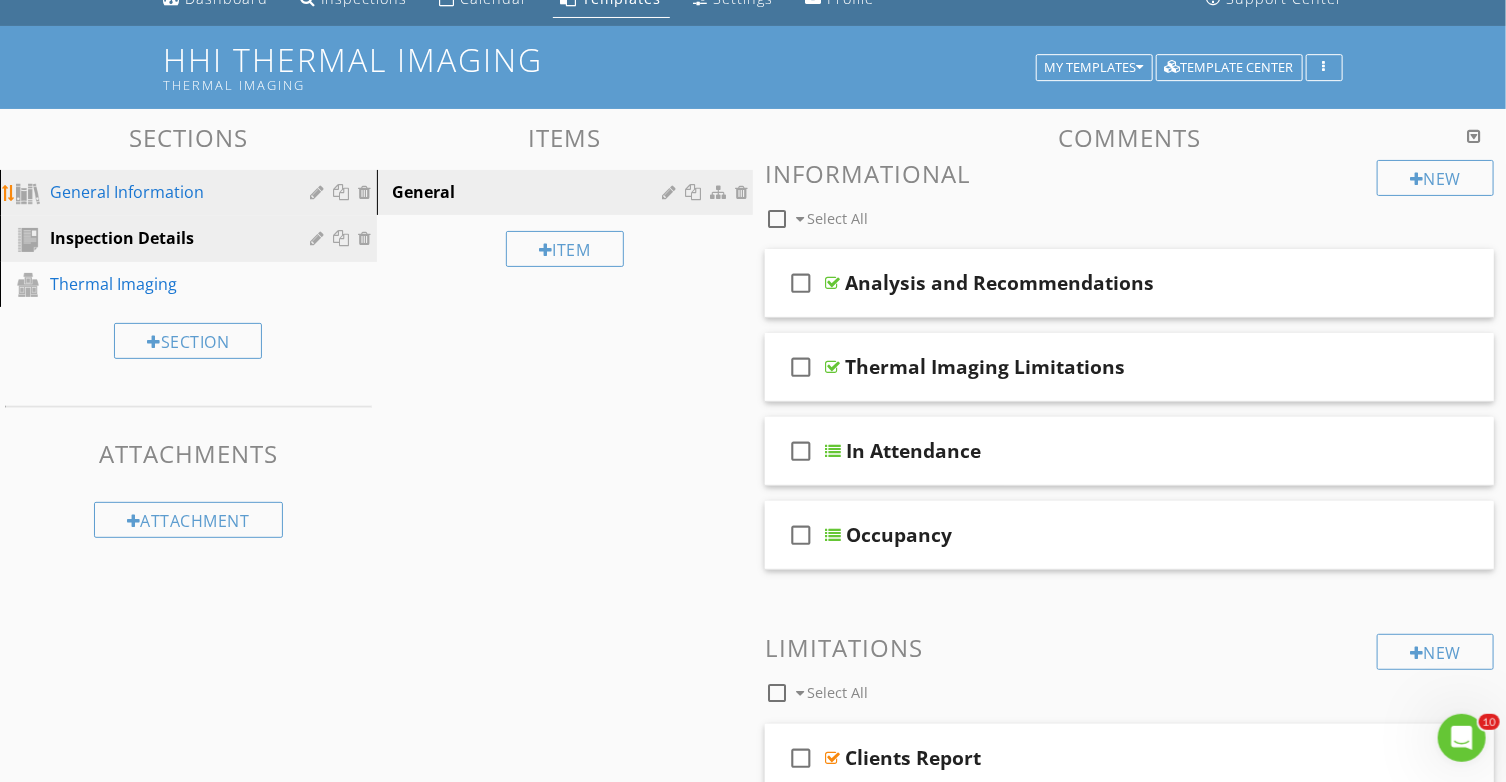 click on "General Information" at bounding box center [191, 193] 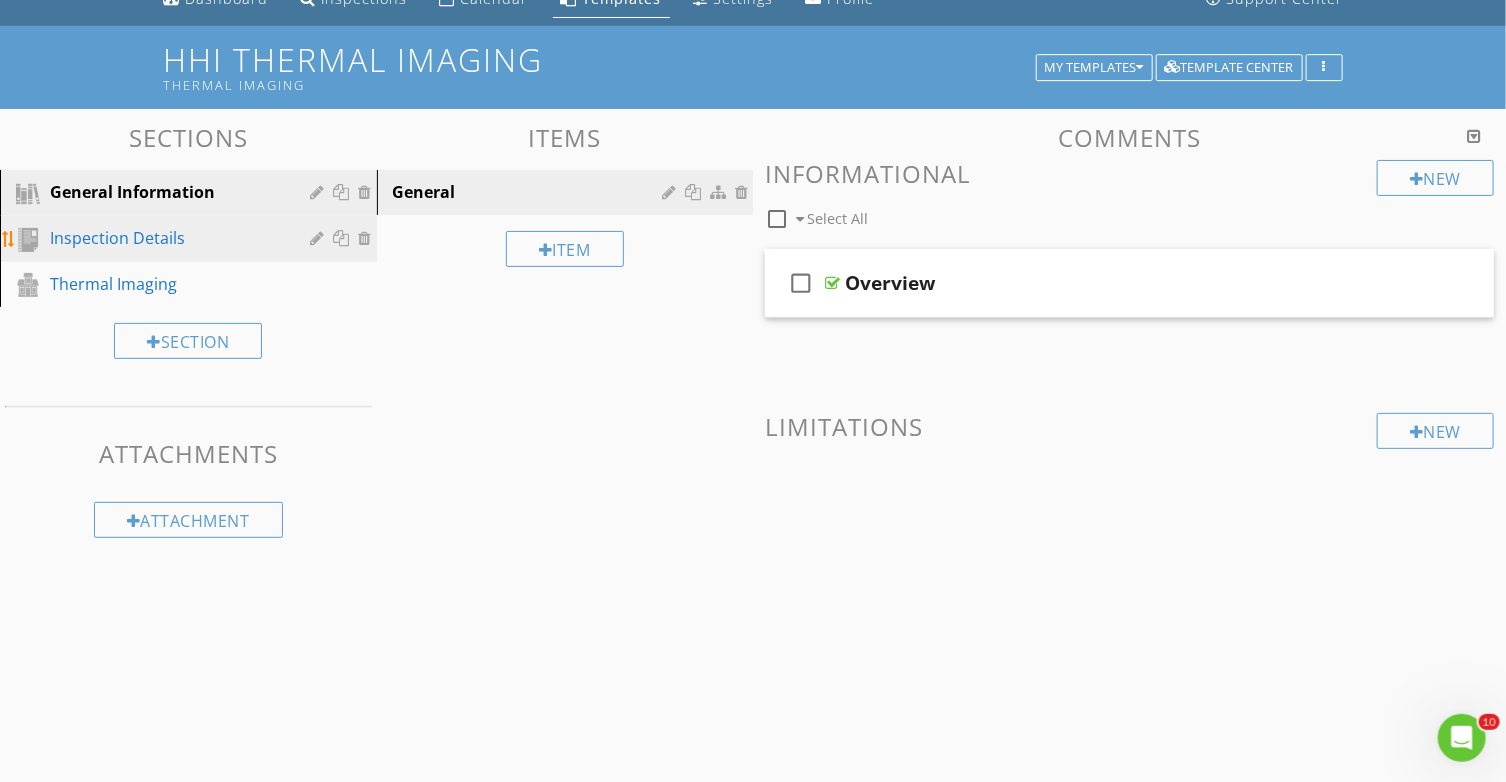 click on "Inspection Details" at bounding box center [166, 238] 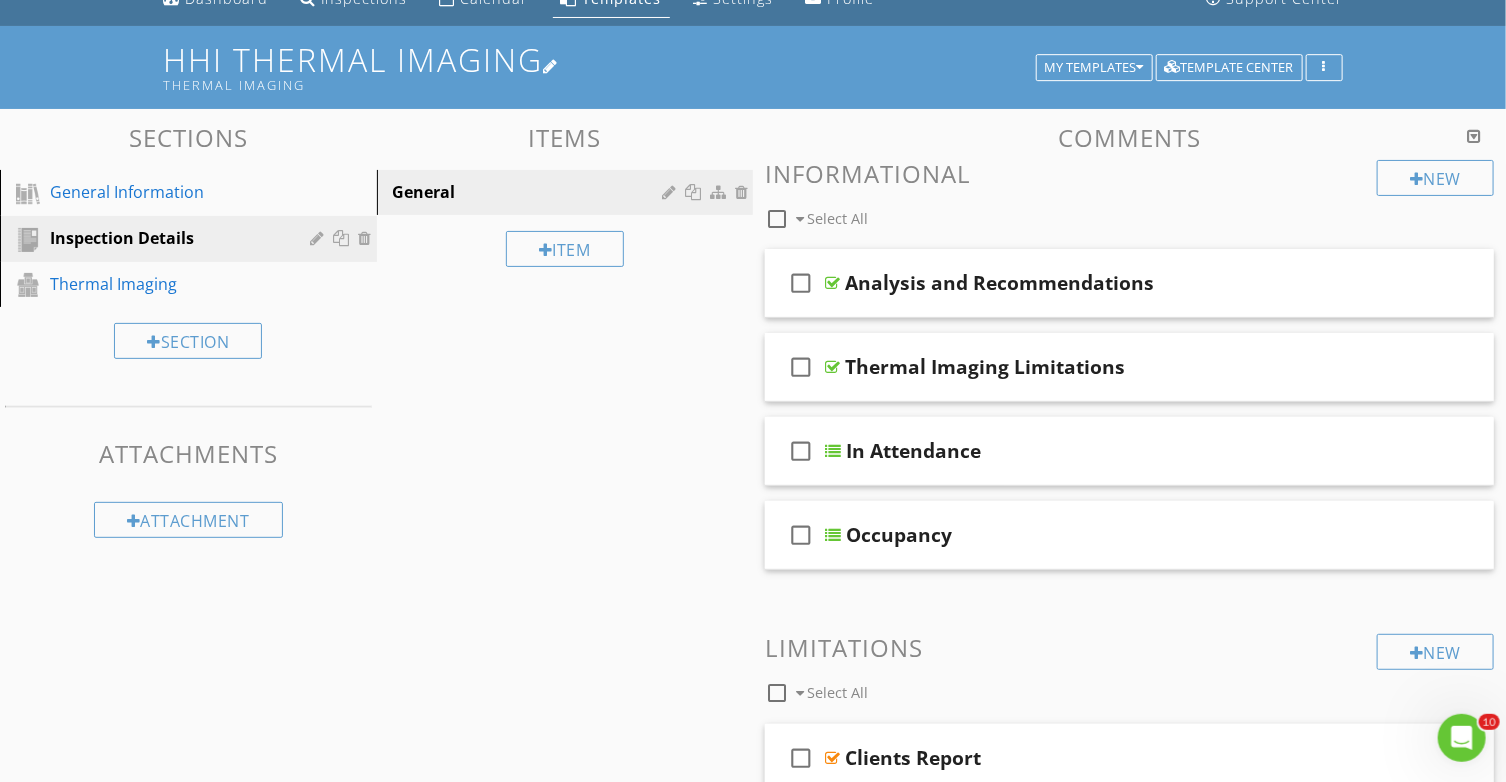 click at bounding box center (551, 66) 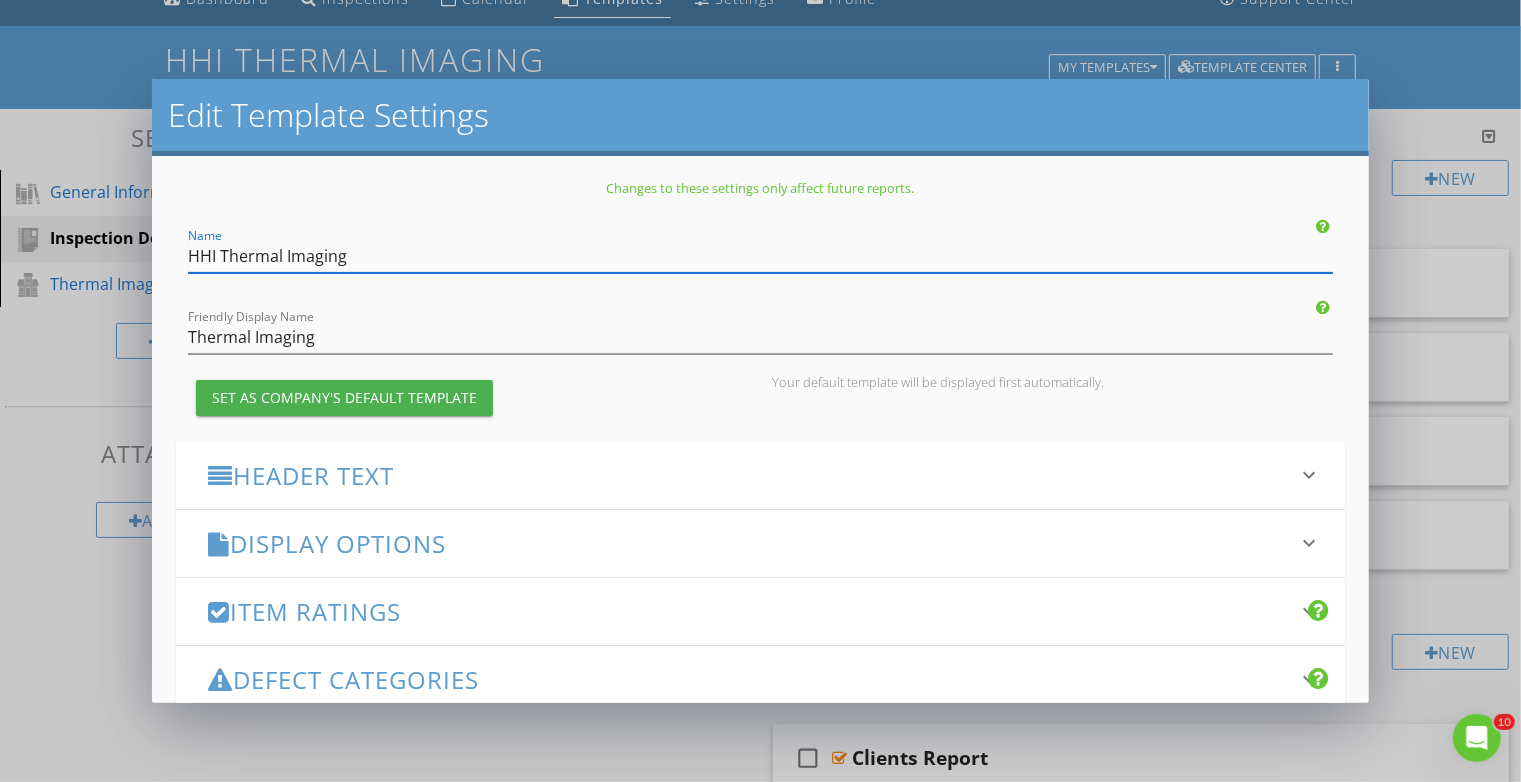 drag, startPoint x: 223, startPoint y: 256, endPoint x: 158, endPoint y: 258, distance: 65.03076 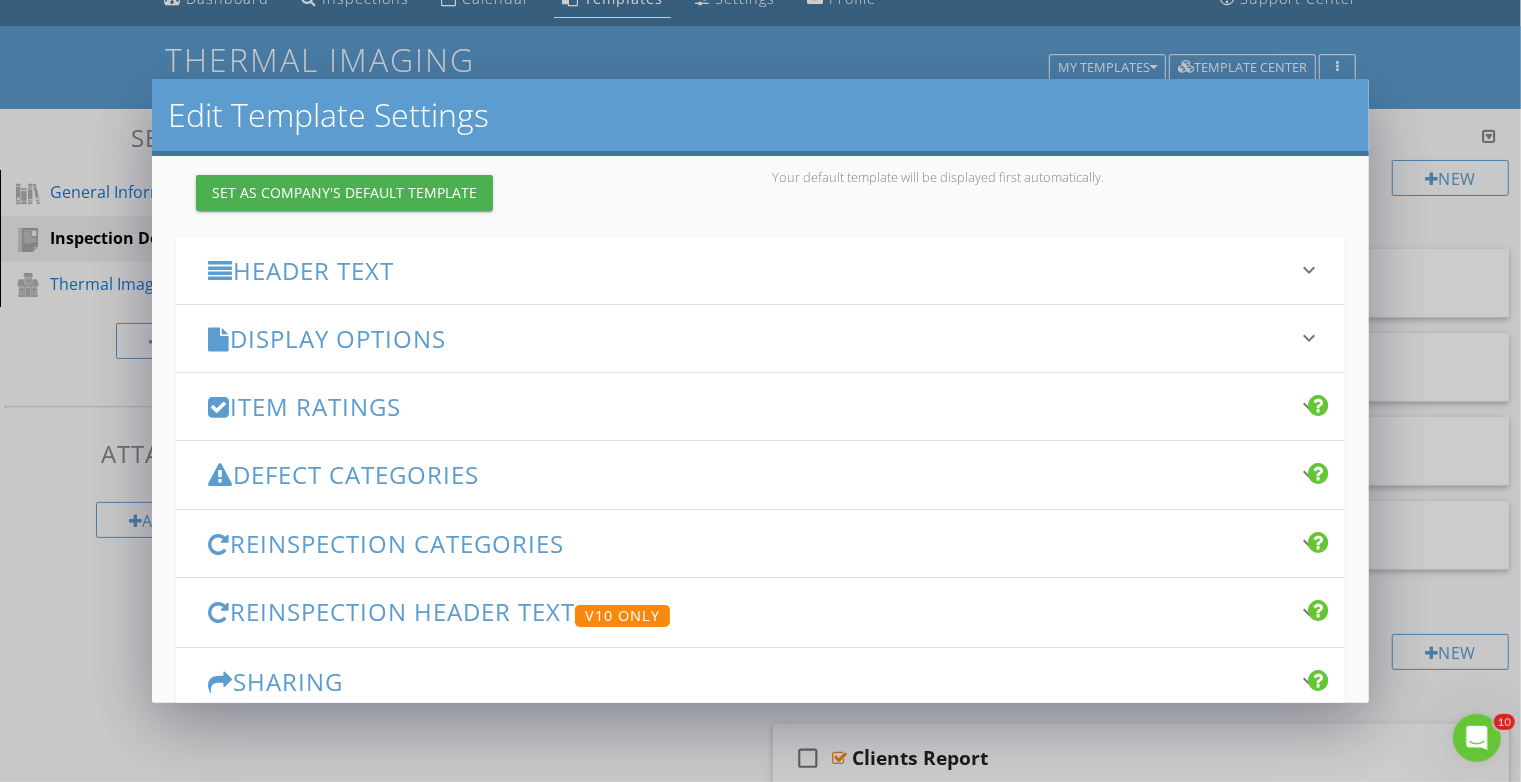 scroll, scrollTop: 100, scrollLeft: 0, axis: vertical 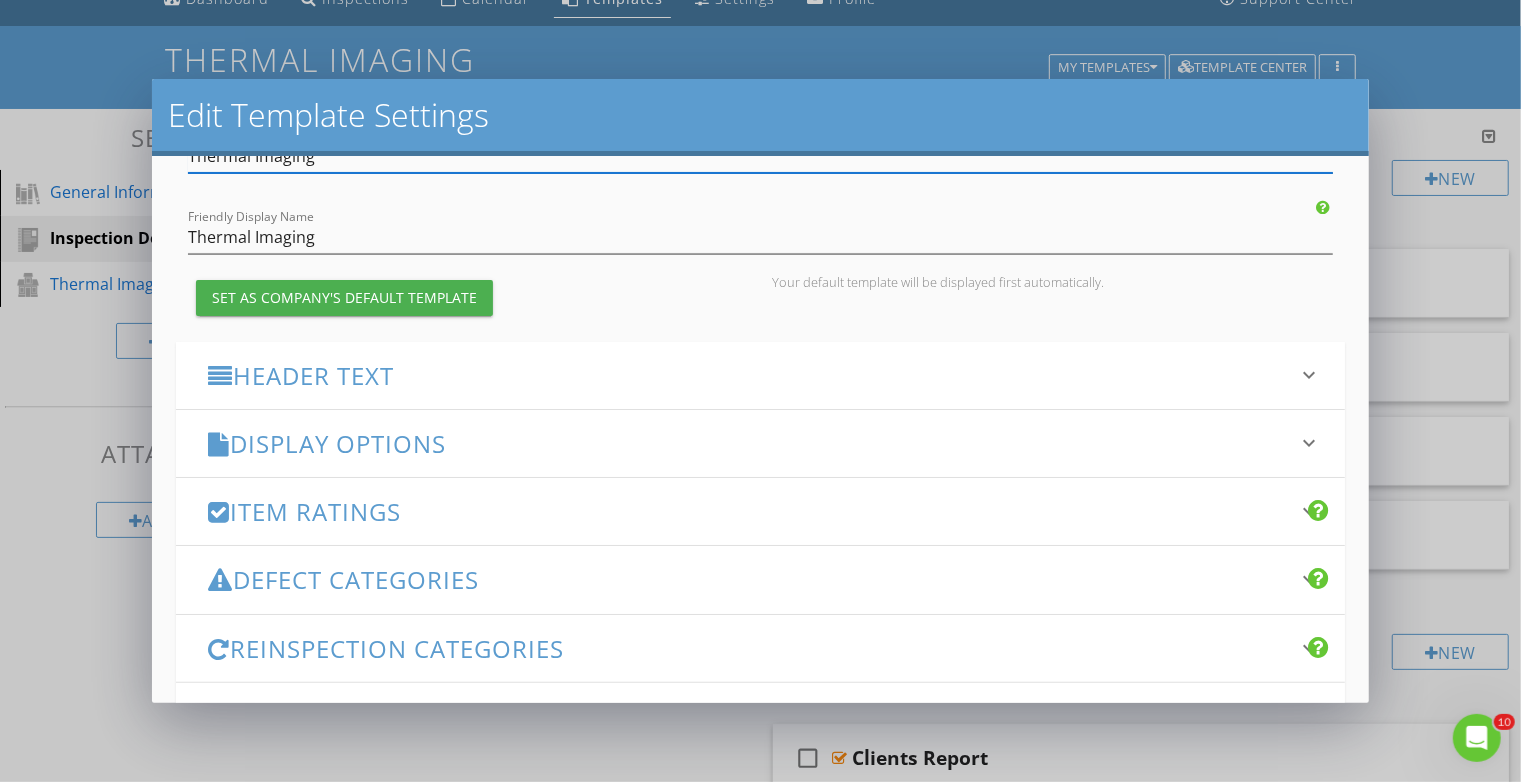 type on "Thermal Imaging" 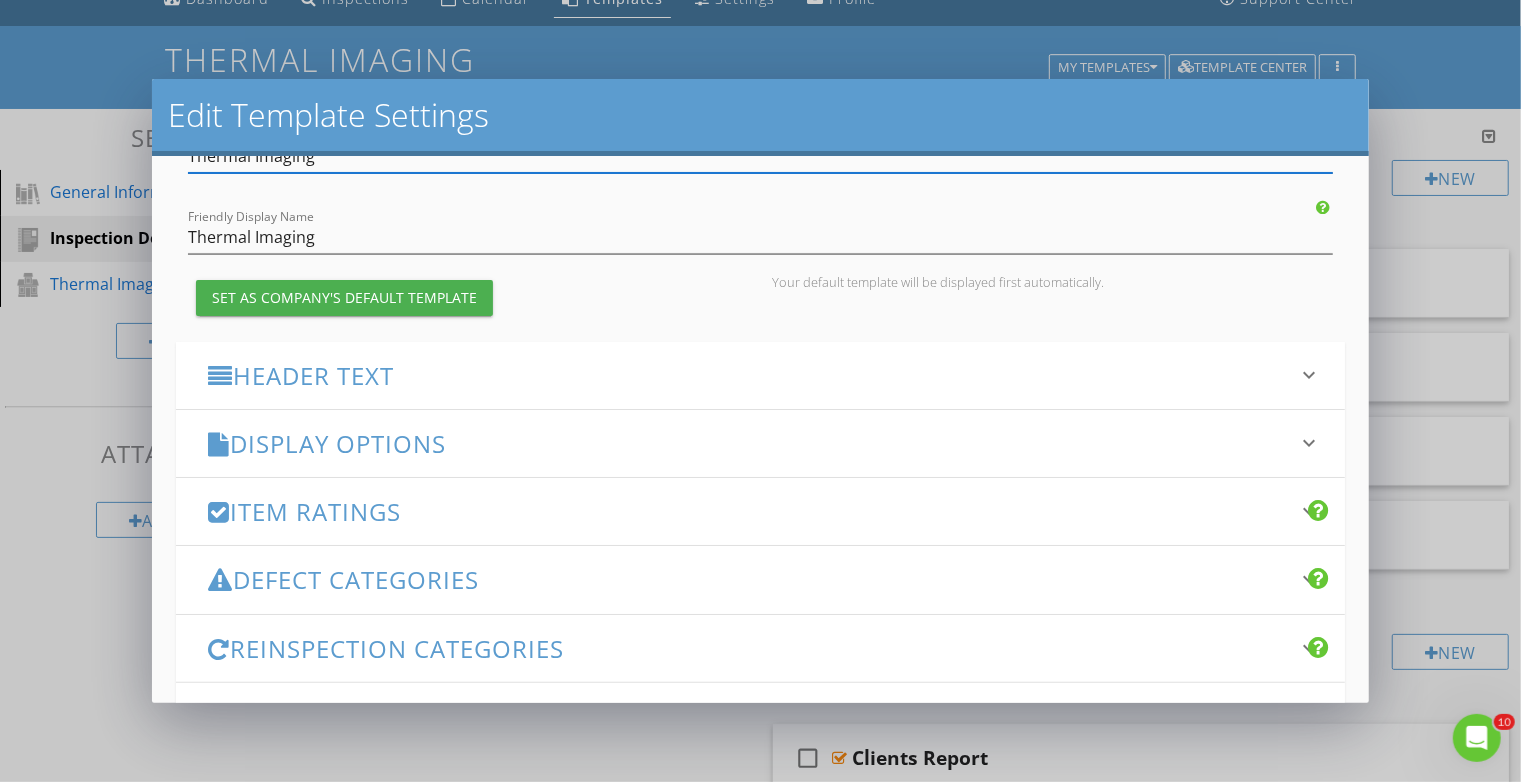 click on "Header Text
keyboard_arrow_down" at bounding box center (760, 375) 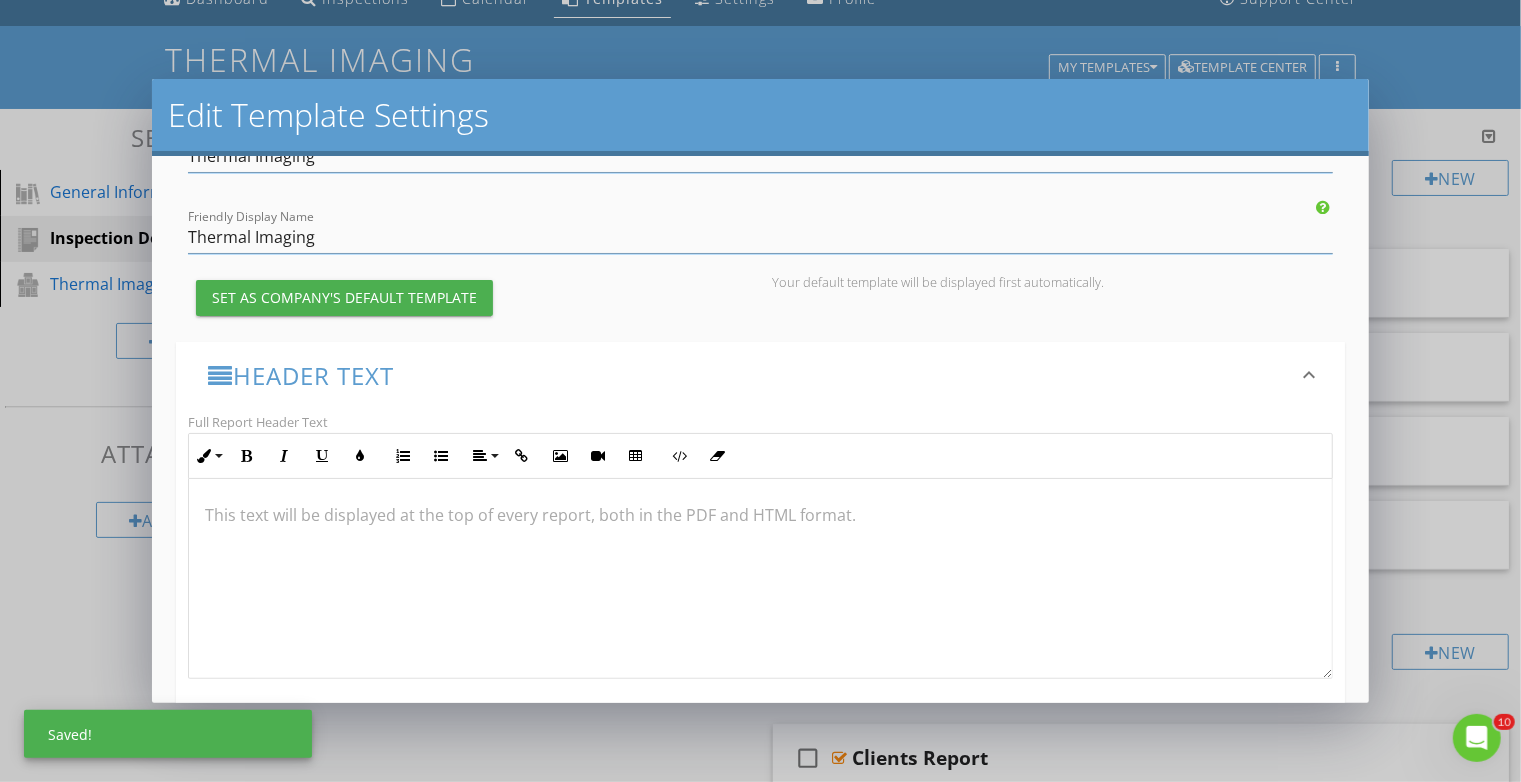 scroll, scrollTop: 0, scrollLeft: 0, axis: both 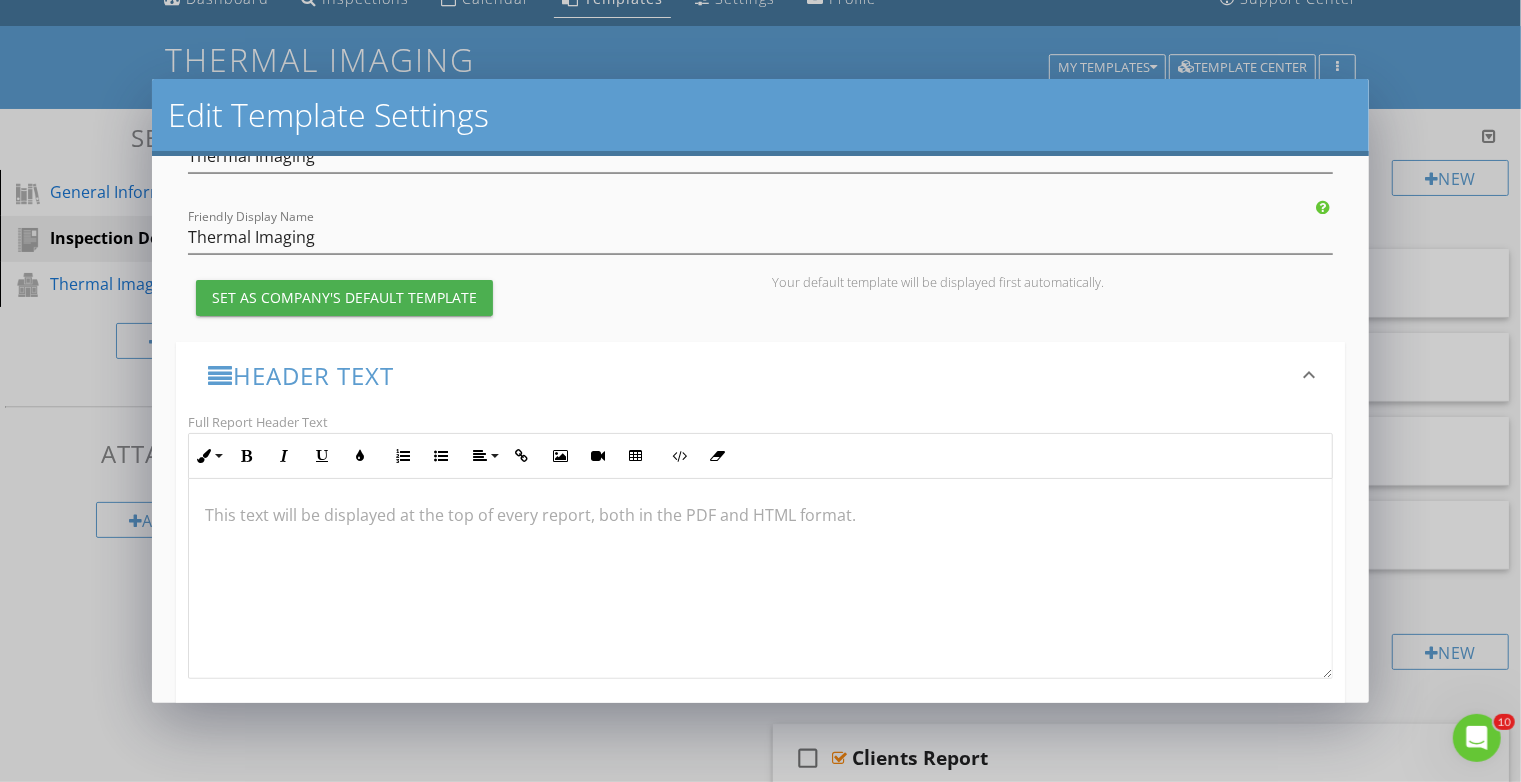 click on "Header Text
keyboard_arrow_down" at bounding box center [760, 375] 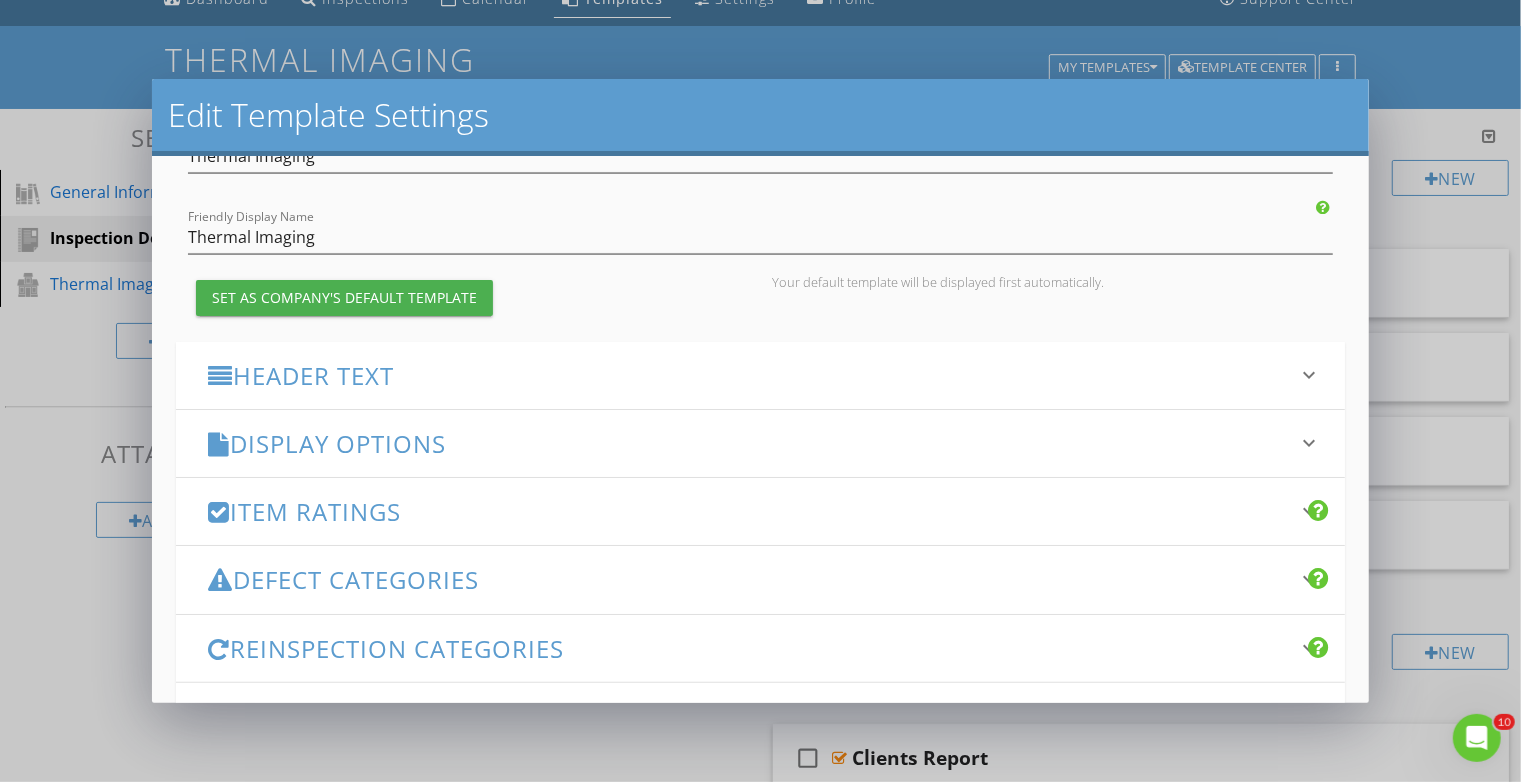 click on "Display Options
keyboard_arrow_down" at bounding box center (760, 443) 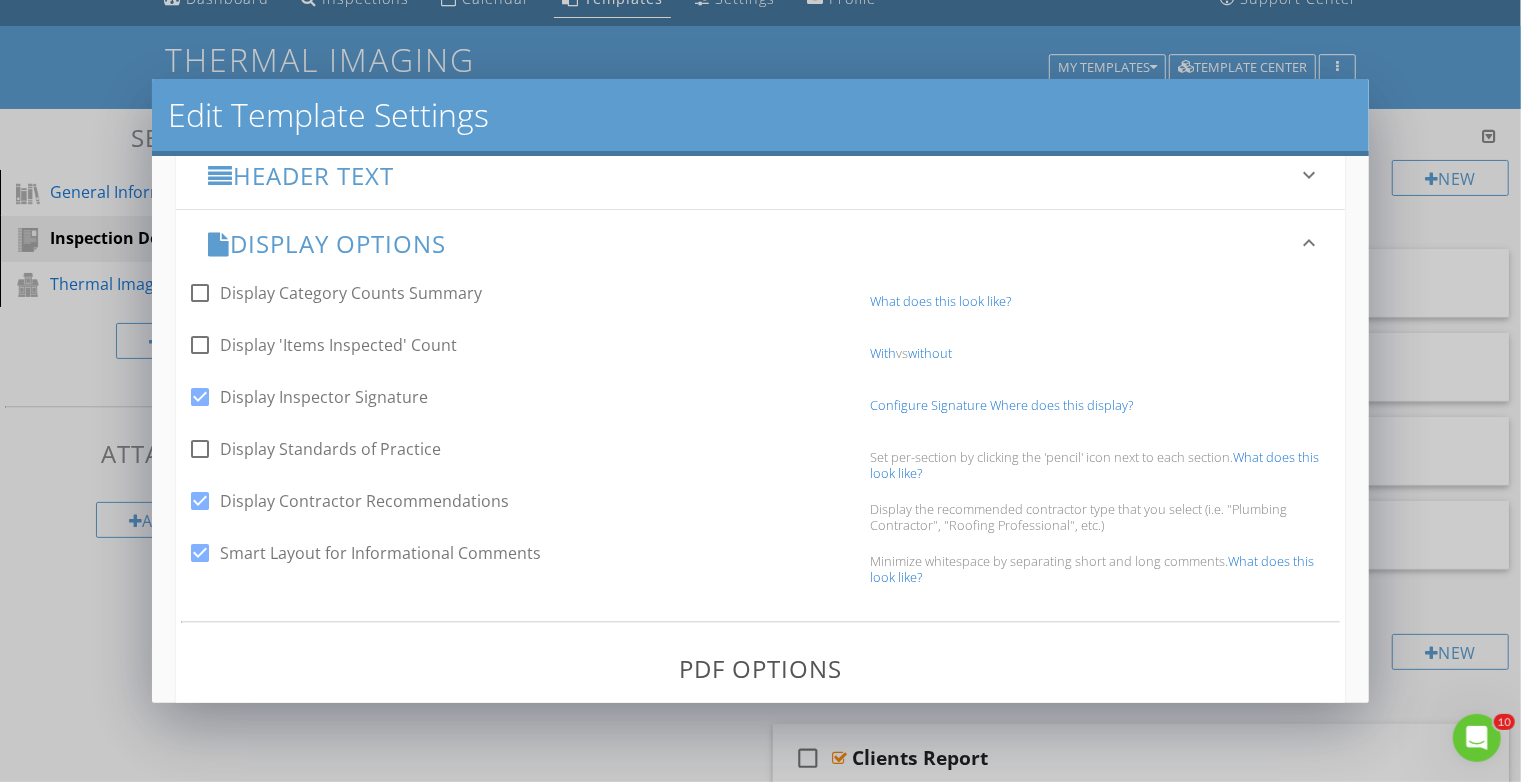 scroll, scrollTop: 100, scrollLeft: 0, axis: vertical 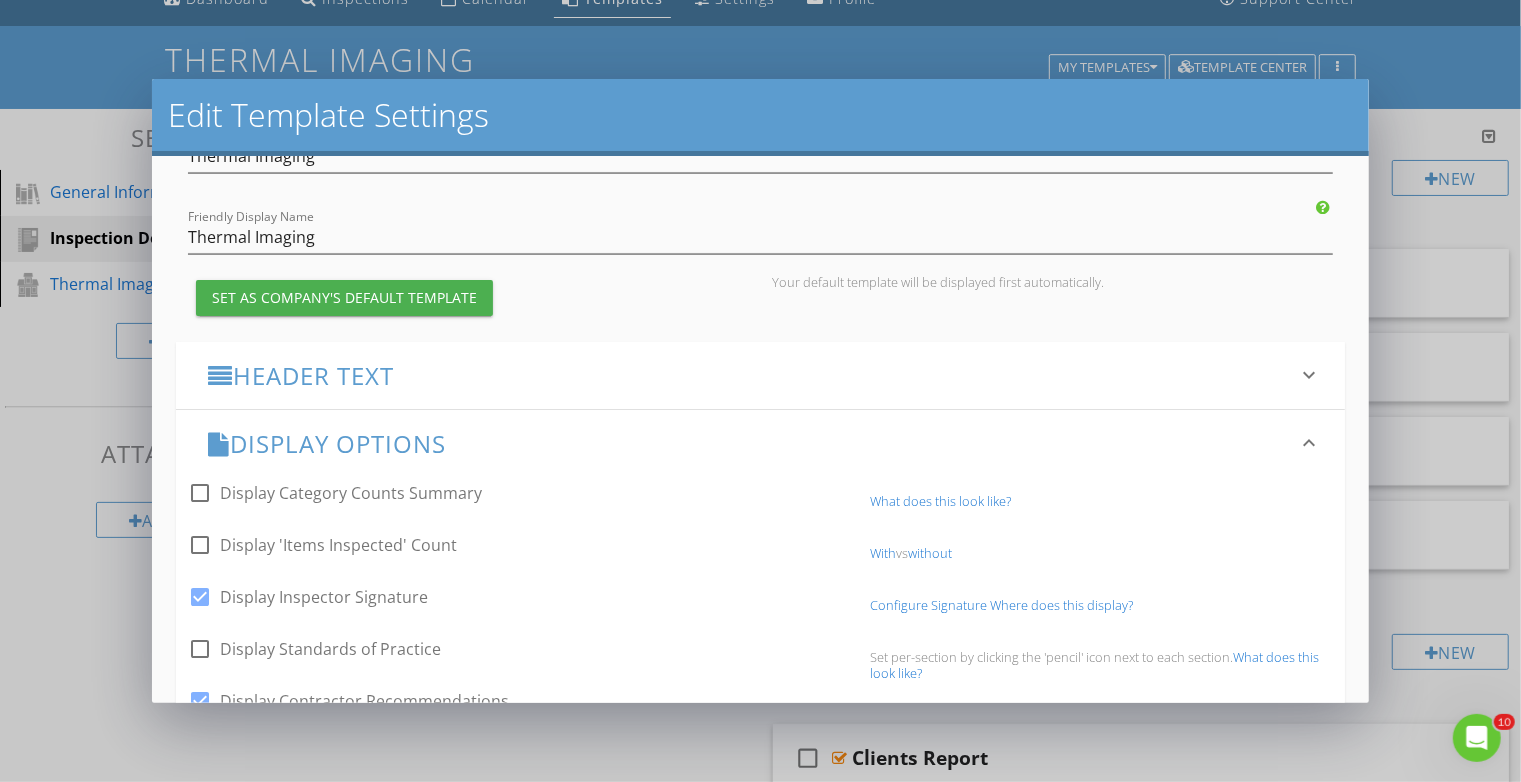 click on "Header Text
keyboard_arrow_down" at bounding box center [760, 375] 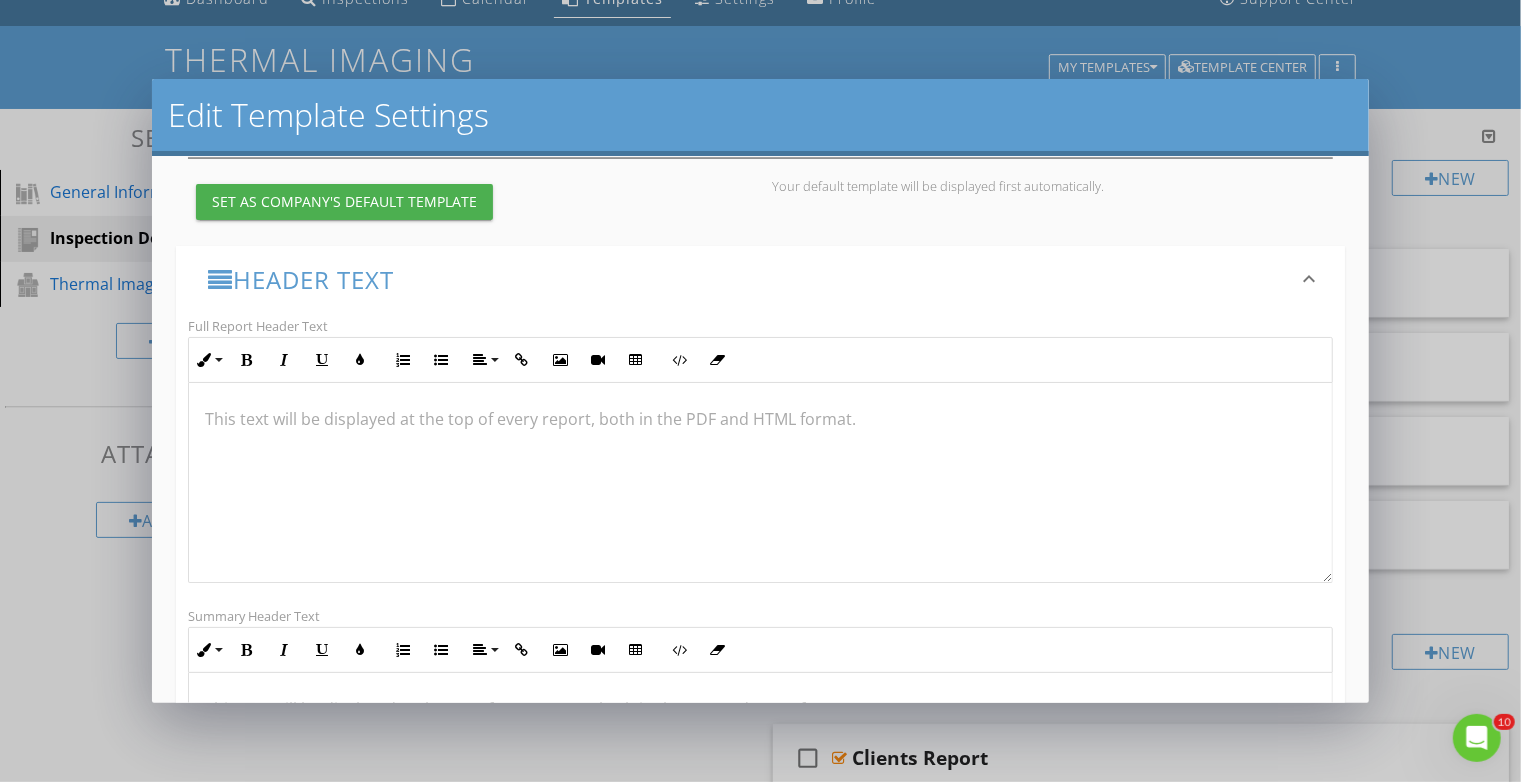 scroll, scrollTop: 100, scrollLeft: 0, axis: vertical 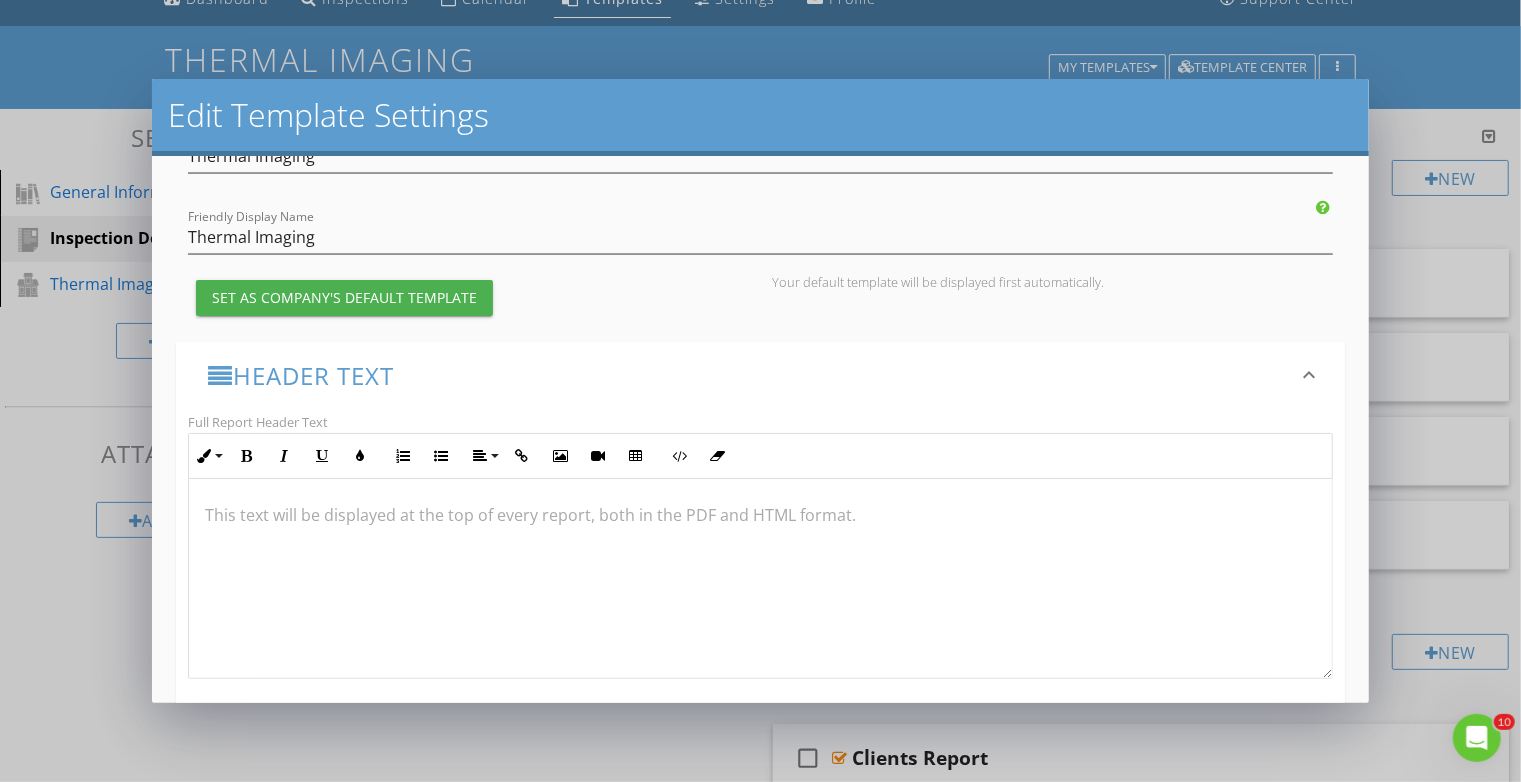 click on "Header Text
keyboard_arrow_down" at bounding box center (760, 375) 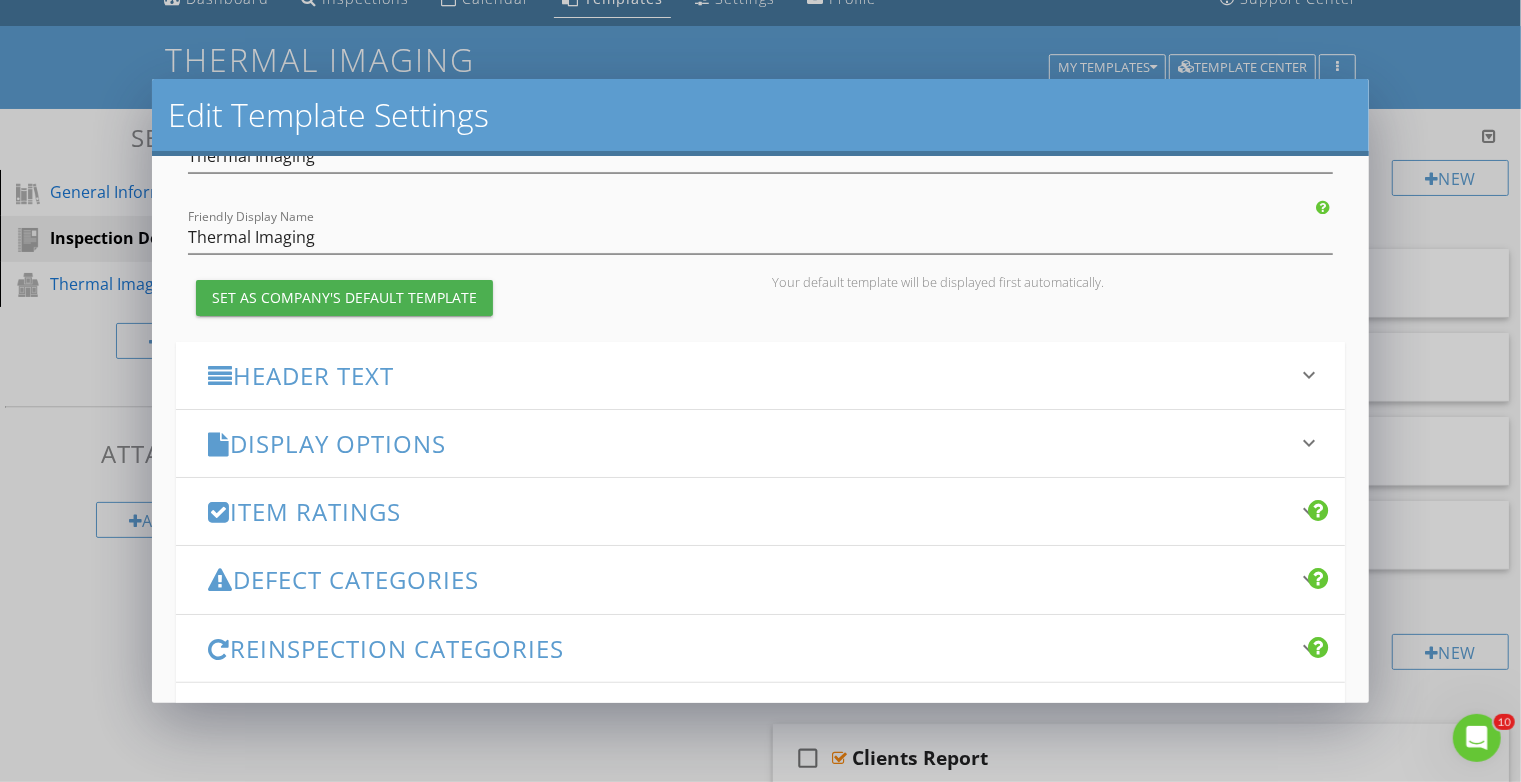 click on "Item Ratings" at bounding box center [748, 511] 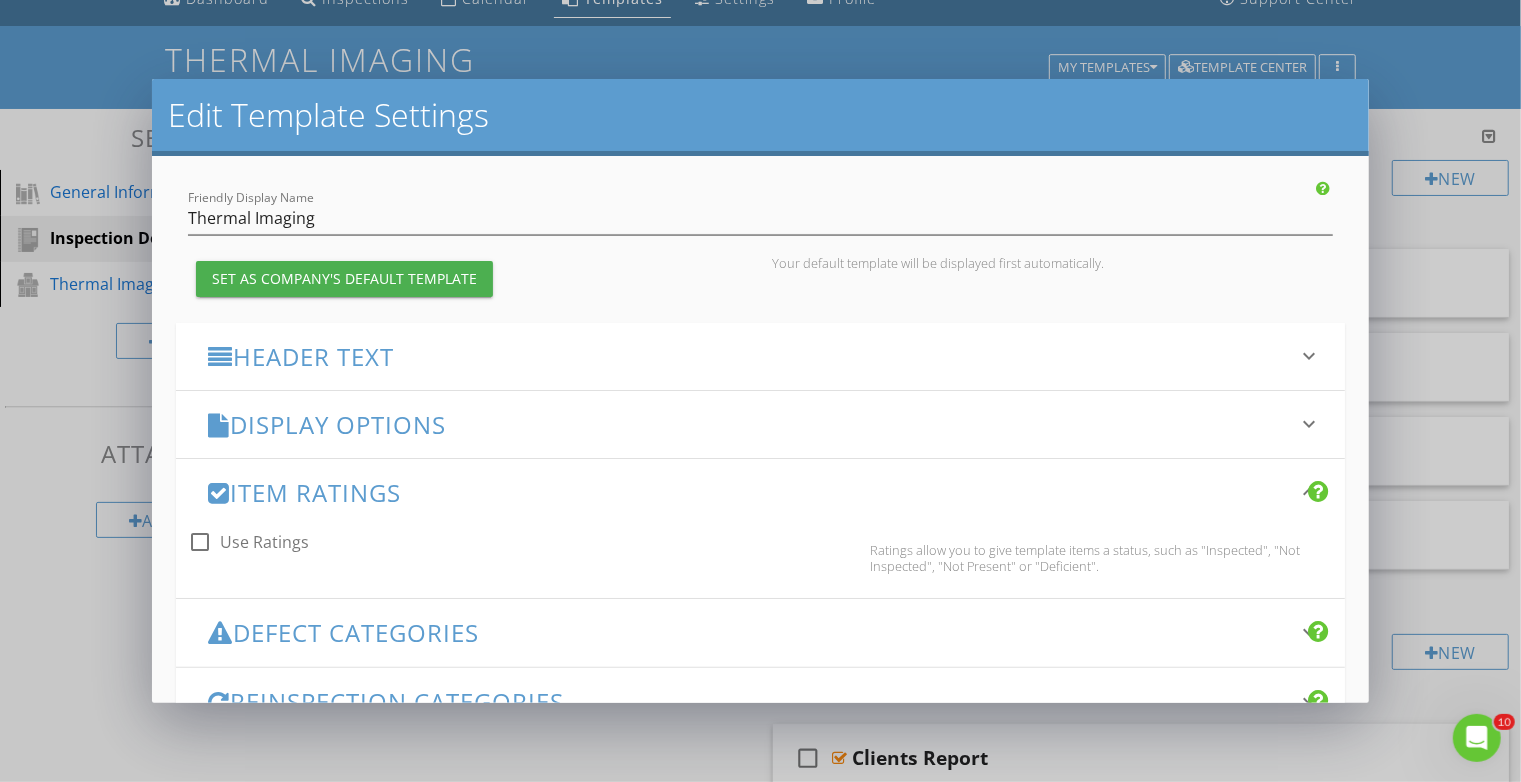 scroll, scrollTop: 100, scrollLeft: 0, axis: vertical 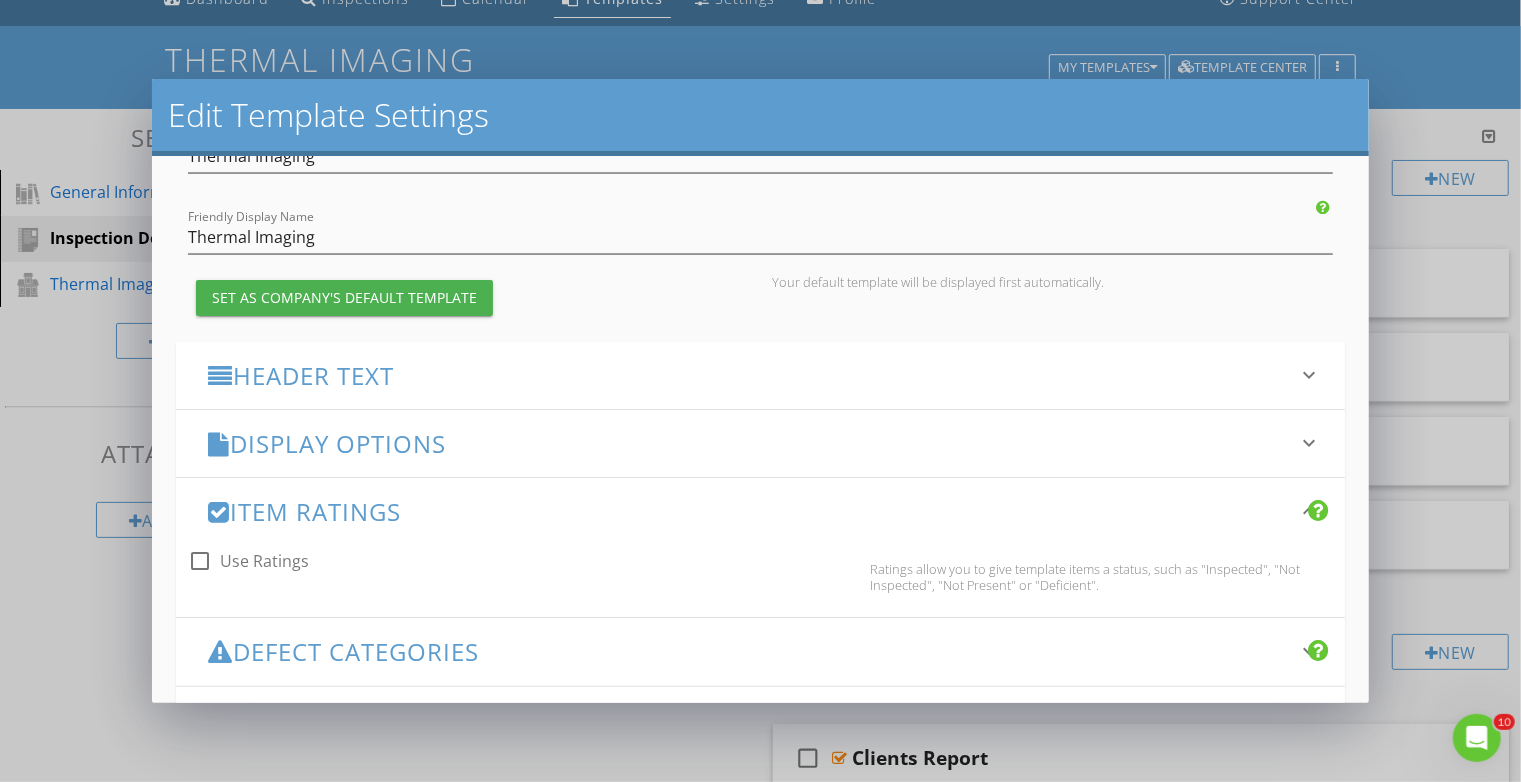 click on "Item Ratings" at bounding box center (748, 511) 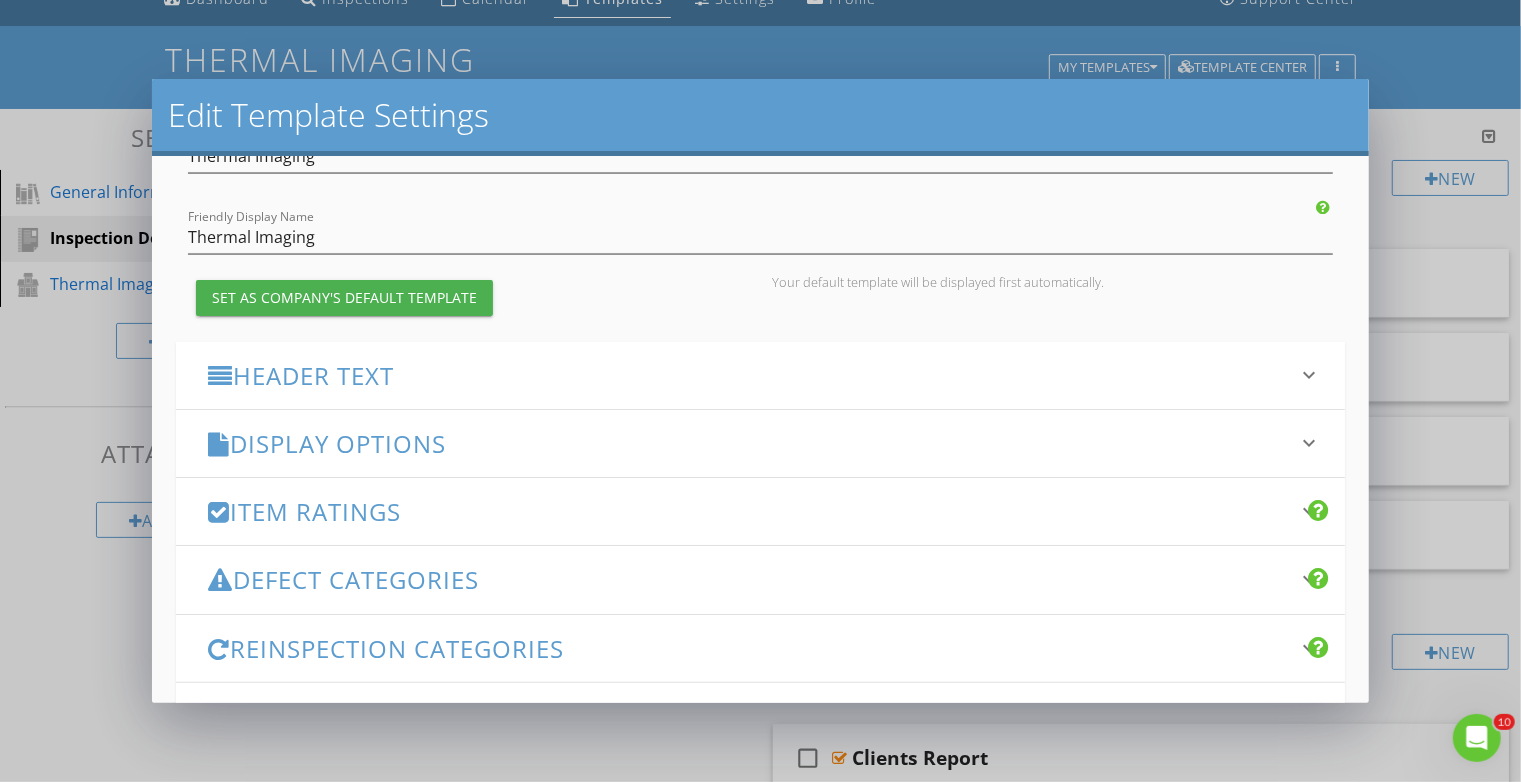 scroll, scrollTop: 200, scrollLeft: 0, axis: vertical 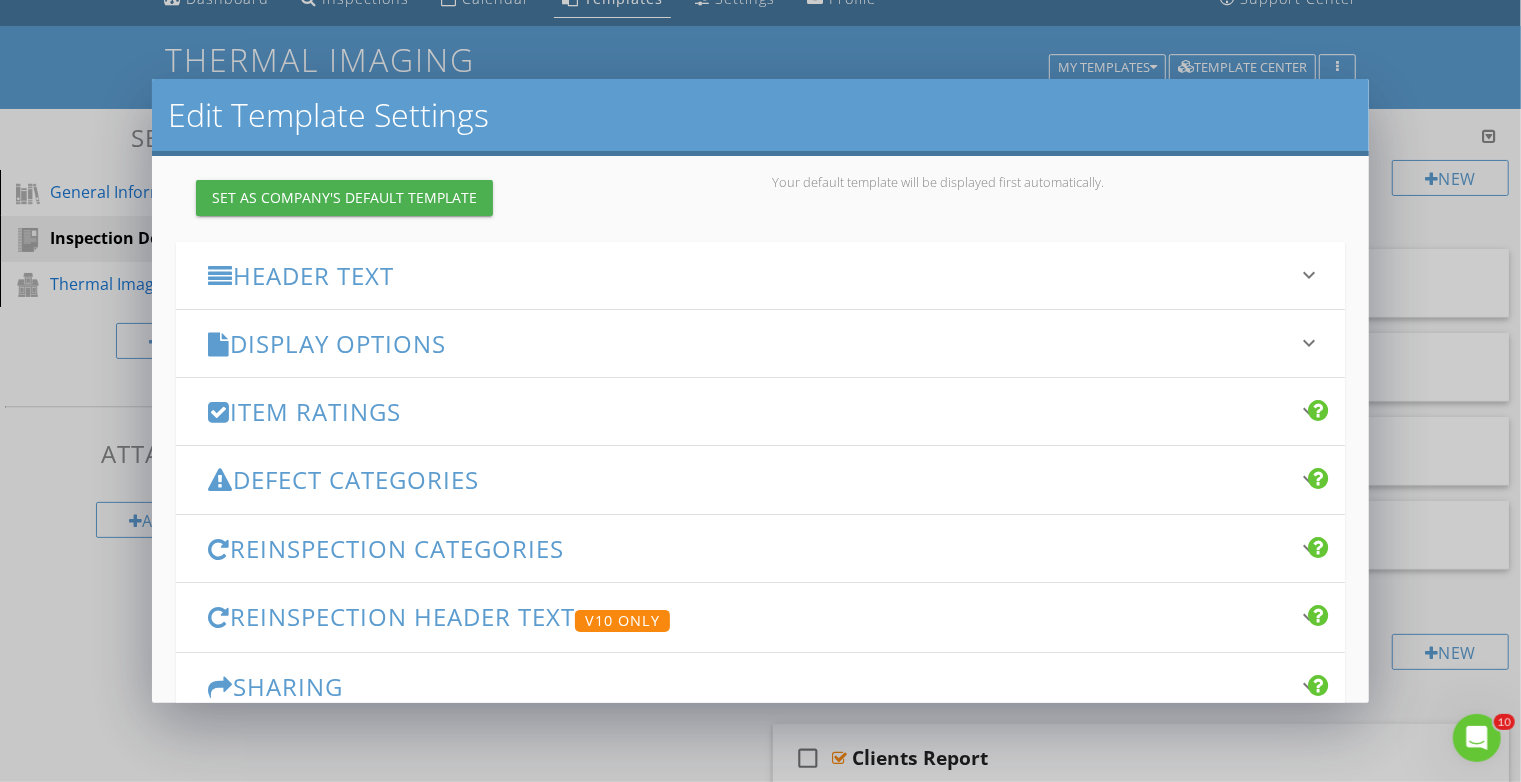 click on "Reinspection Header Text
V10 Only keyboard_arrow_down" at bounding box center (760, 617) 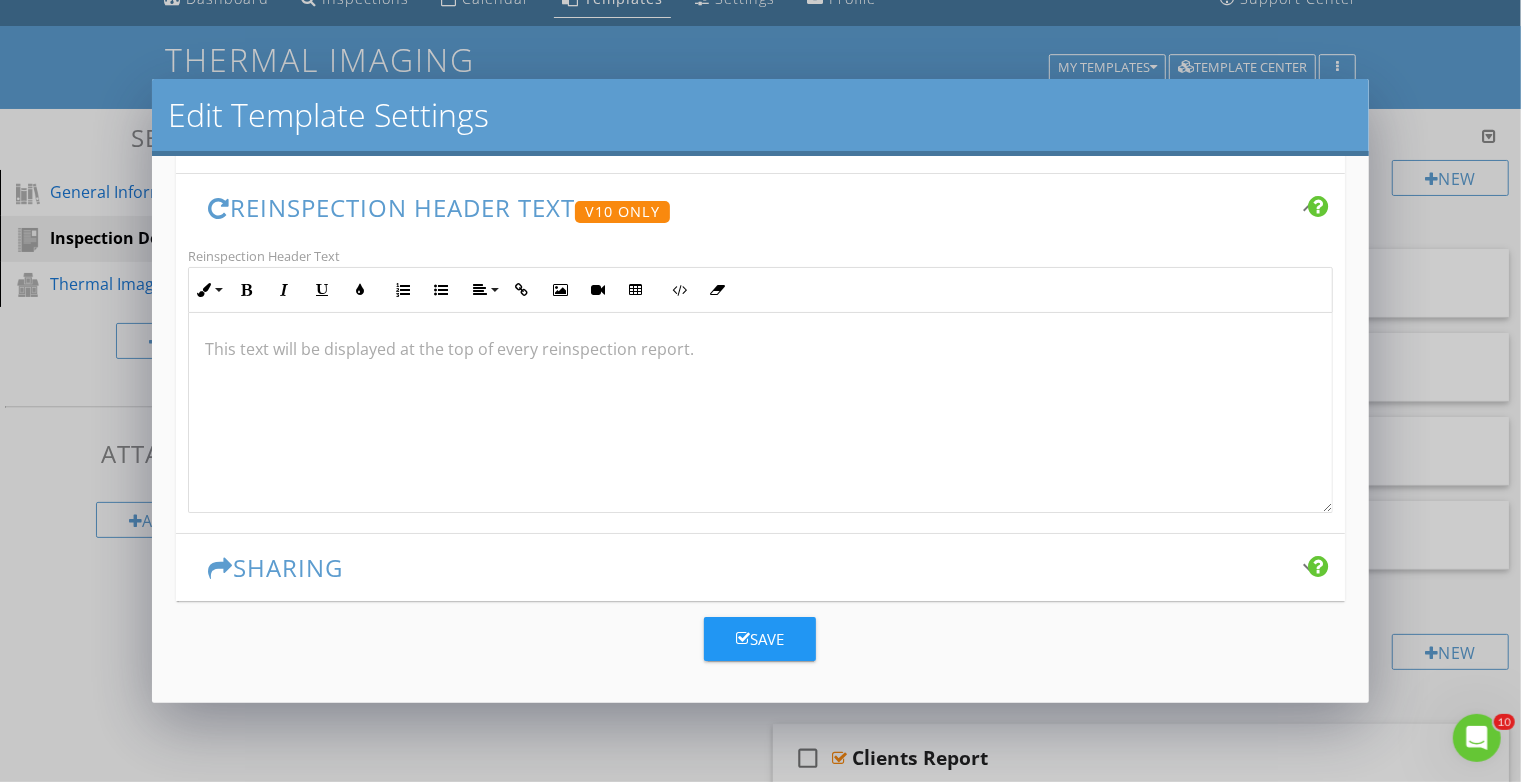 scroll, scrollTop: 509, scrollLeft: 0, axis: vertical 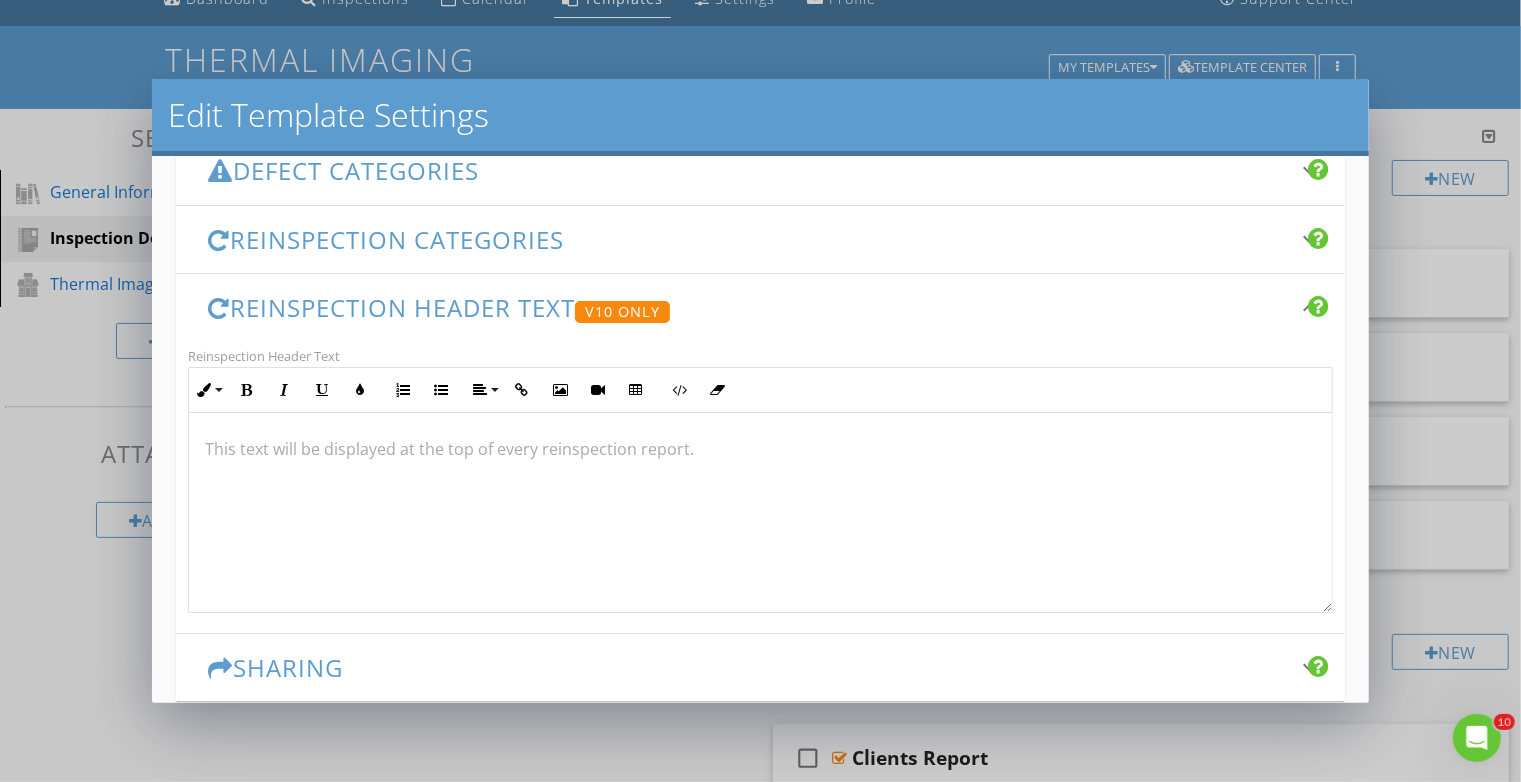 click on "Reinspection Header Text
V10 Only" at bounding box center (748, 308) 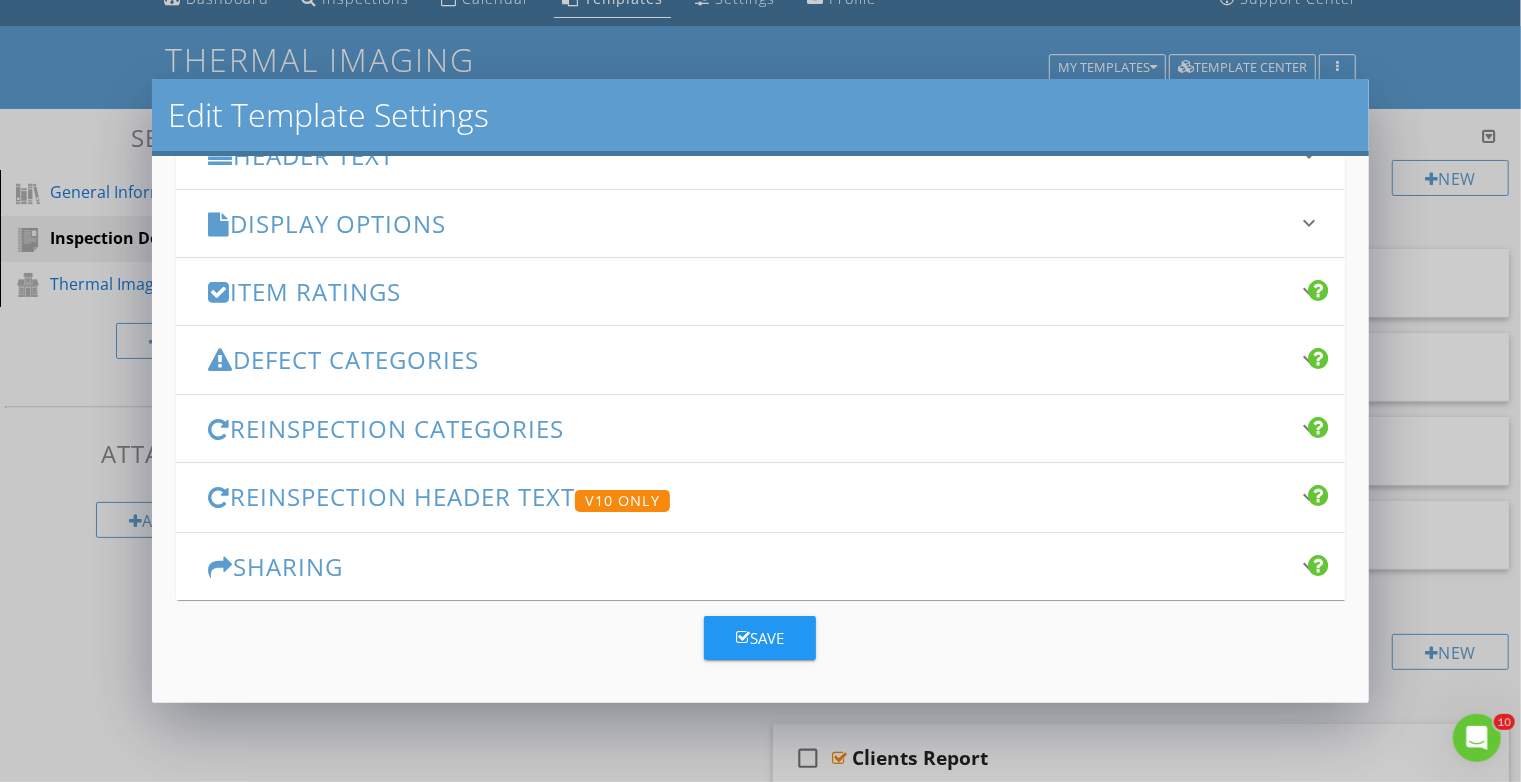 scroll, scrollTop: 319, scrollLeft: 0, axis: vertical 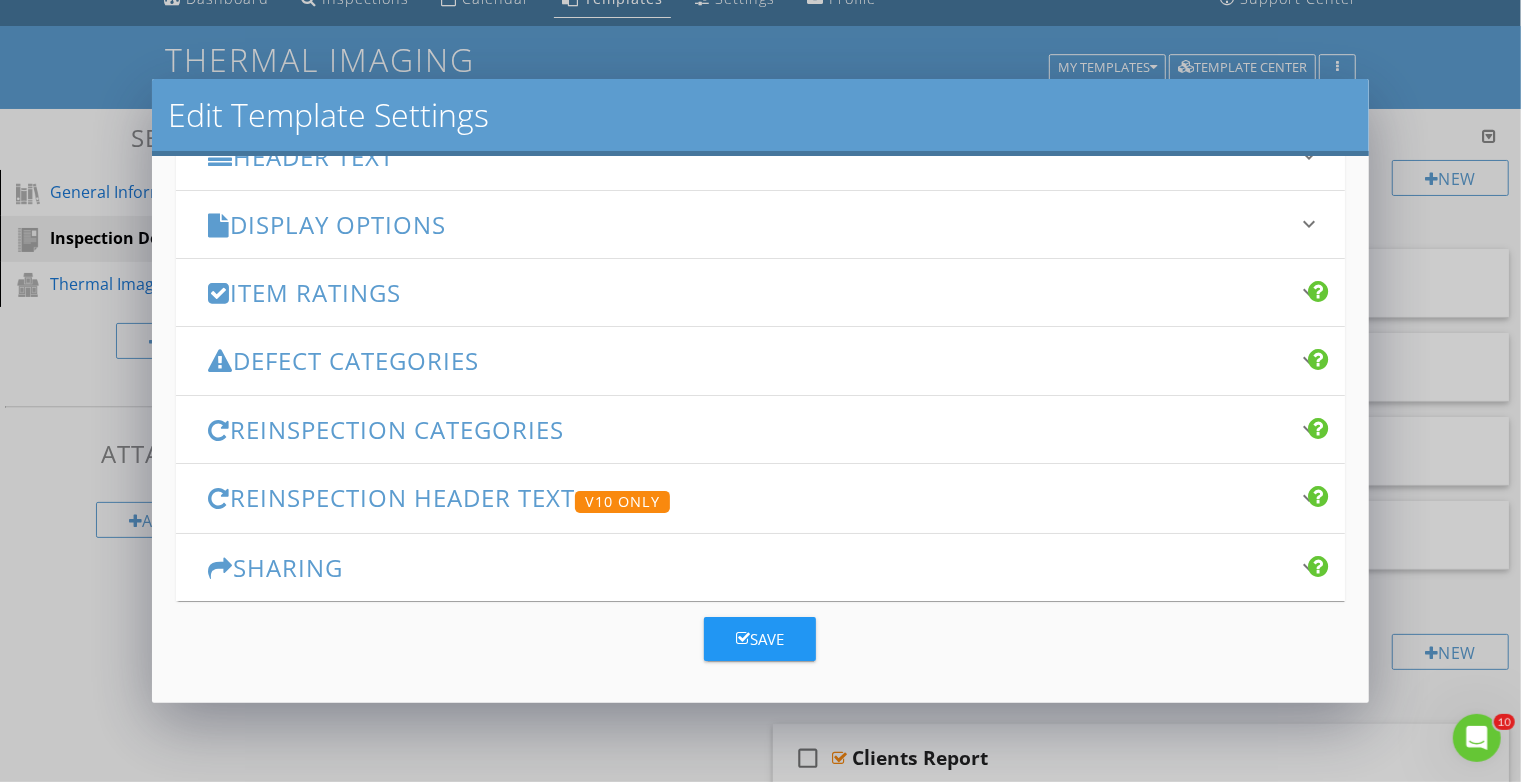 click on "Sharing" at bounding box center (748, 567) 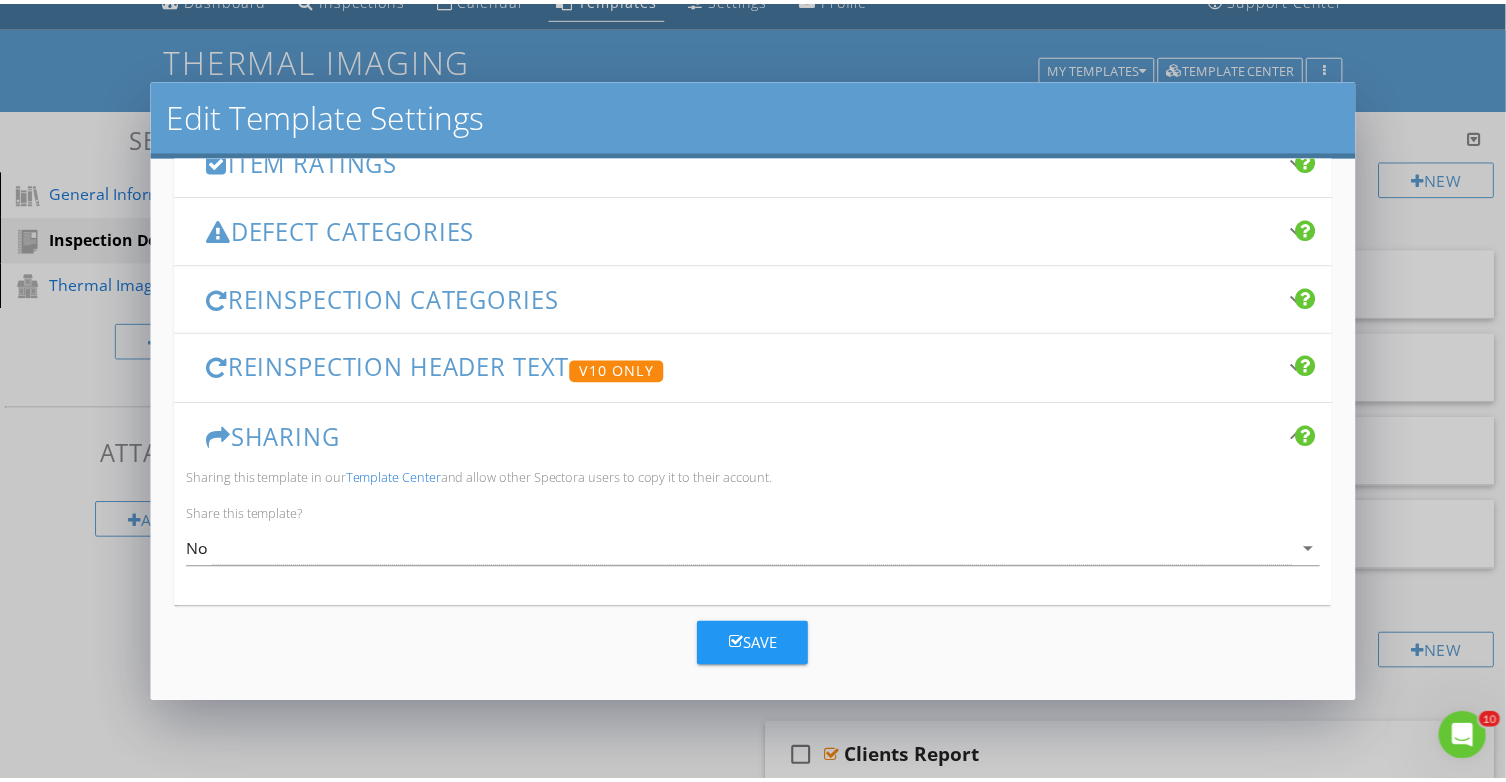 scroll, scrollTop: 456, scrollLeft: 0, axis: vertical 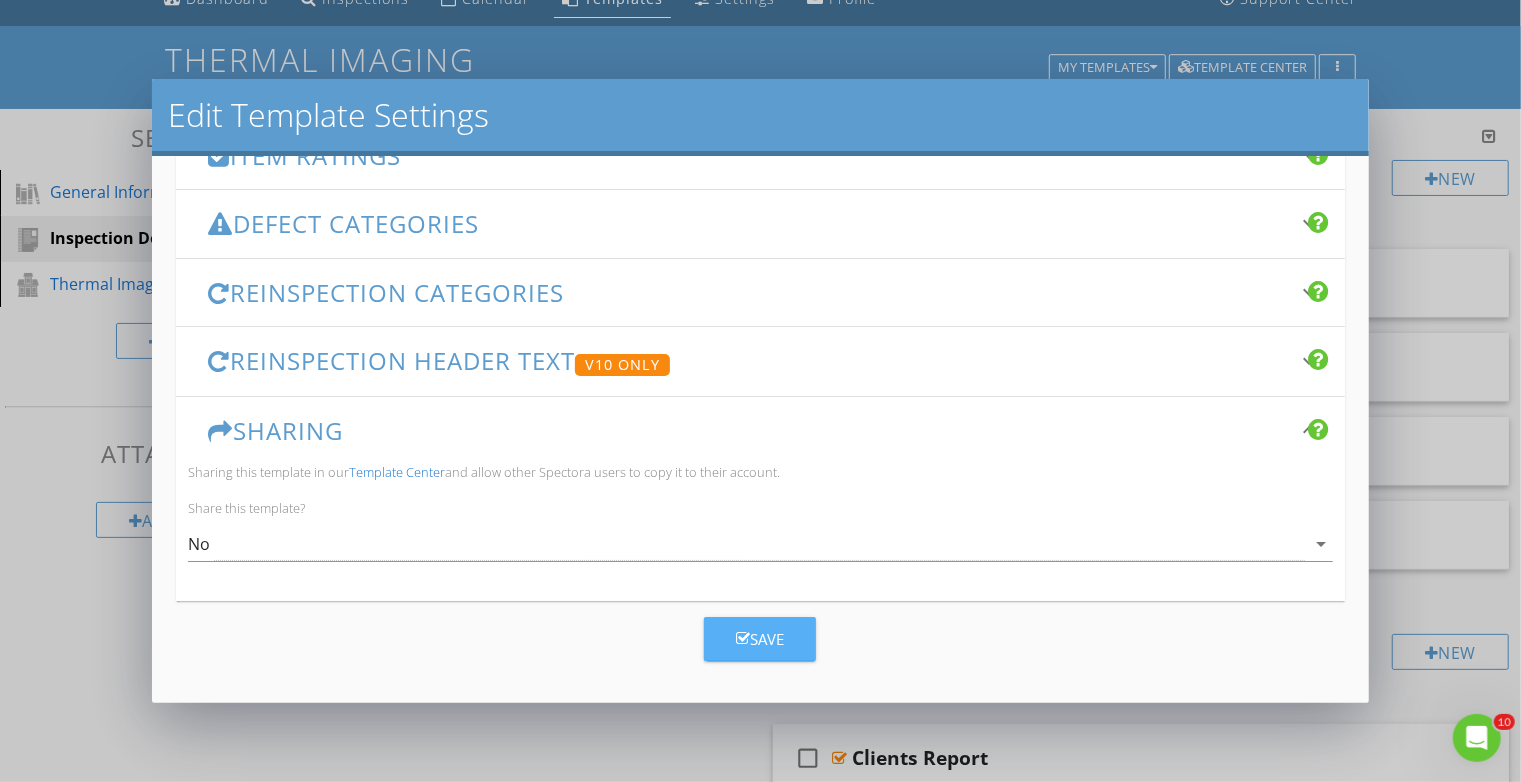 click on "Save" at bounding box center [760, 639] 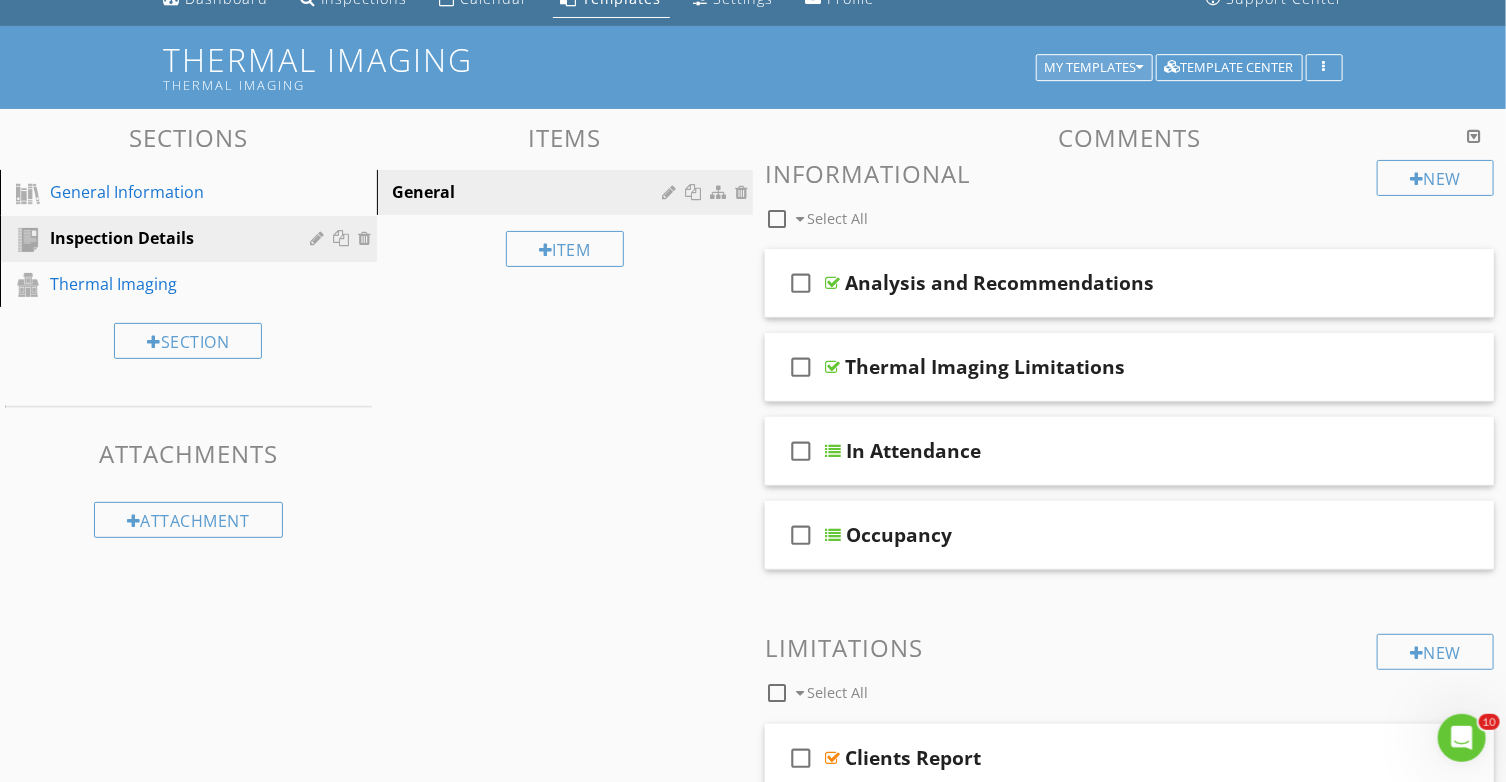 click on "My Templates" at bounding box center [1094, 68] 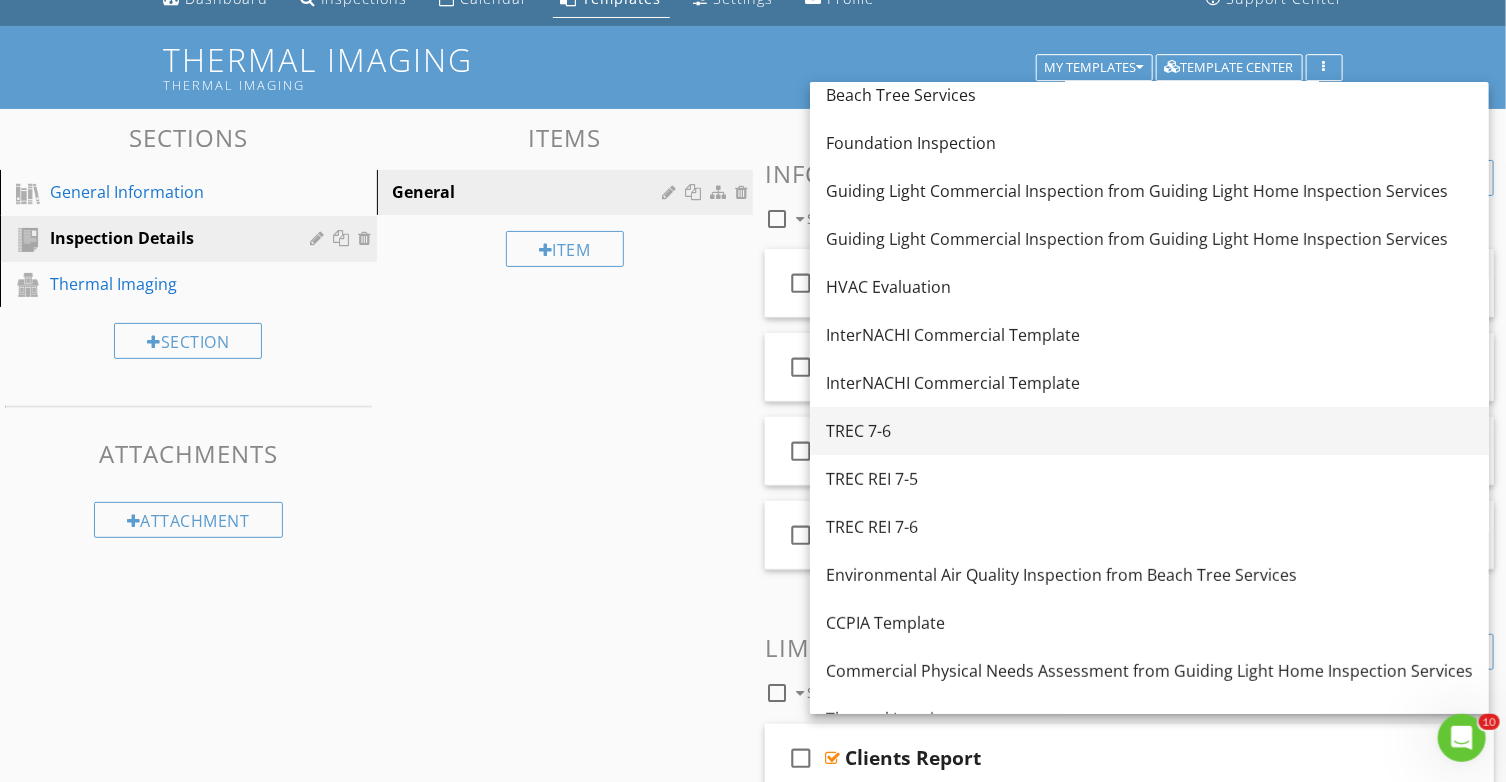 scroll, scrollTop: 183, scrollLeft: 0, axis: vertical 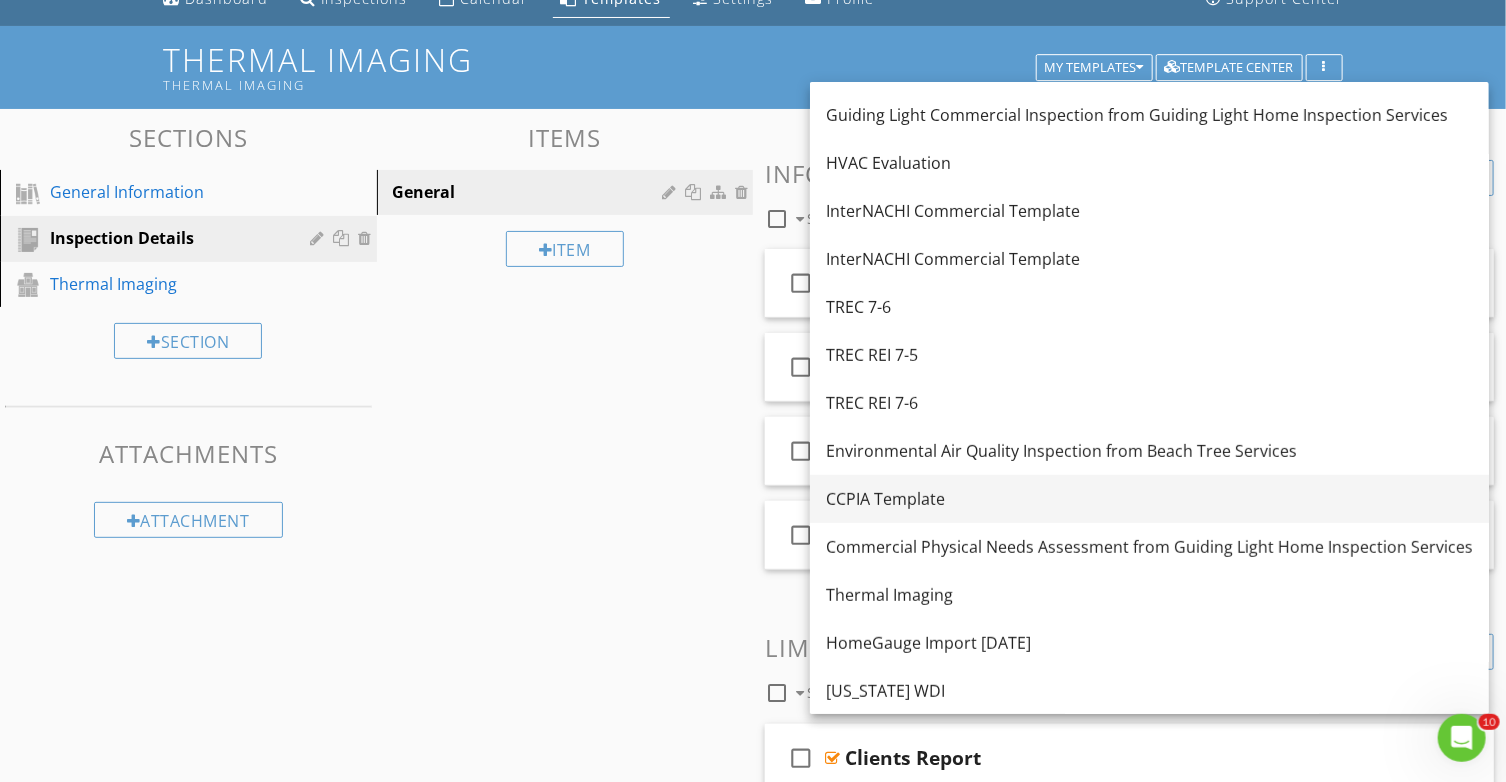 click on "CCPIA Template" at bounding box center (1149, 499) 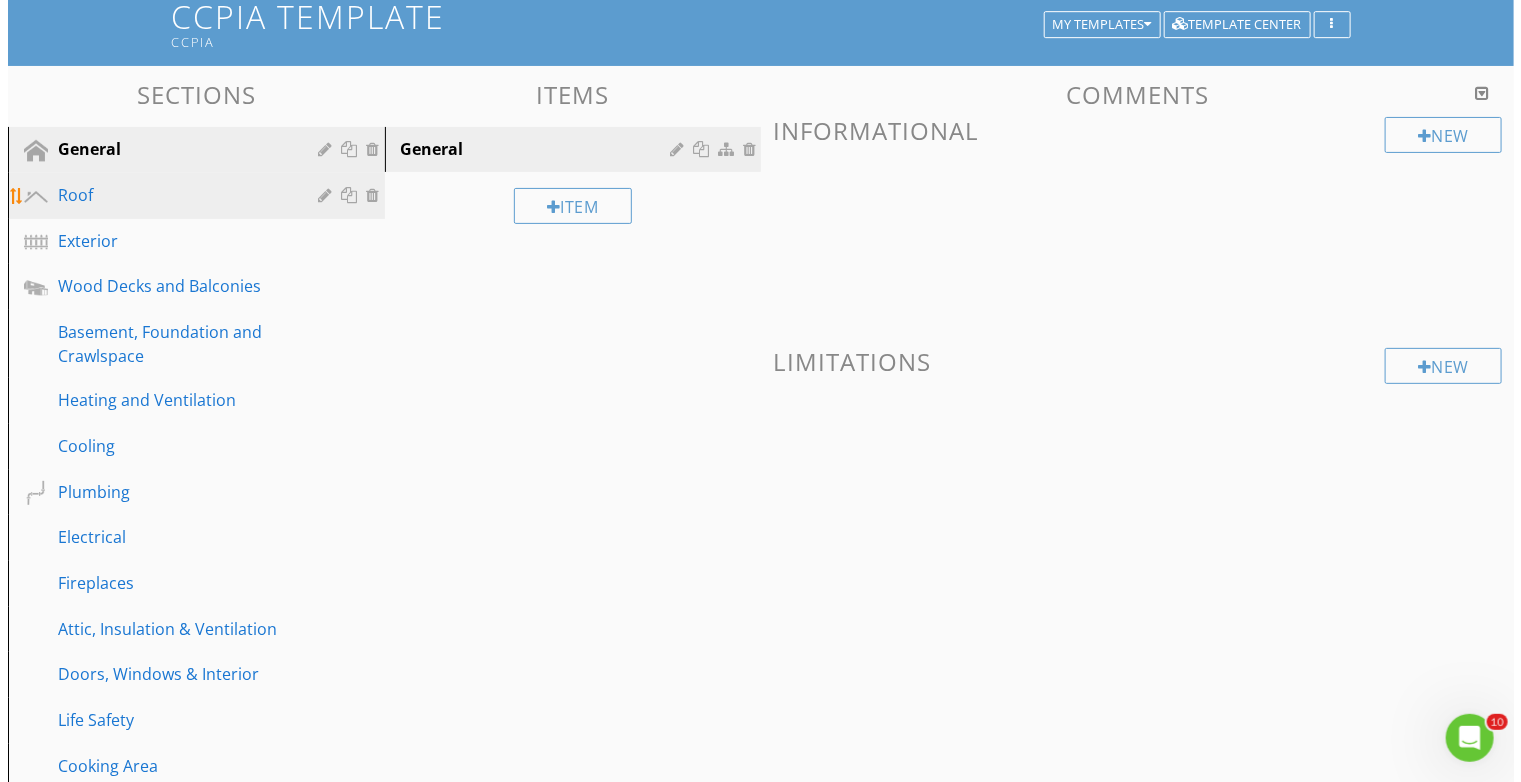scroll, scrollTop: 111, scrollLeft: 0, axis: vertical 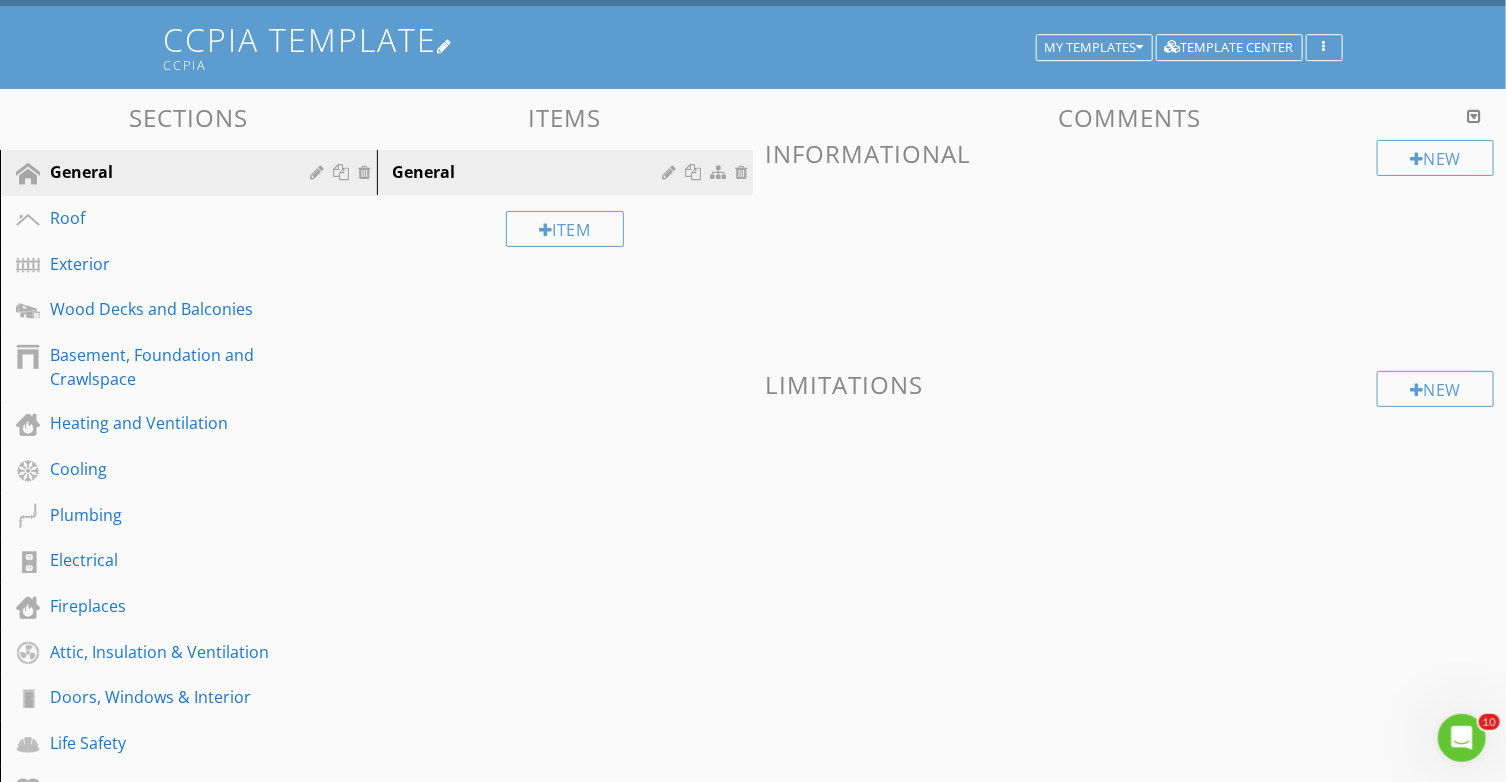click at bounding box center [445, 46] 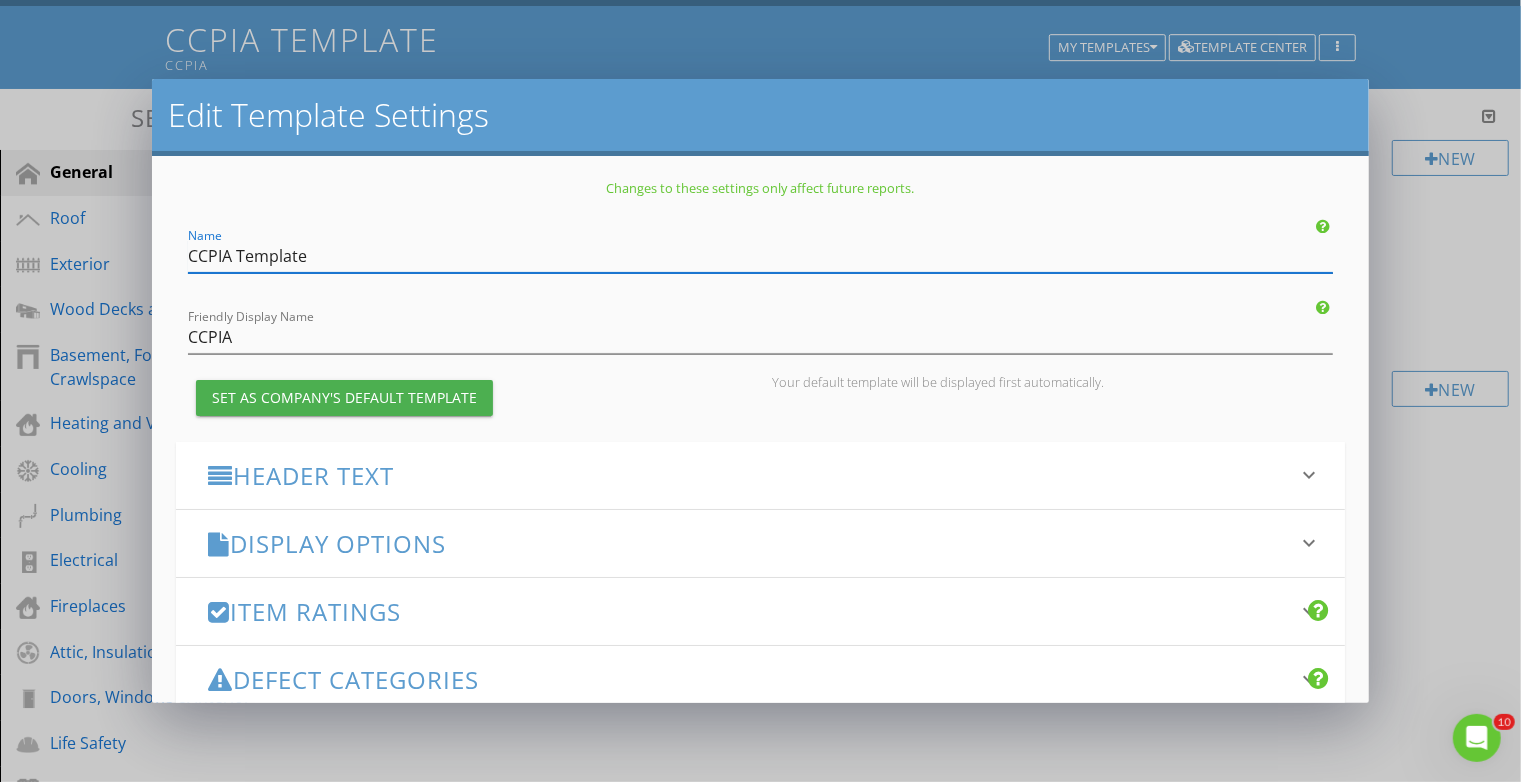 click on "CCPIA Template" at bounding box center [760, 256] 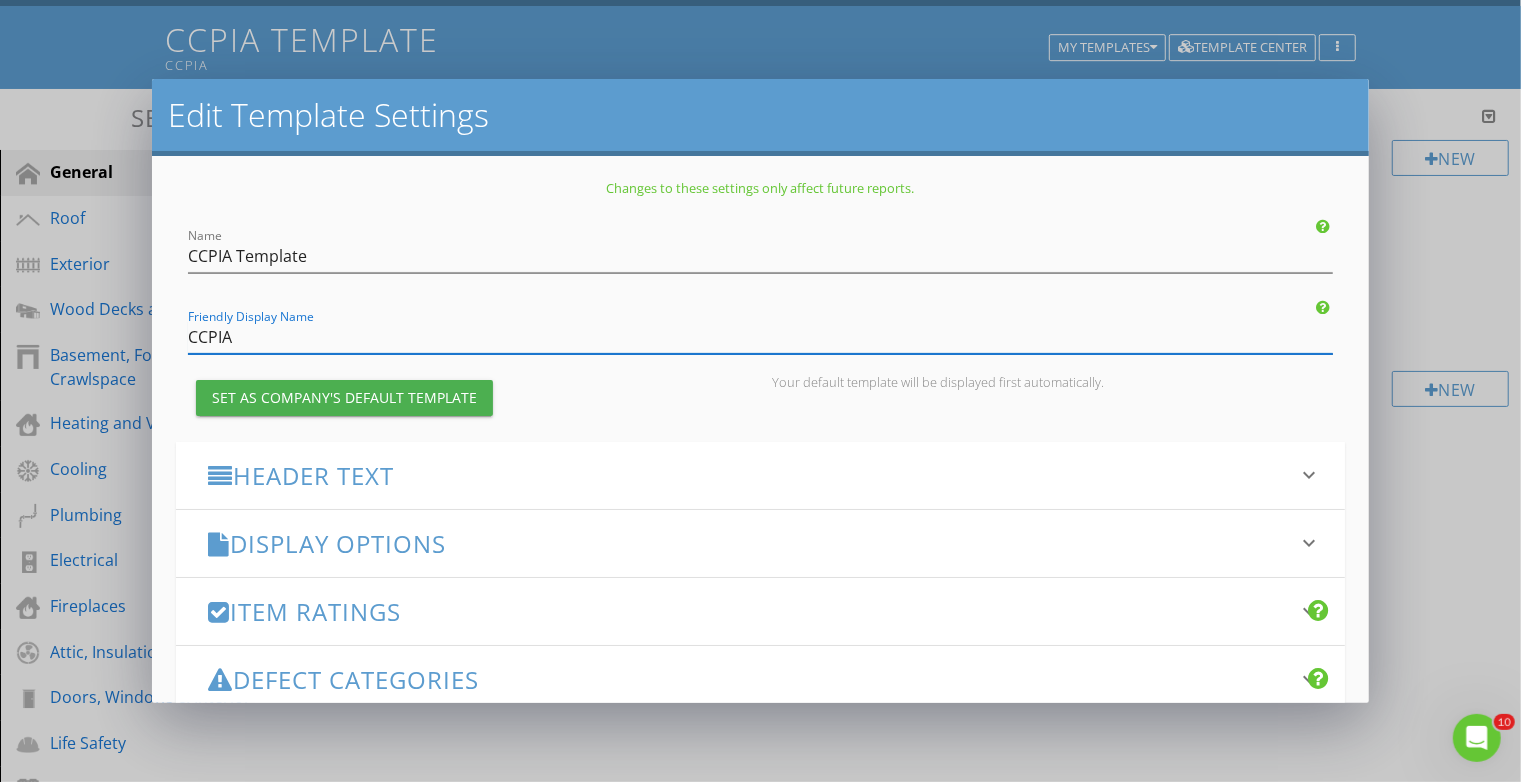 drag, startPoint x: 238, startPoint y: 339, endPoint x: 147, endPoint y: 338, distance: 91.00549 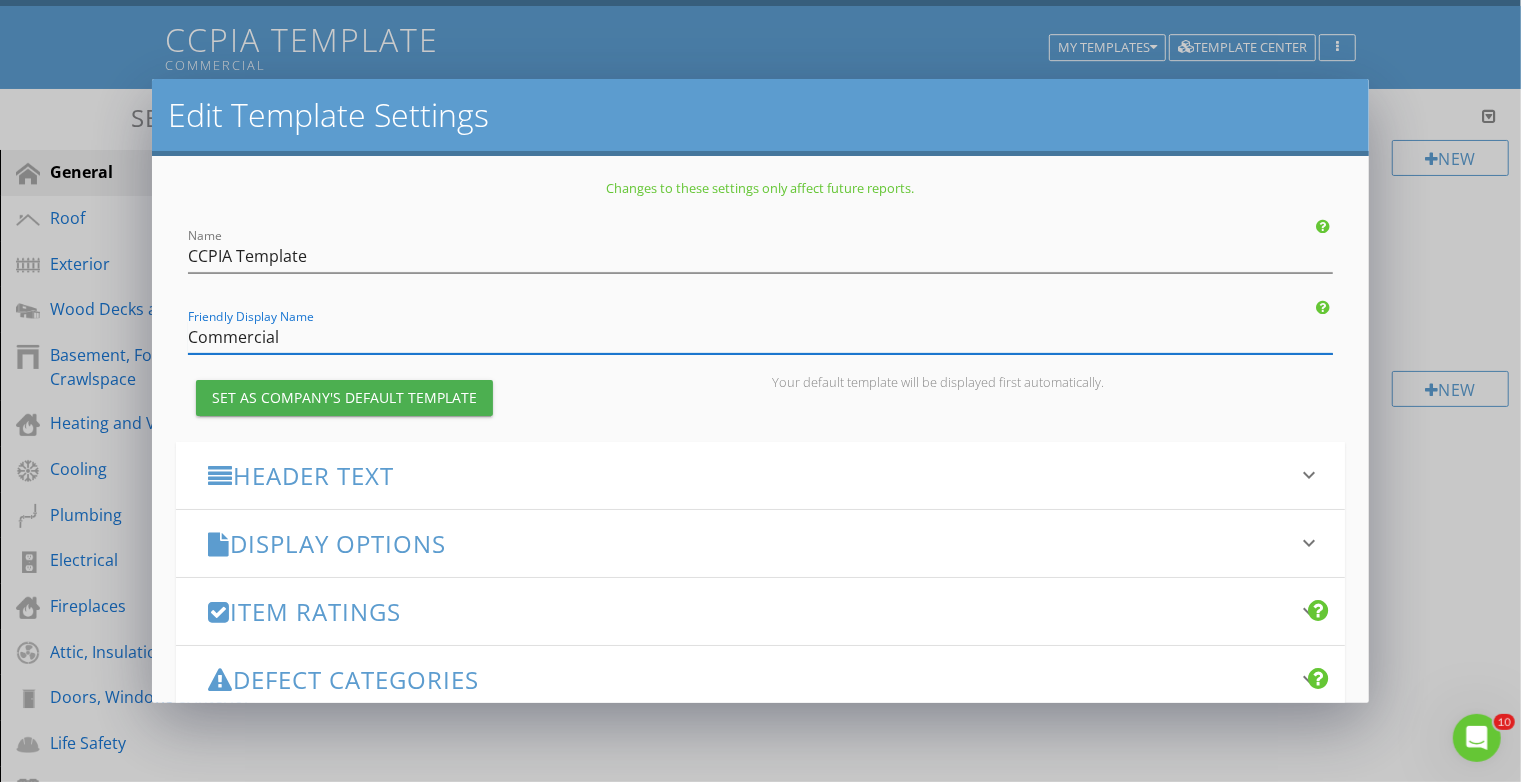 drag, startPoint x: 290, startPoint y: 343, endPoint x: 166, endPoint y: 338, distance: 124.10077 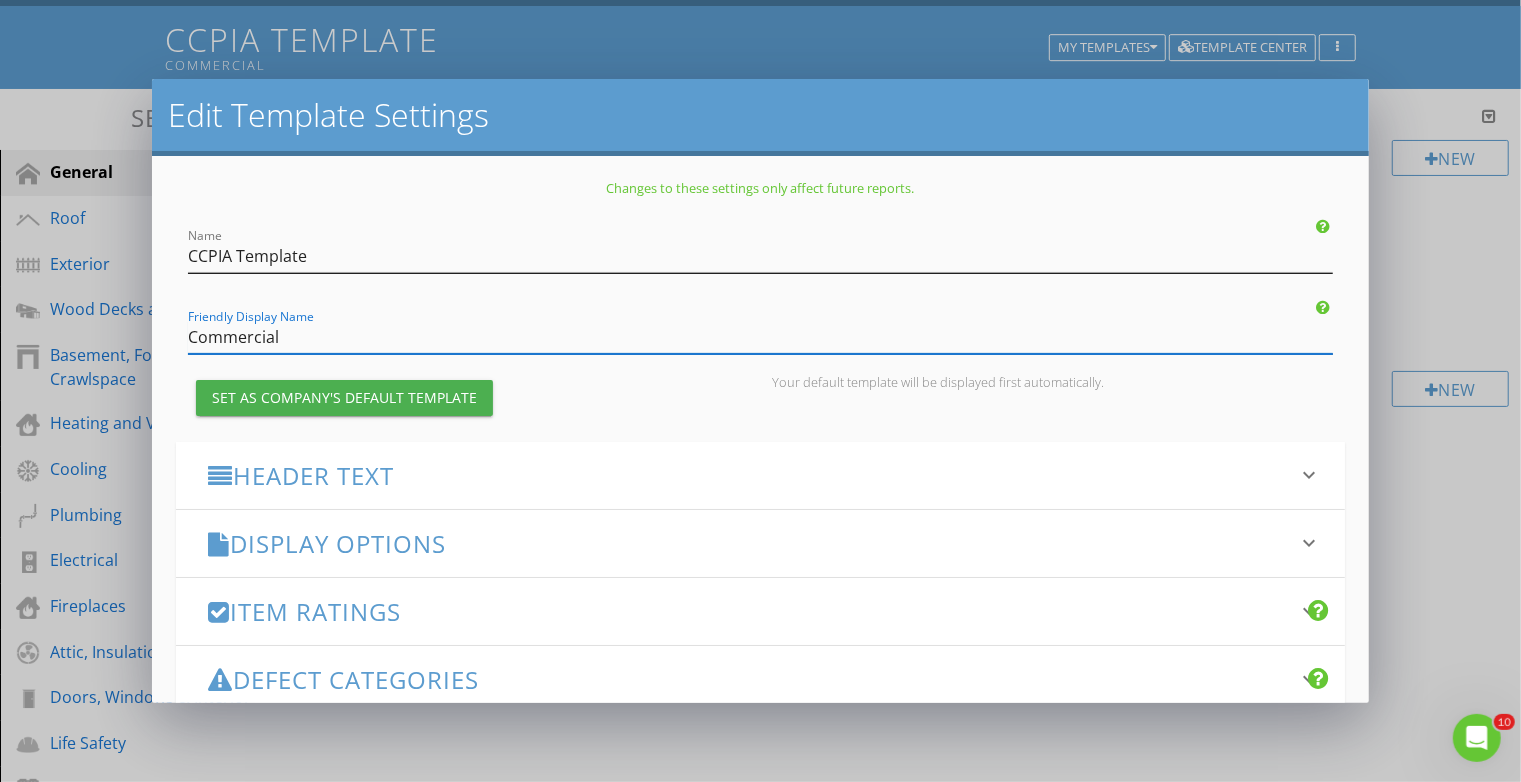 type on "Commercial" 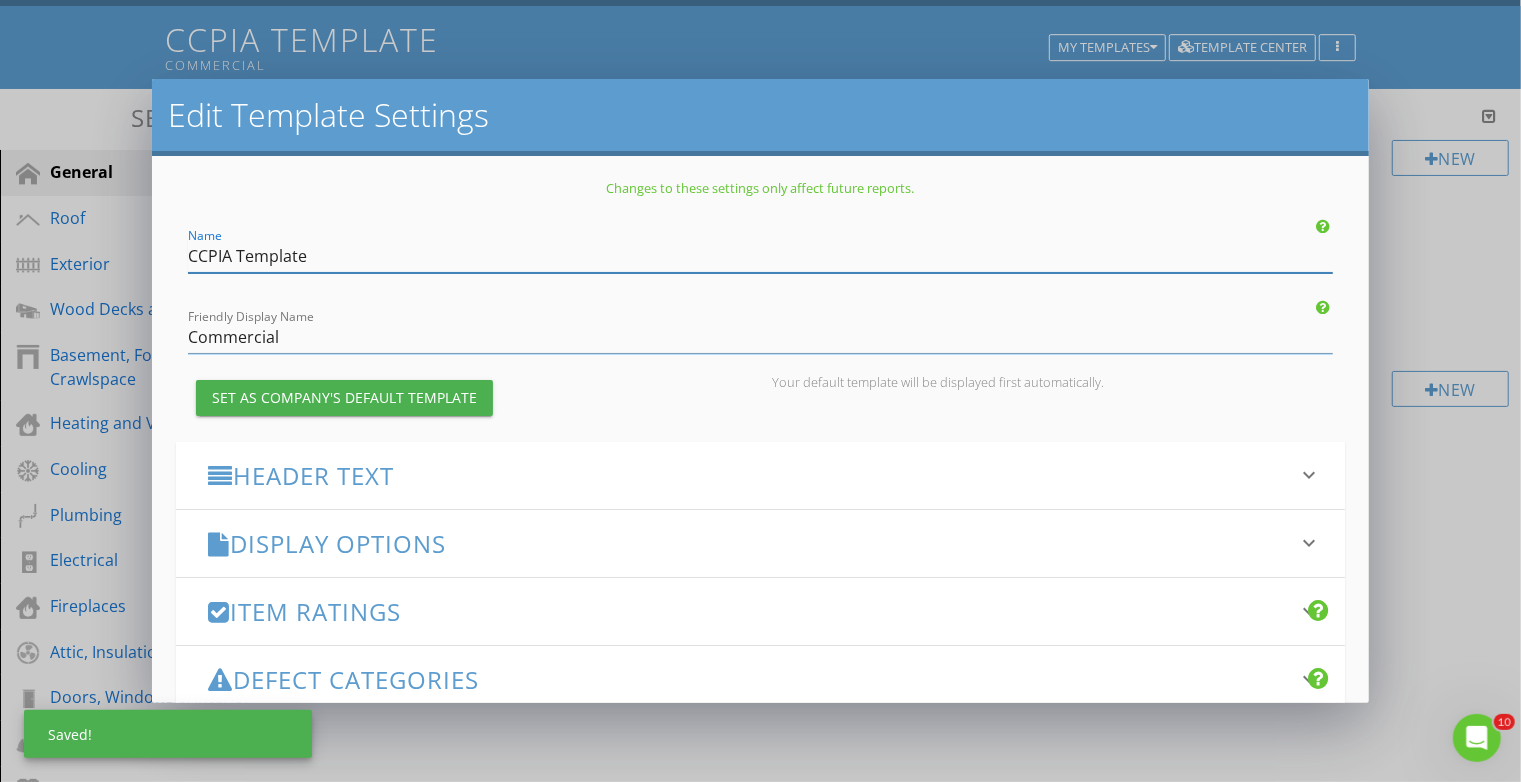 drag, startPoint x: 230, startPoint y: 260, endPoint x: 179, endPoint y: 258, distance: 51.0392 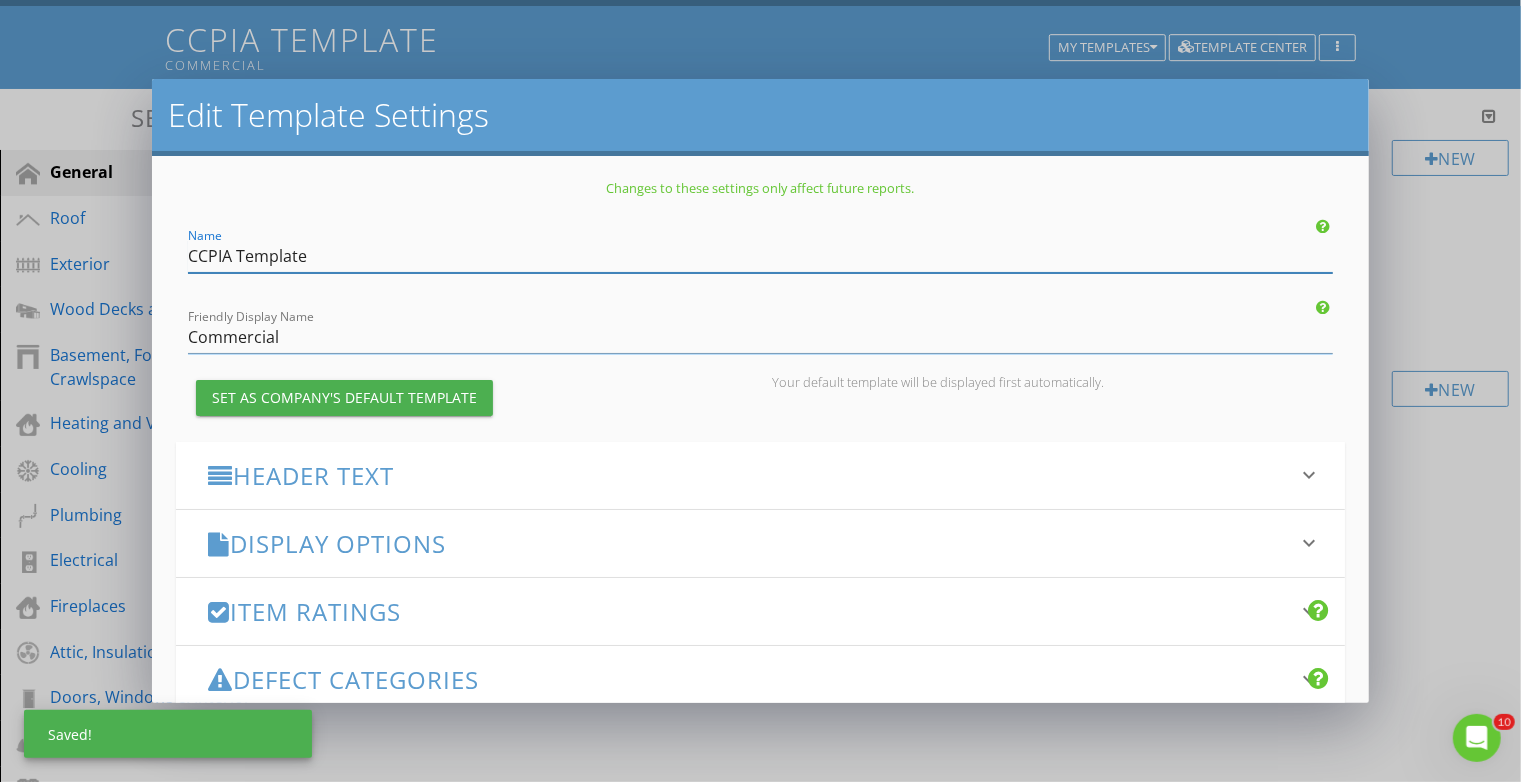 click on "Name CCPIA Template" at bounding box center [760, 250] 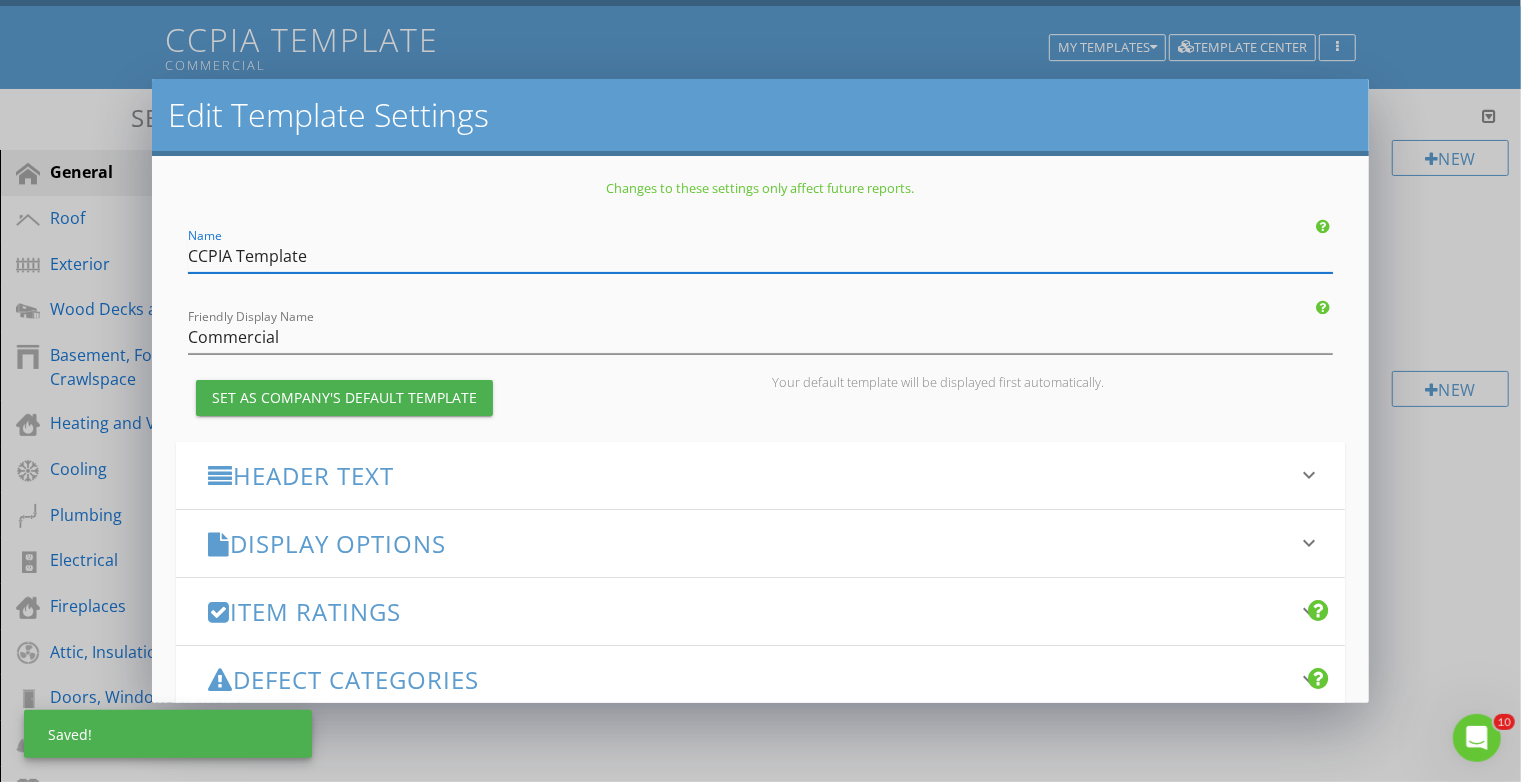 paste on "ommercial" 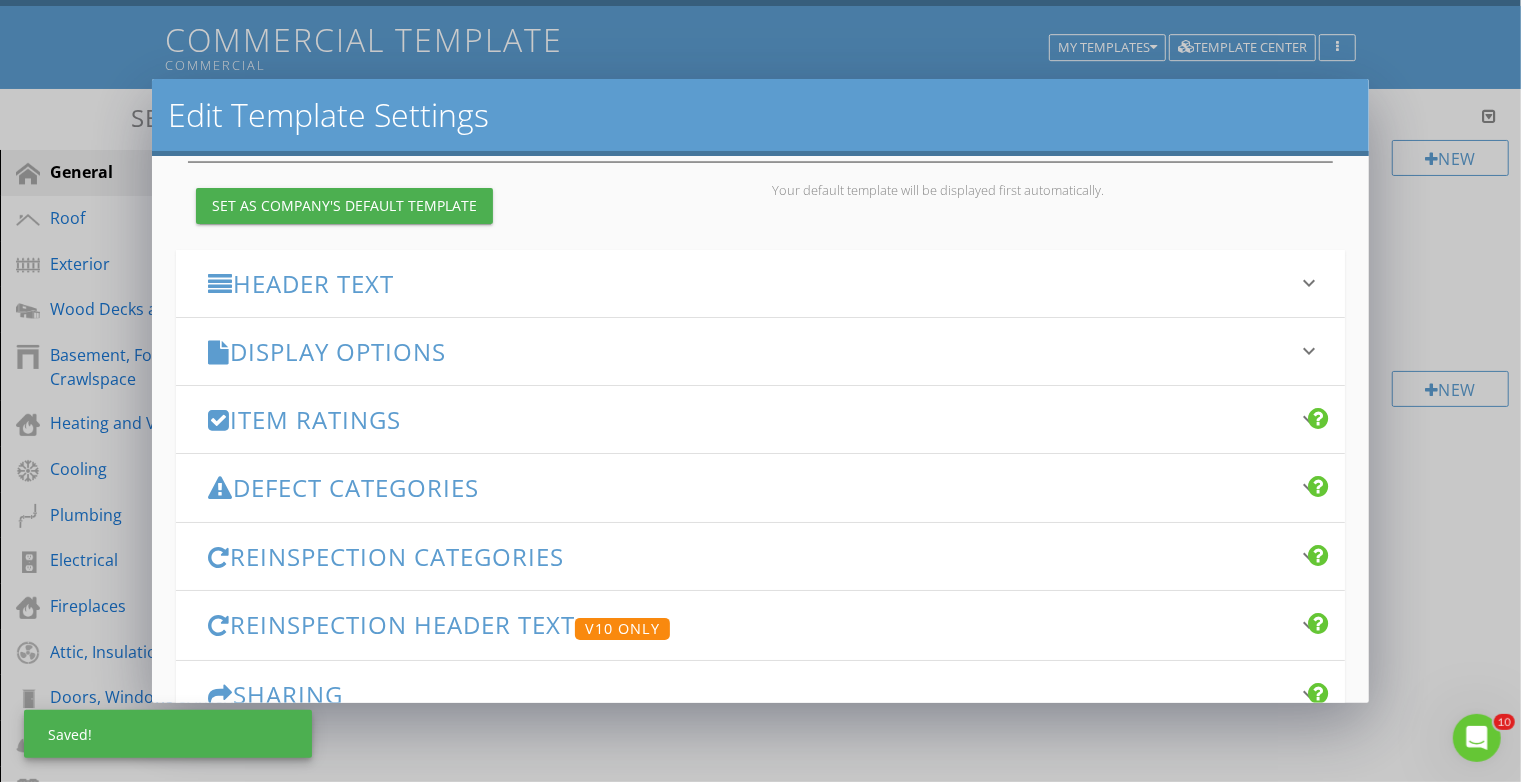 scroll, scrollTop: 319, scrollLeft: 0, axis: vertical 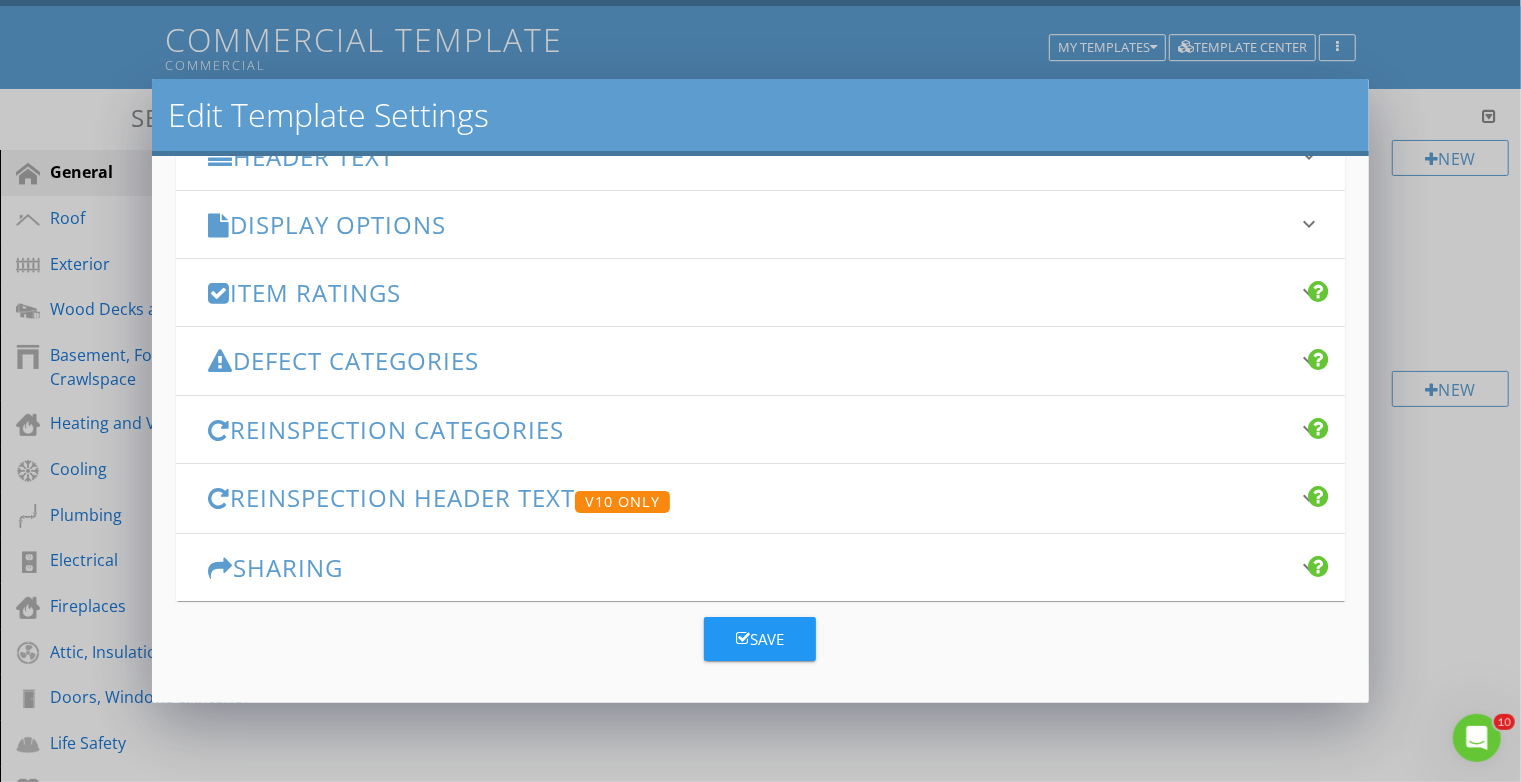 type on "Commercial Template" 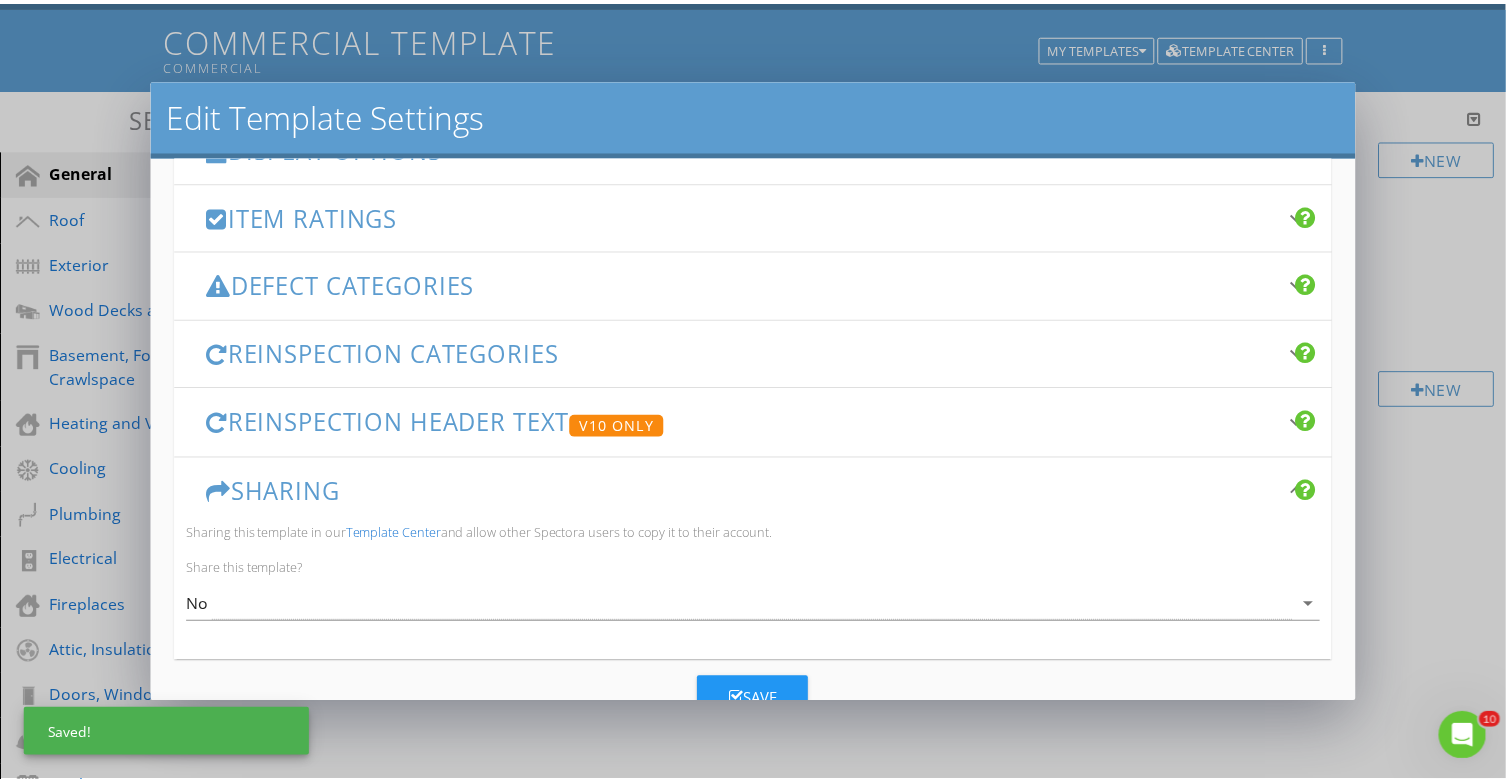 scroll, scrollTop: 456, scrollLeft: 0, axis: vertical 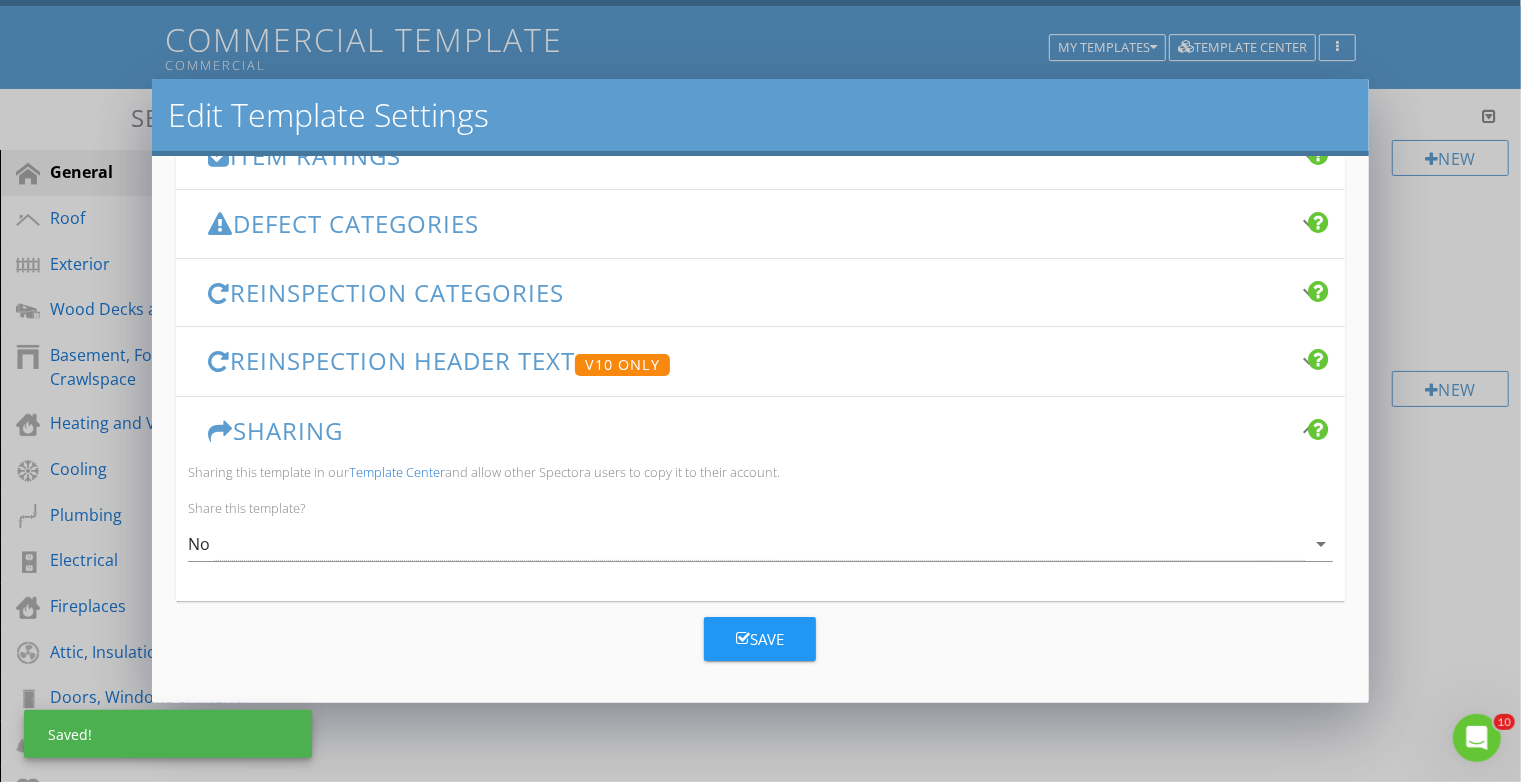 click on "Save" at bounding box center (760, 639) 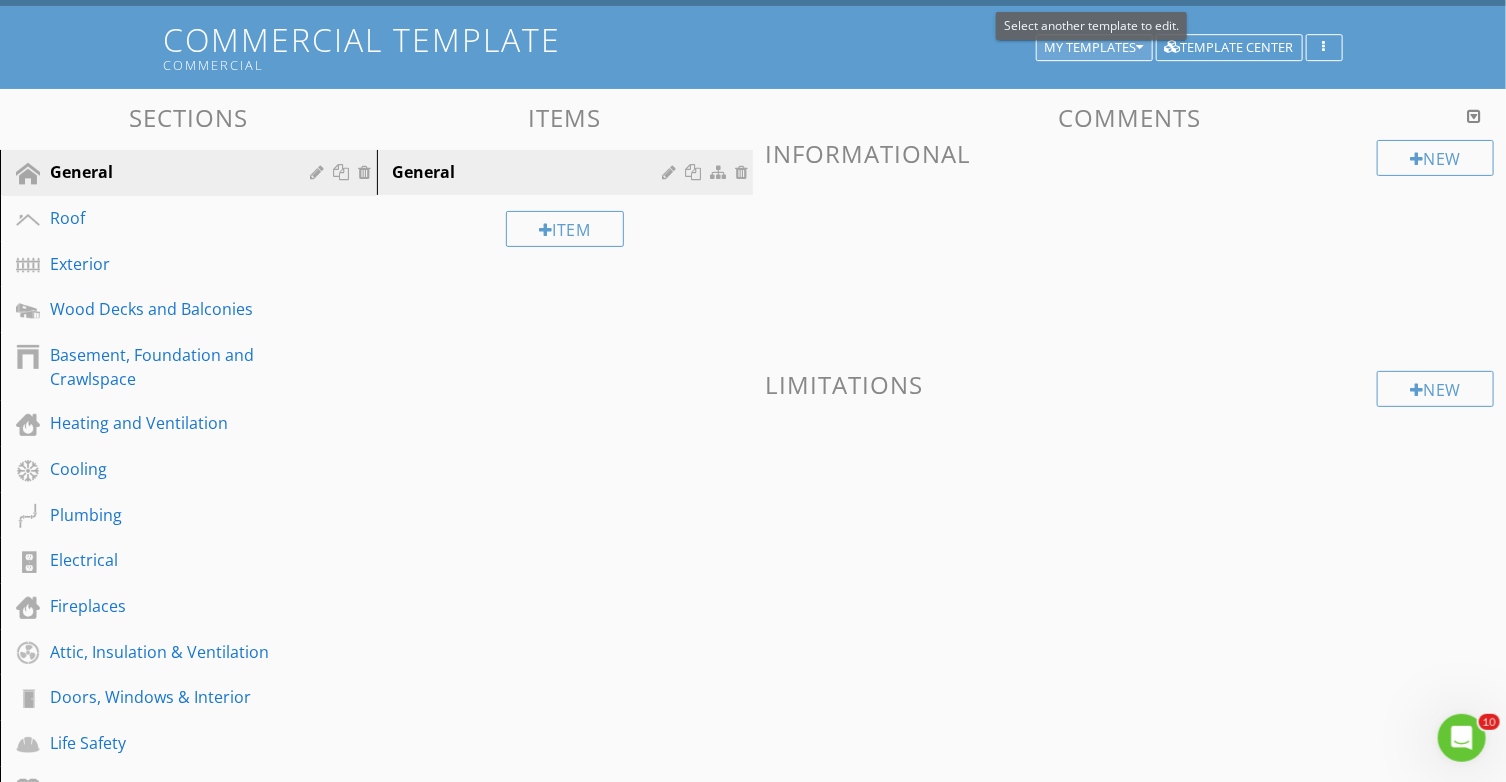 click on "My Templates" at bounding box center (1094, 48) 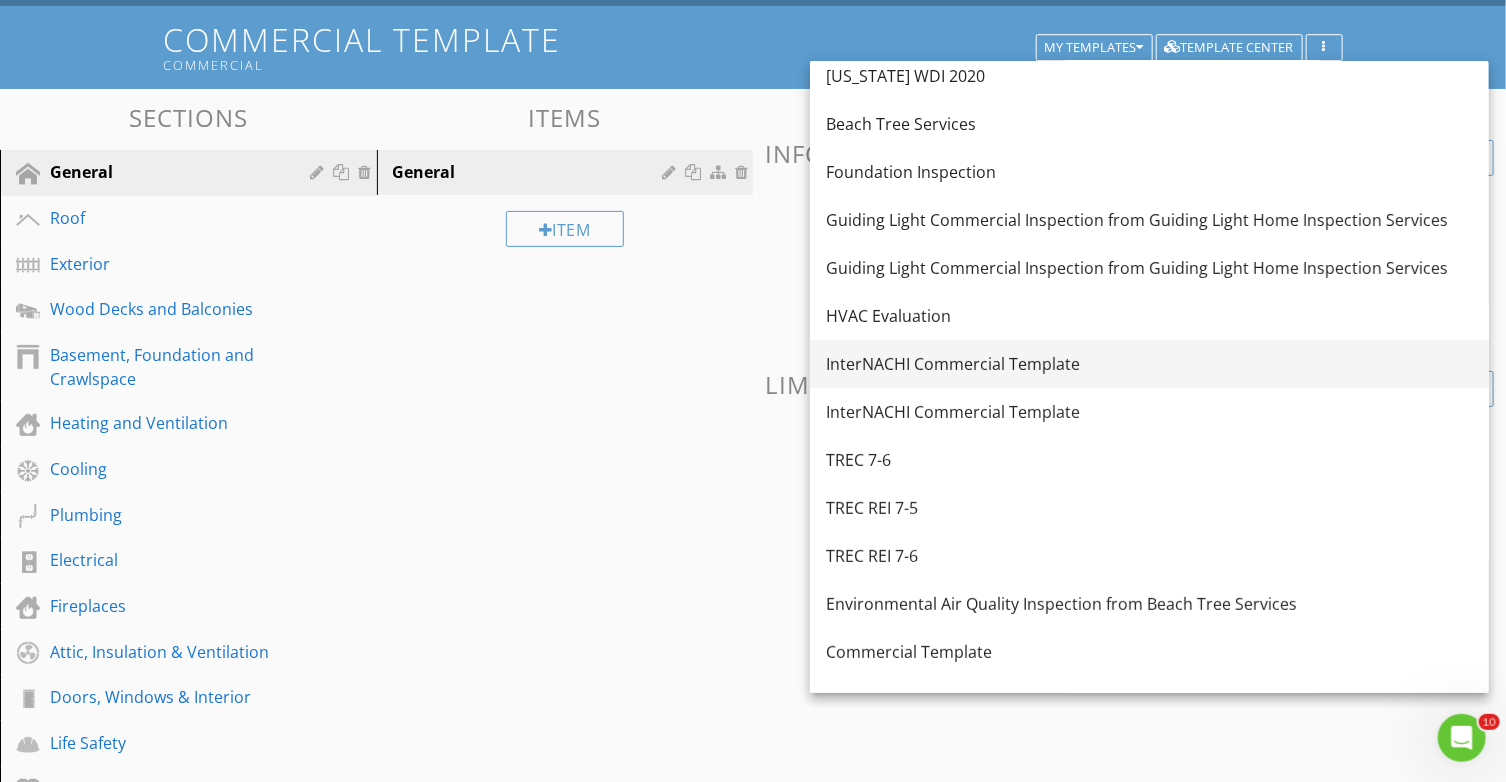 scroll, scrollTop: 0, scrollLeft: 0, axis: both 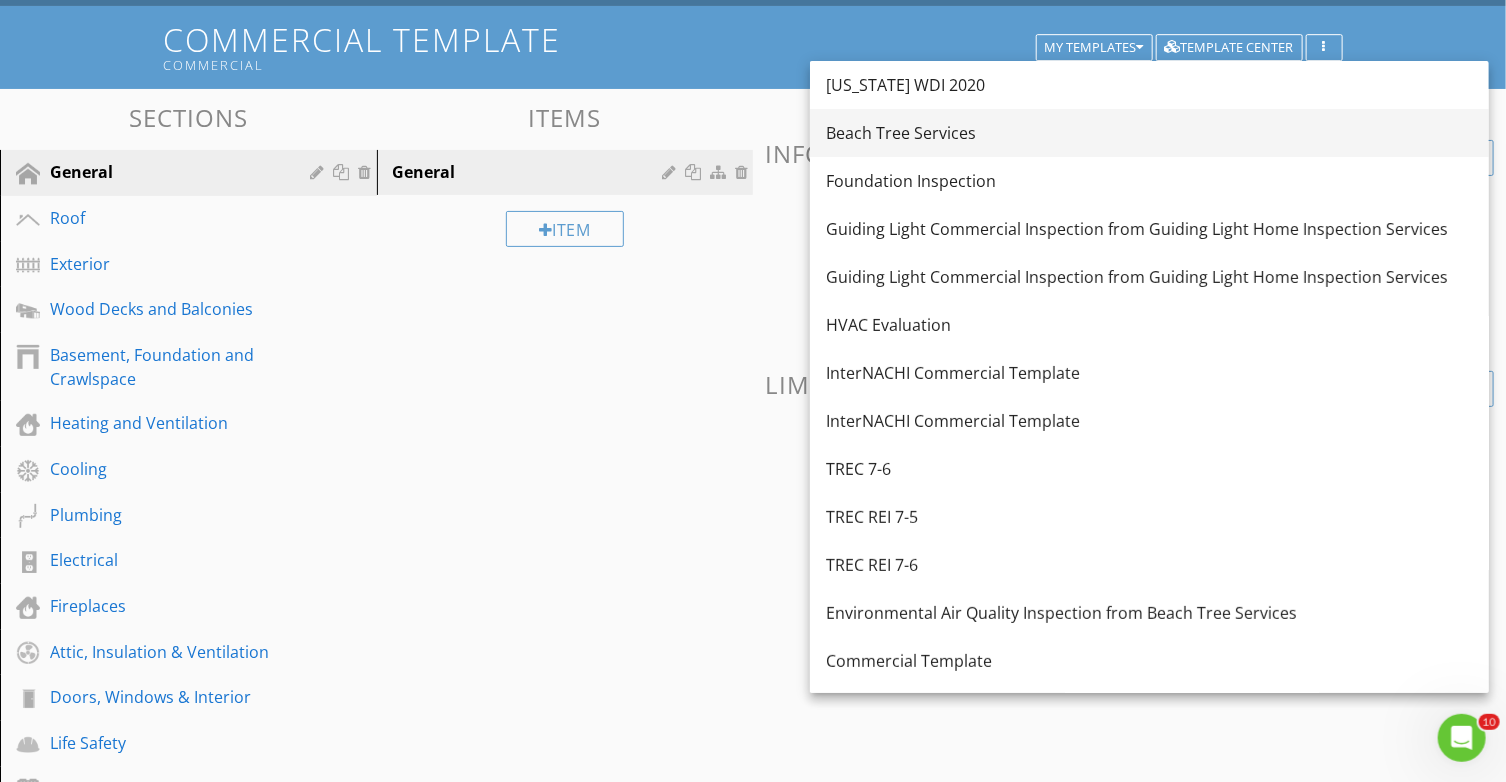 click on "Beach Tree Services" at bounding box center [1149, 133] 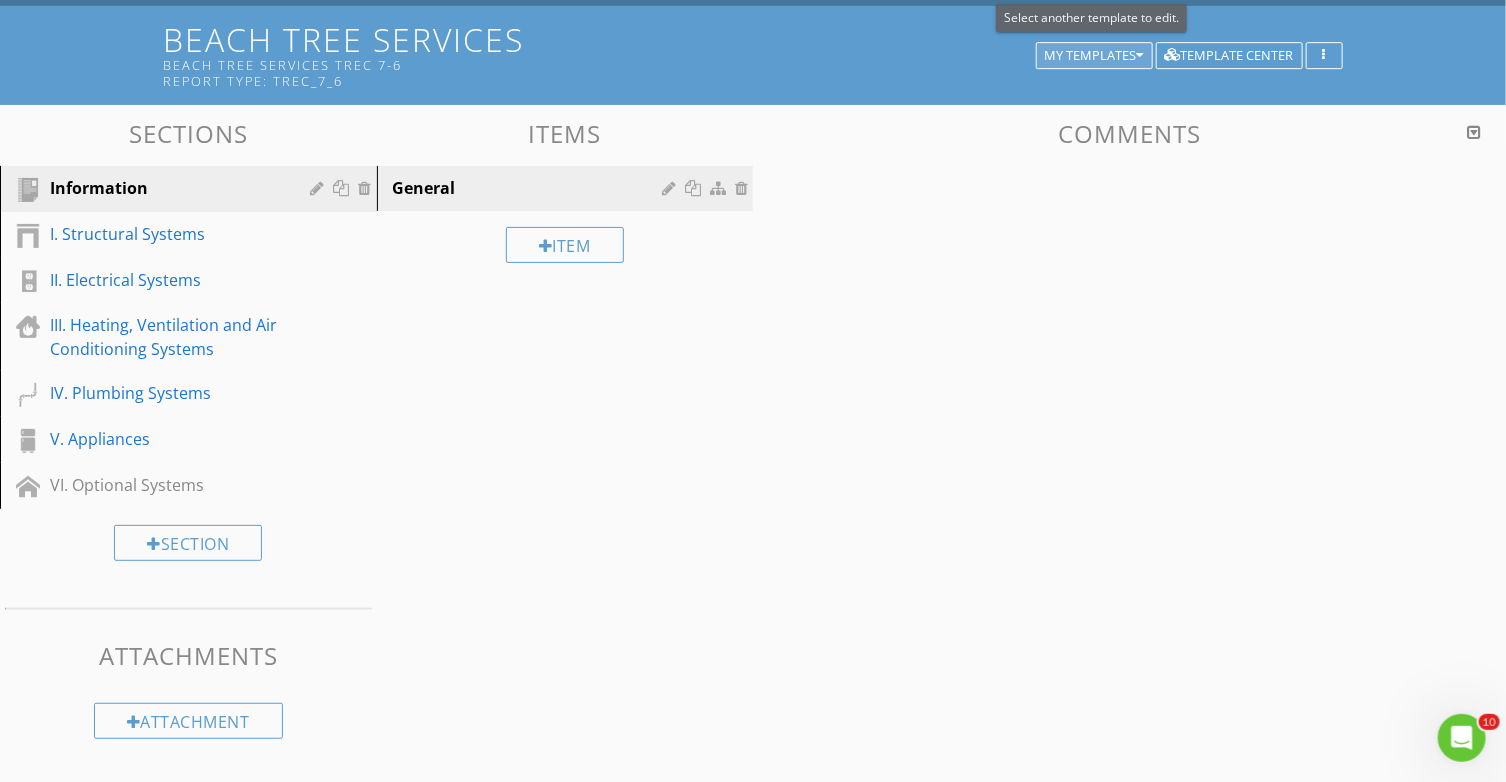 click on "My Templates" at bounding box center (1094, 56) 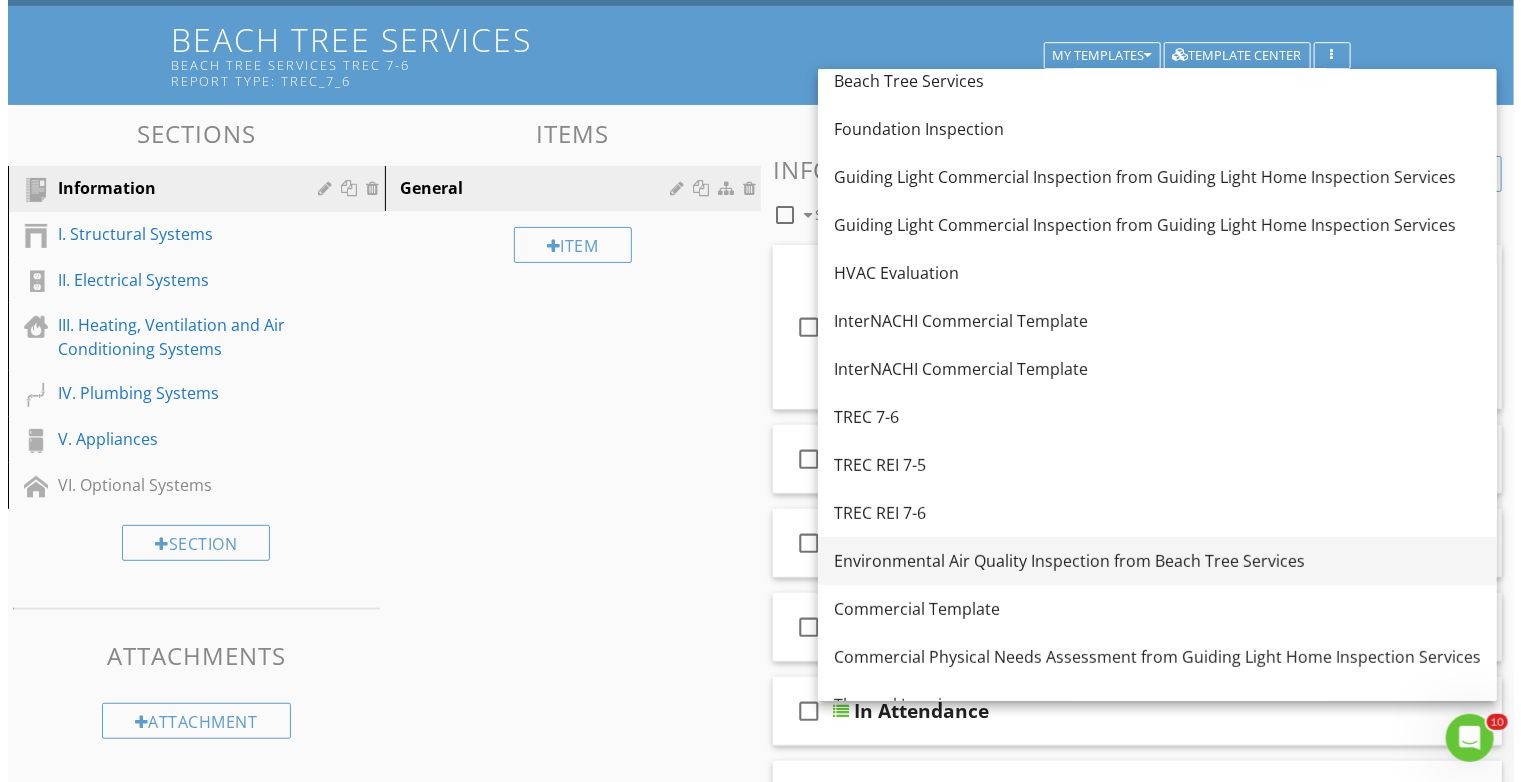 scroll, scrollTop: 0, scrollLeft: 0, axis: both 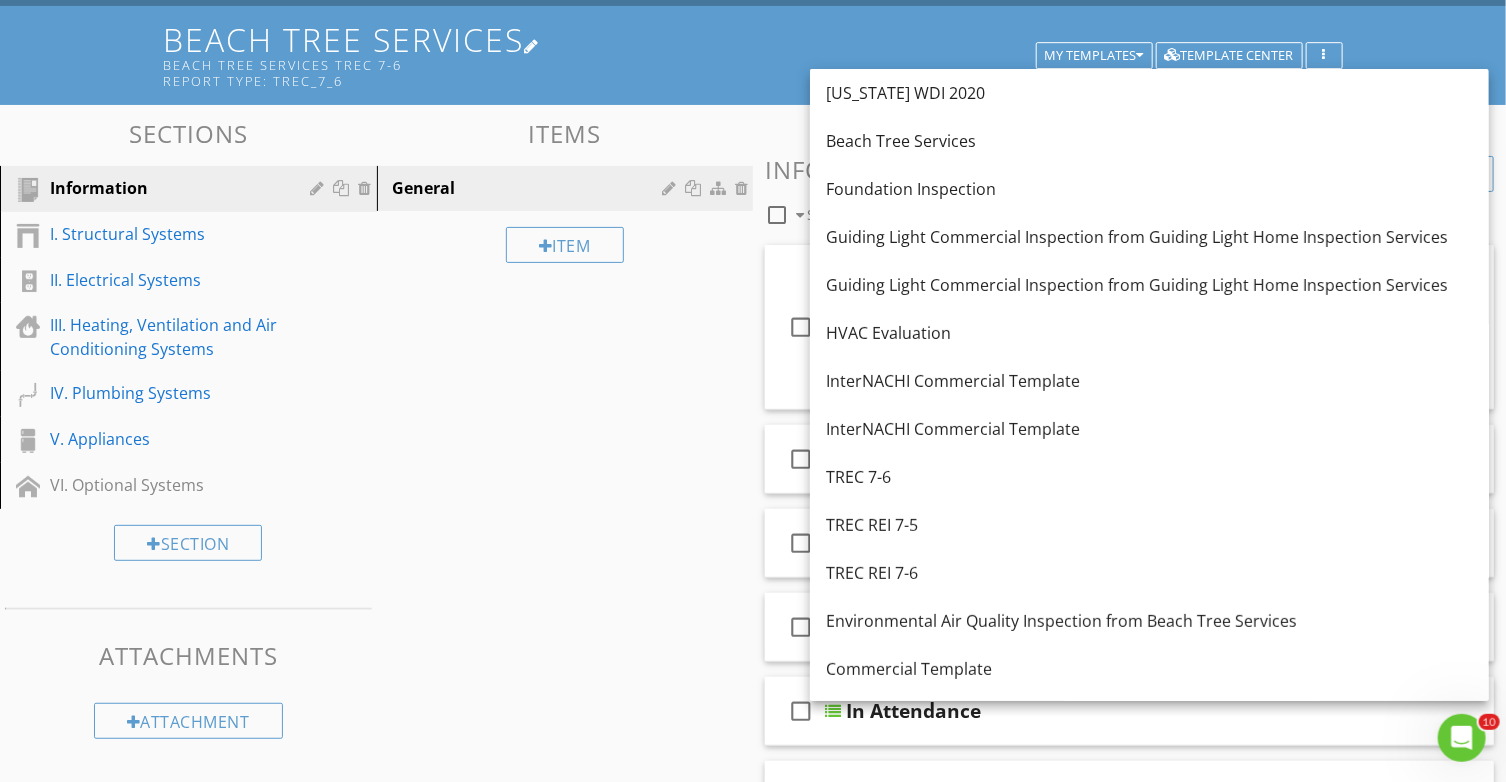 click on "Beach Tree Services
Beach Tree Services  TREC 7-6
Report Type: TREC_7_6" at bounding box center (752, 55) 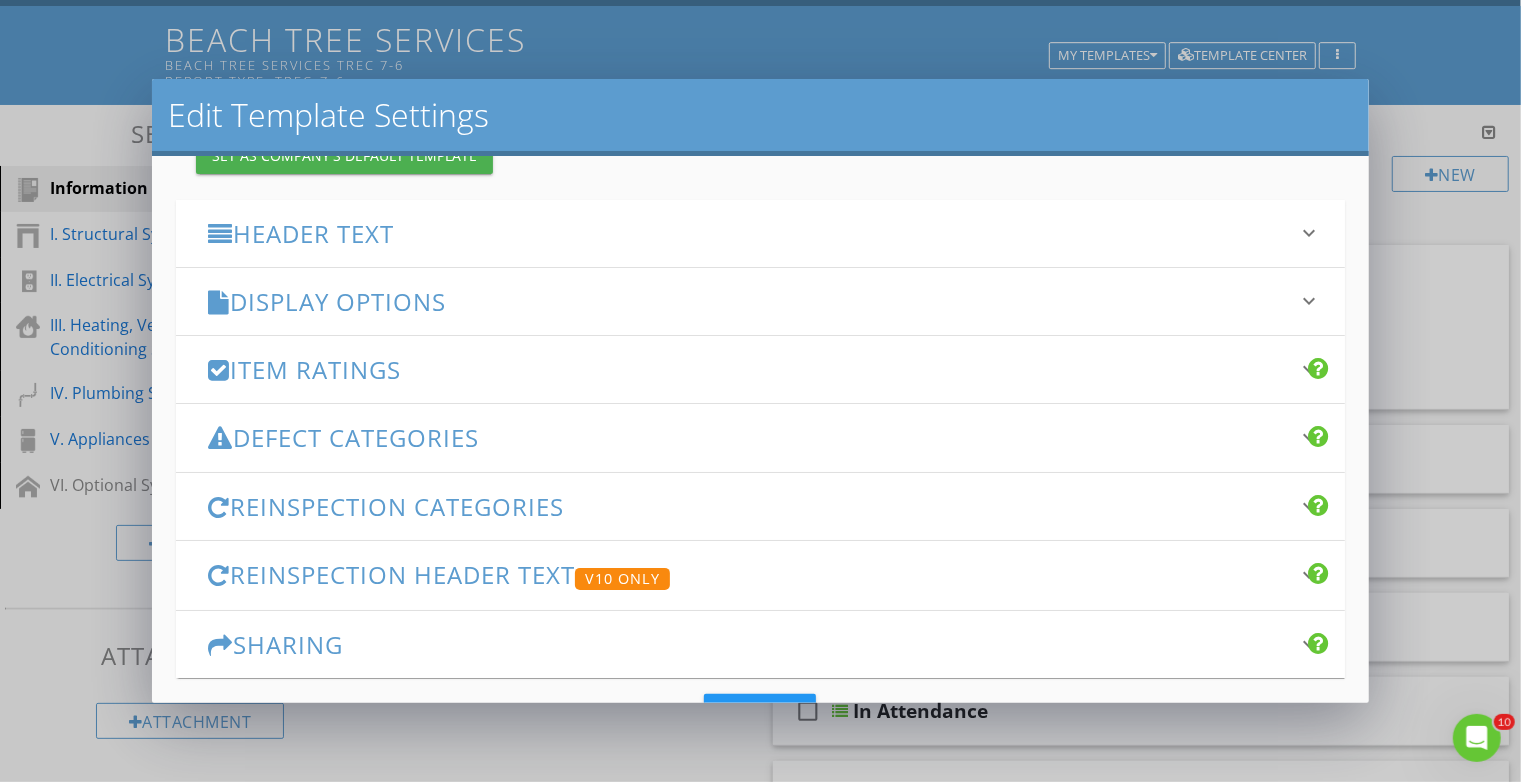 scroll, scrollTop: 319, scrollLeft: 0, axis: vertical 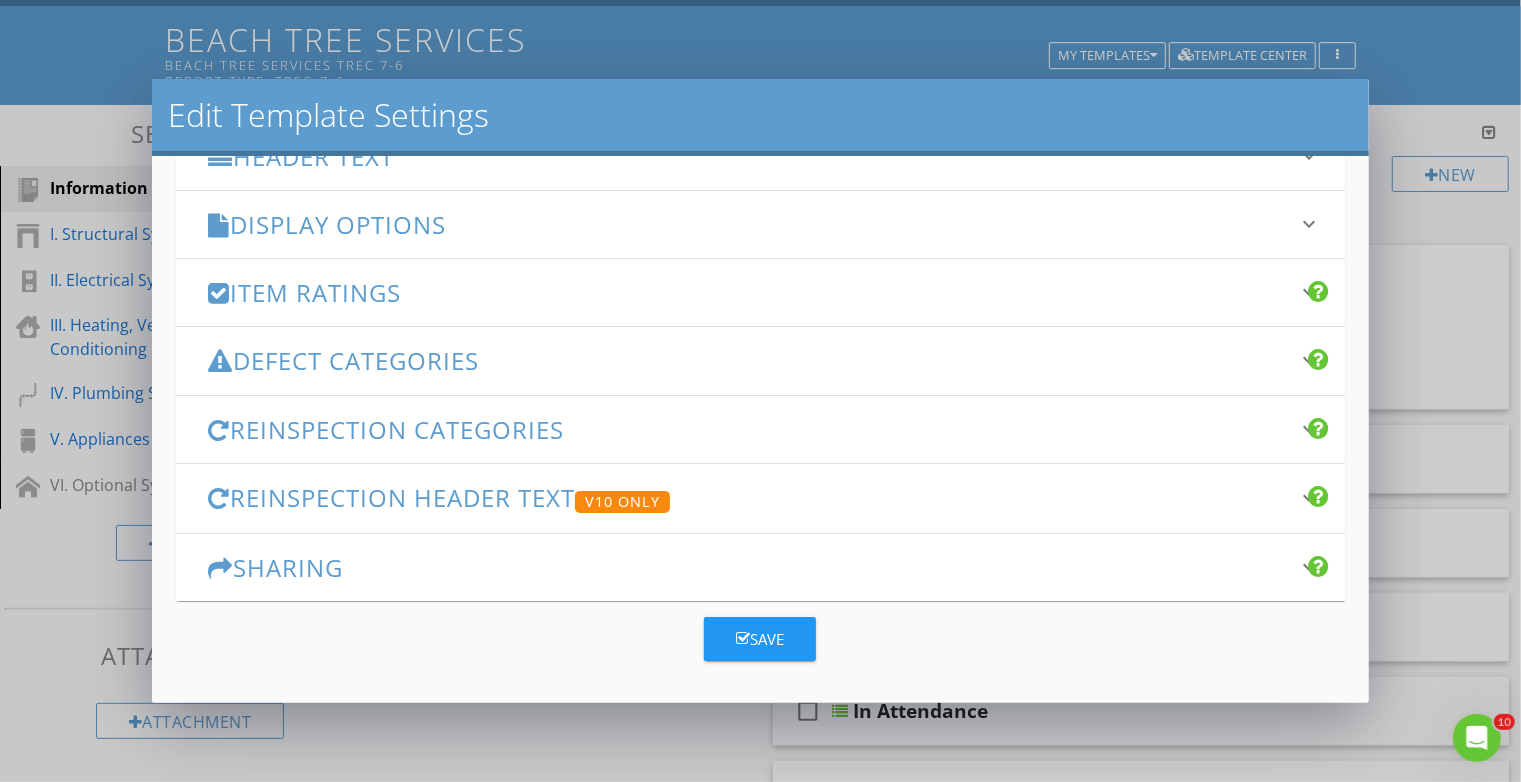 click on "Sharing" at bounding box center (748, 567) 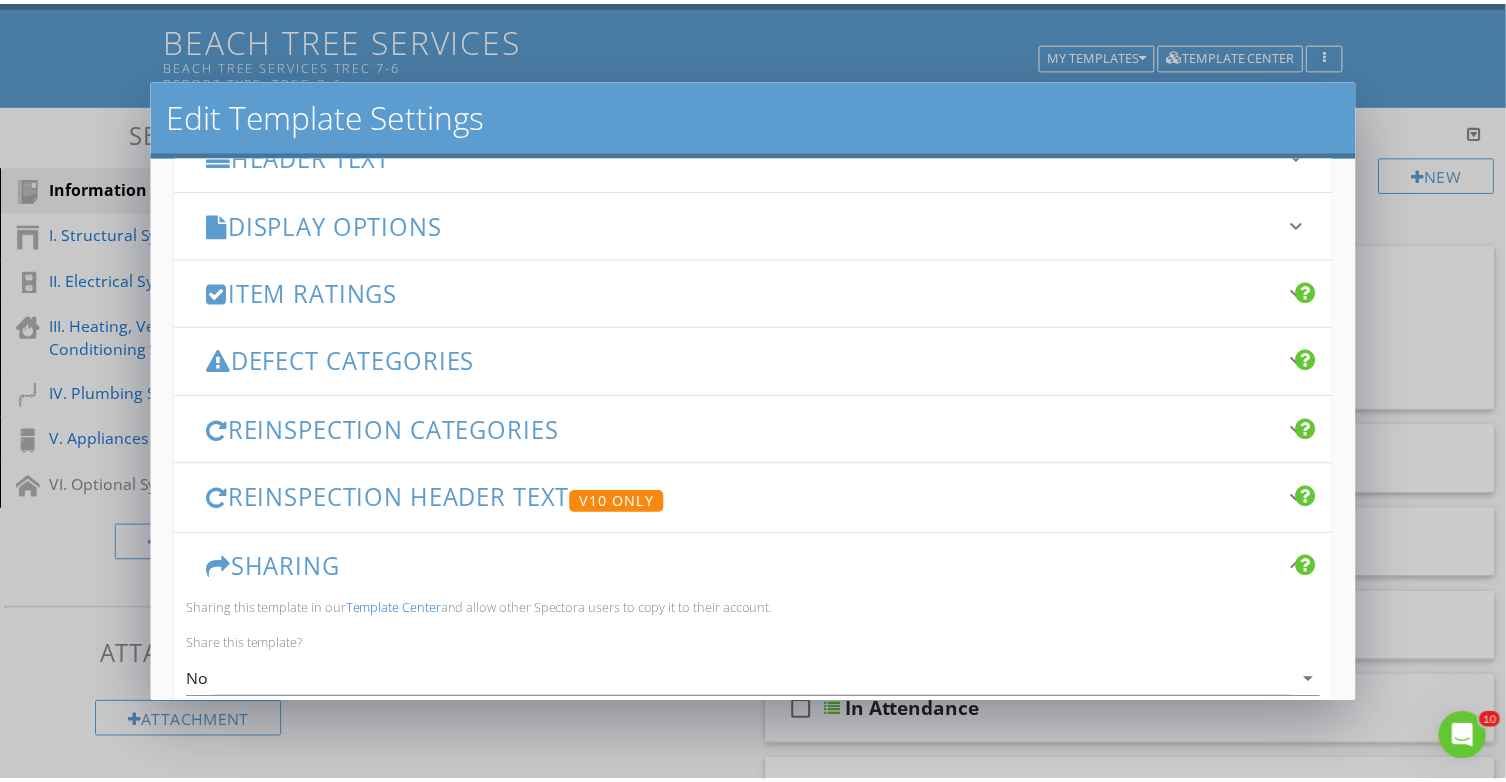 scroll, scrollTop: 456, scrollLeft: 0, axis: vertical 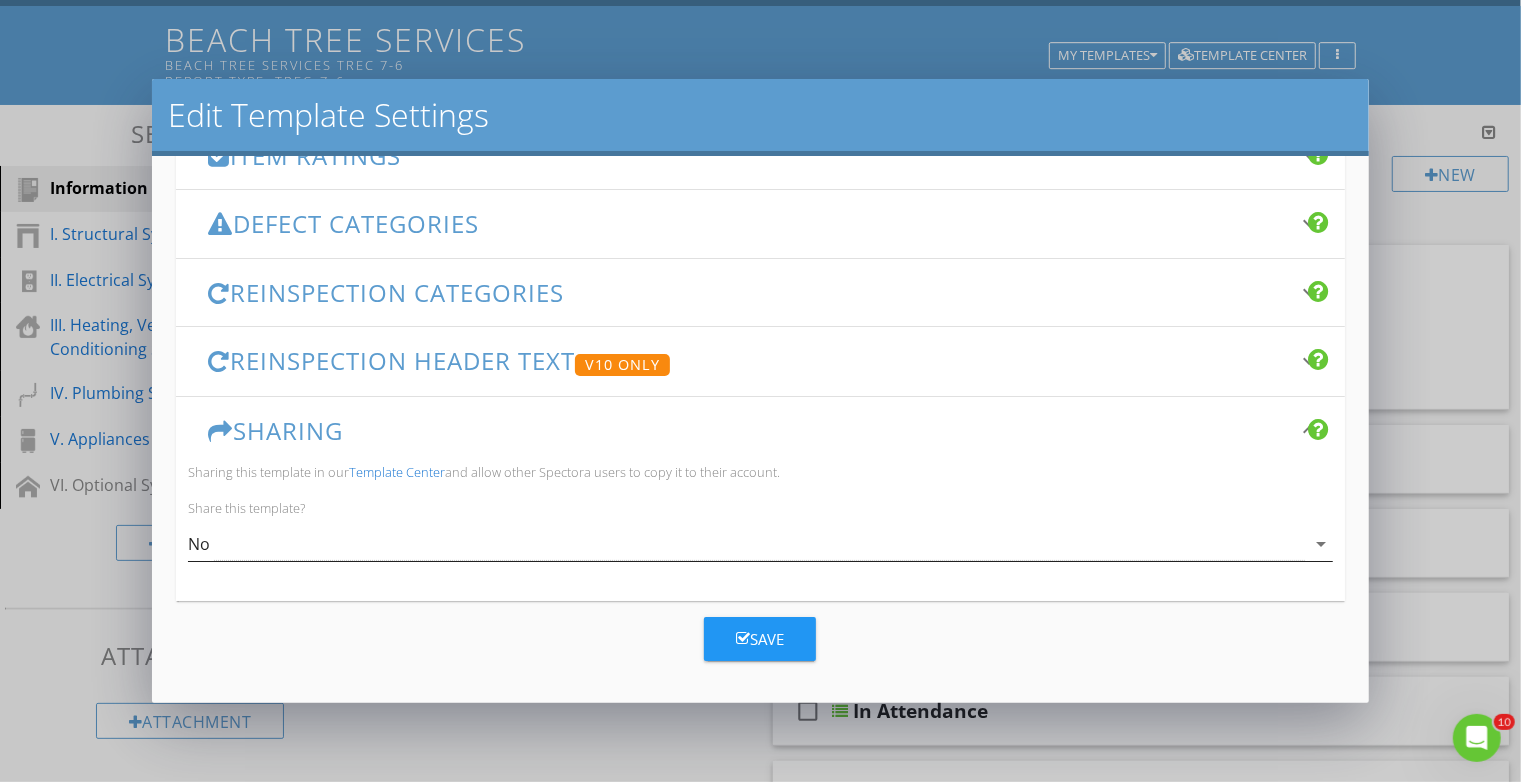 click on "No" at bounding box center (746, 544) 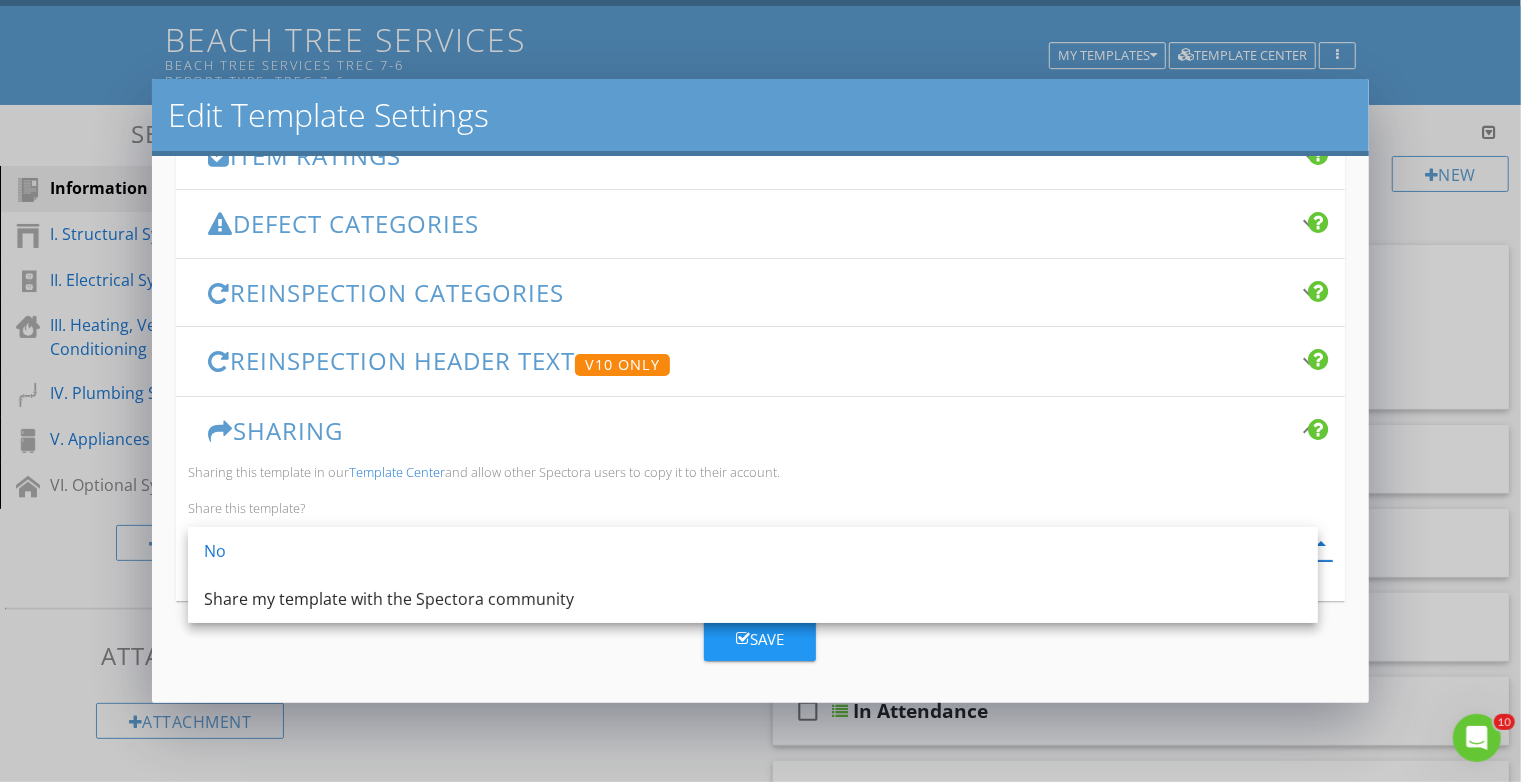 click on "Edit Template Settings" at bounding box center [760, 115] 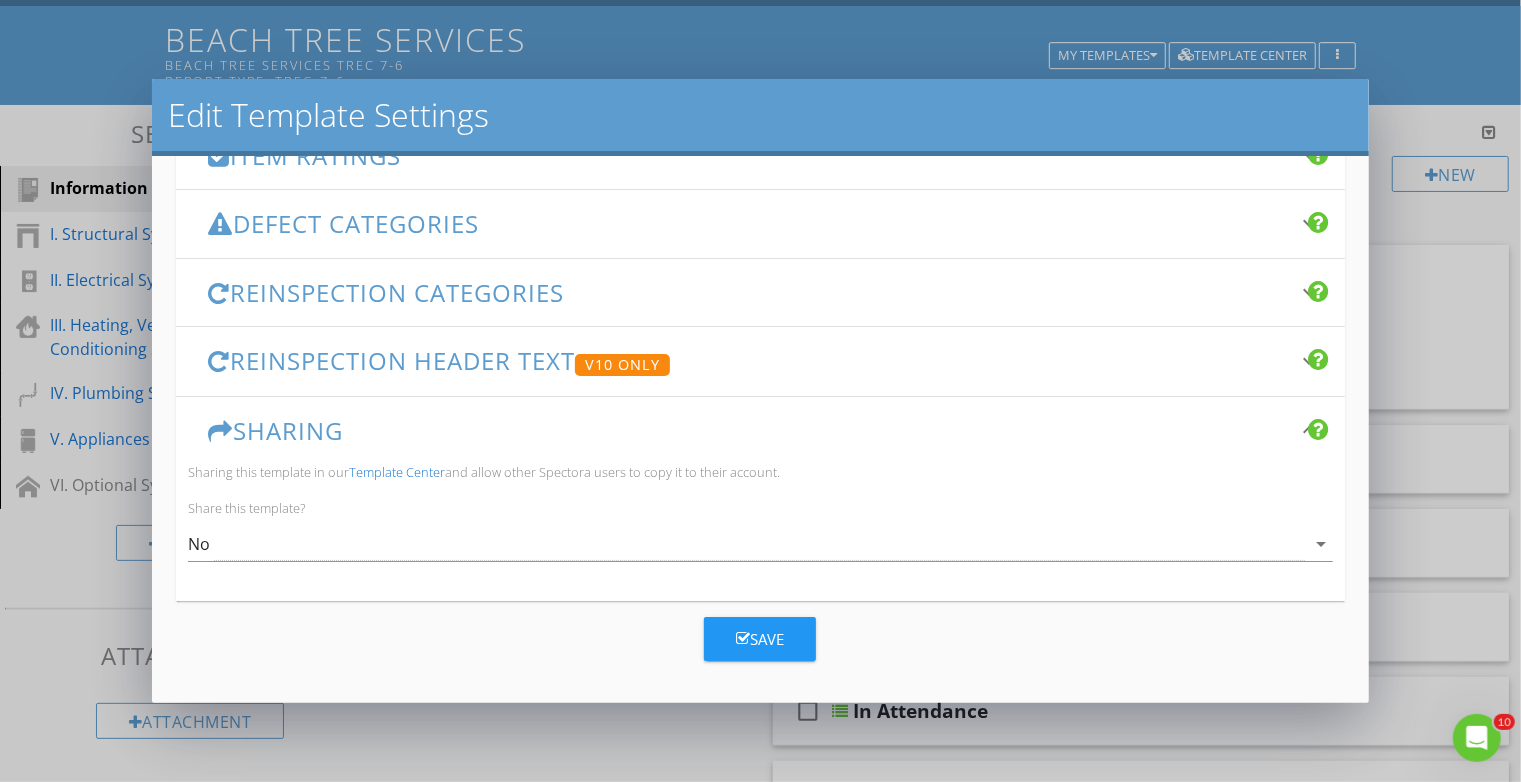 click on "Save" at bounding box center [760, 639] 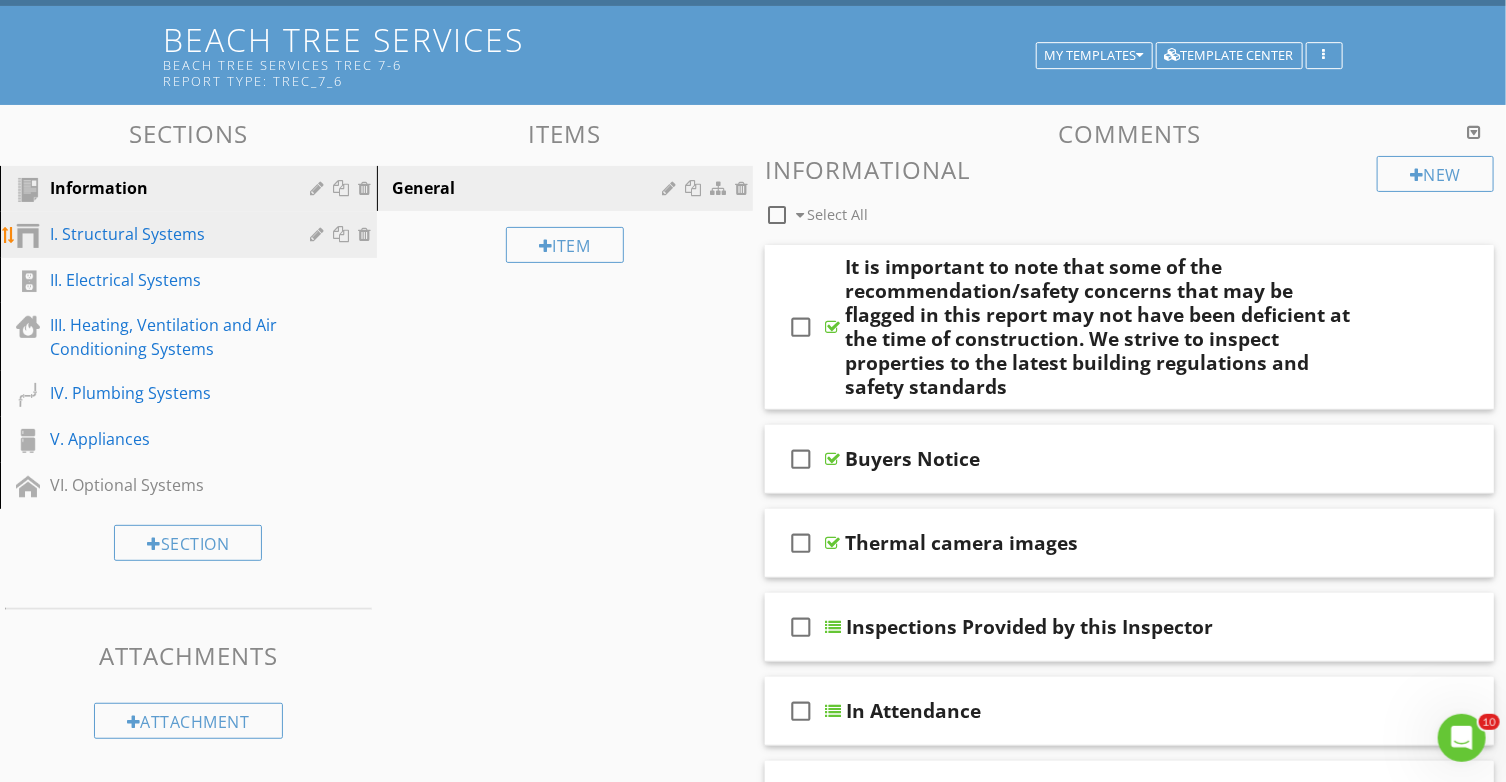 click on "I. Structural Systems" at bounding box center (191, 235) 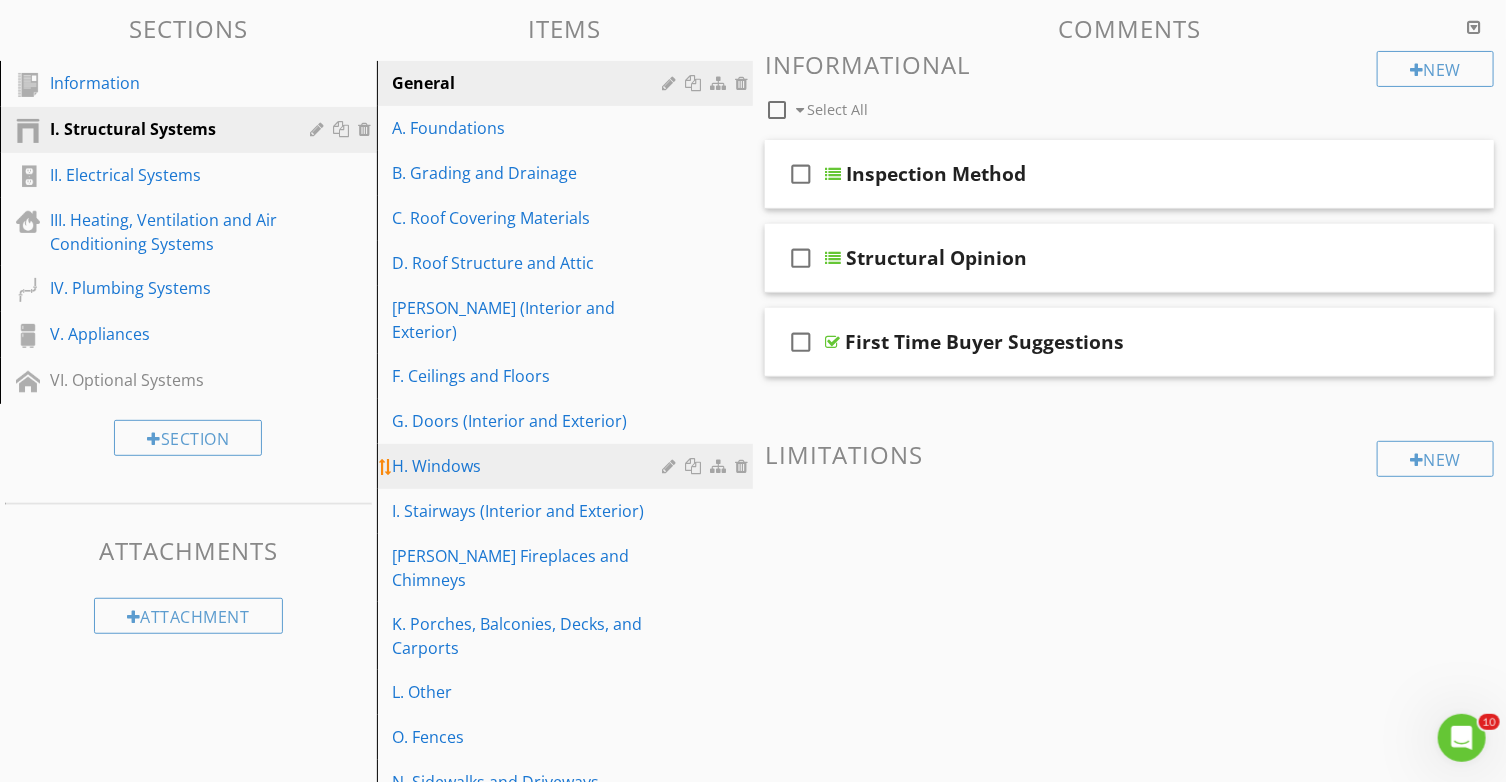 scroll, scrollTop: 324, scrollLeft: 0, axis: vertical 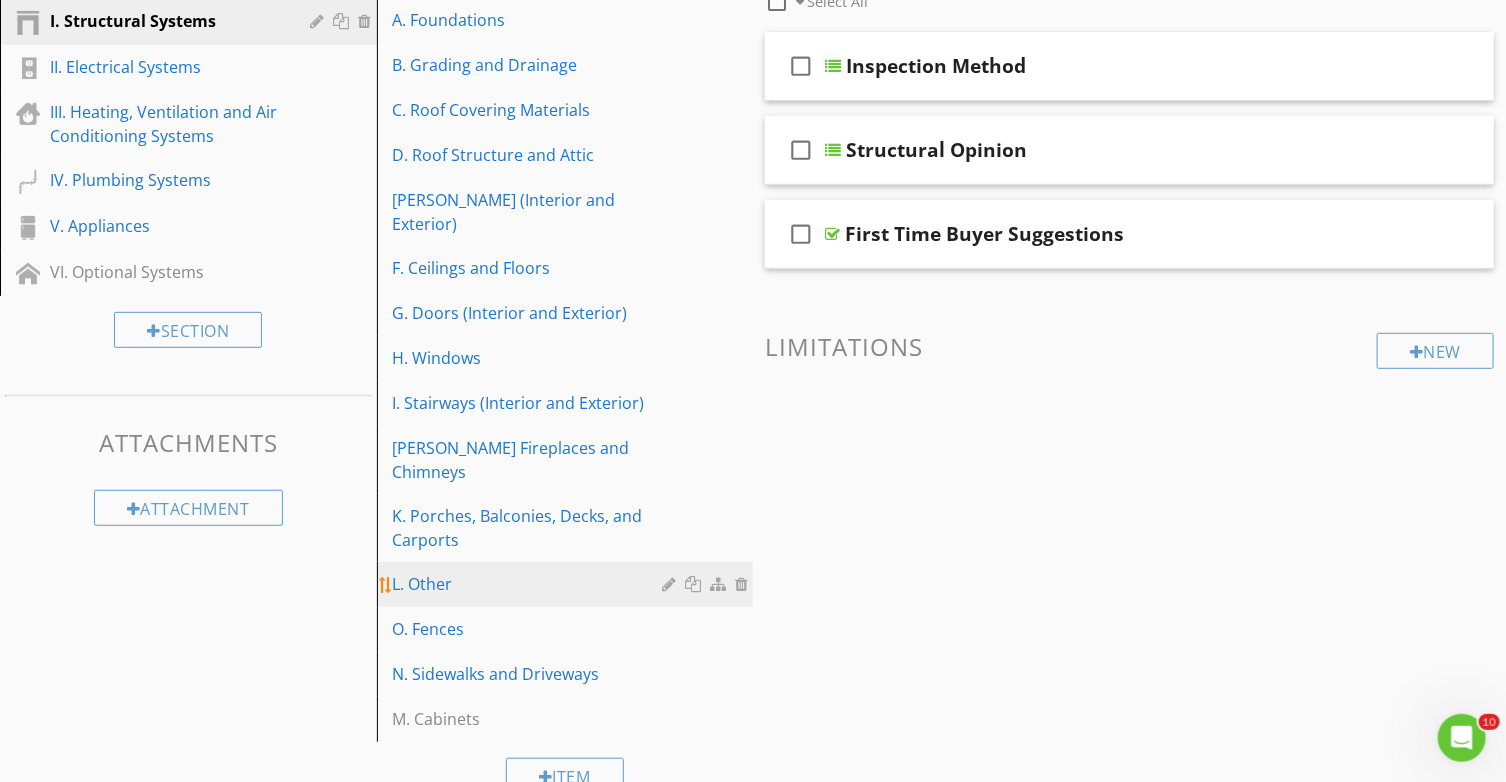 click on "L. Other" at bounding box center [531, 584] 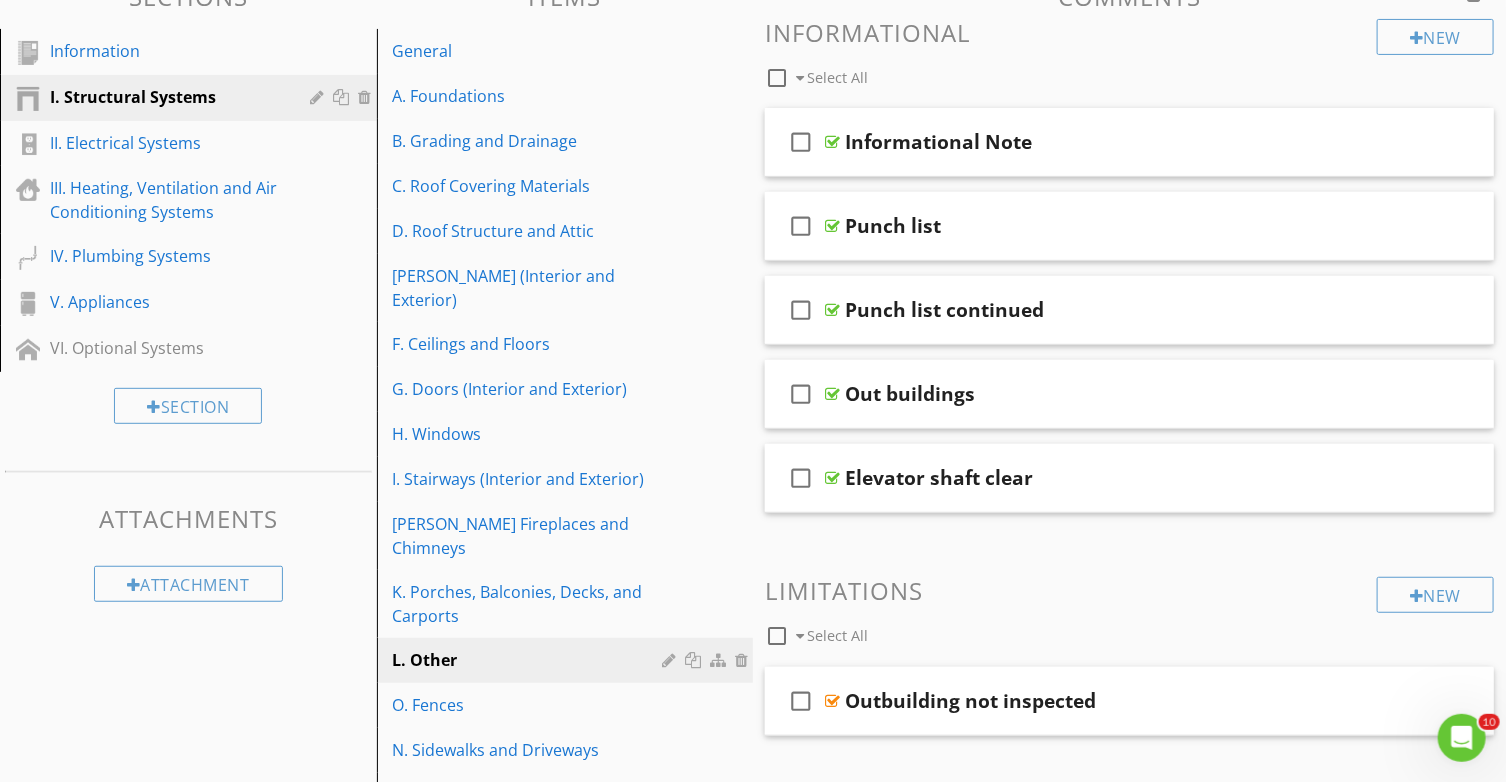 scroll, scrollTop: 224, scrollLeft: 0, axis: vertical 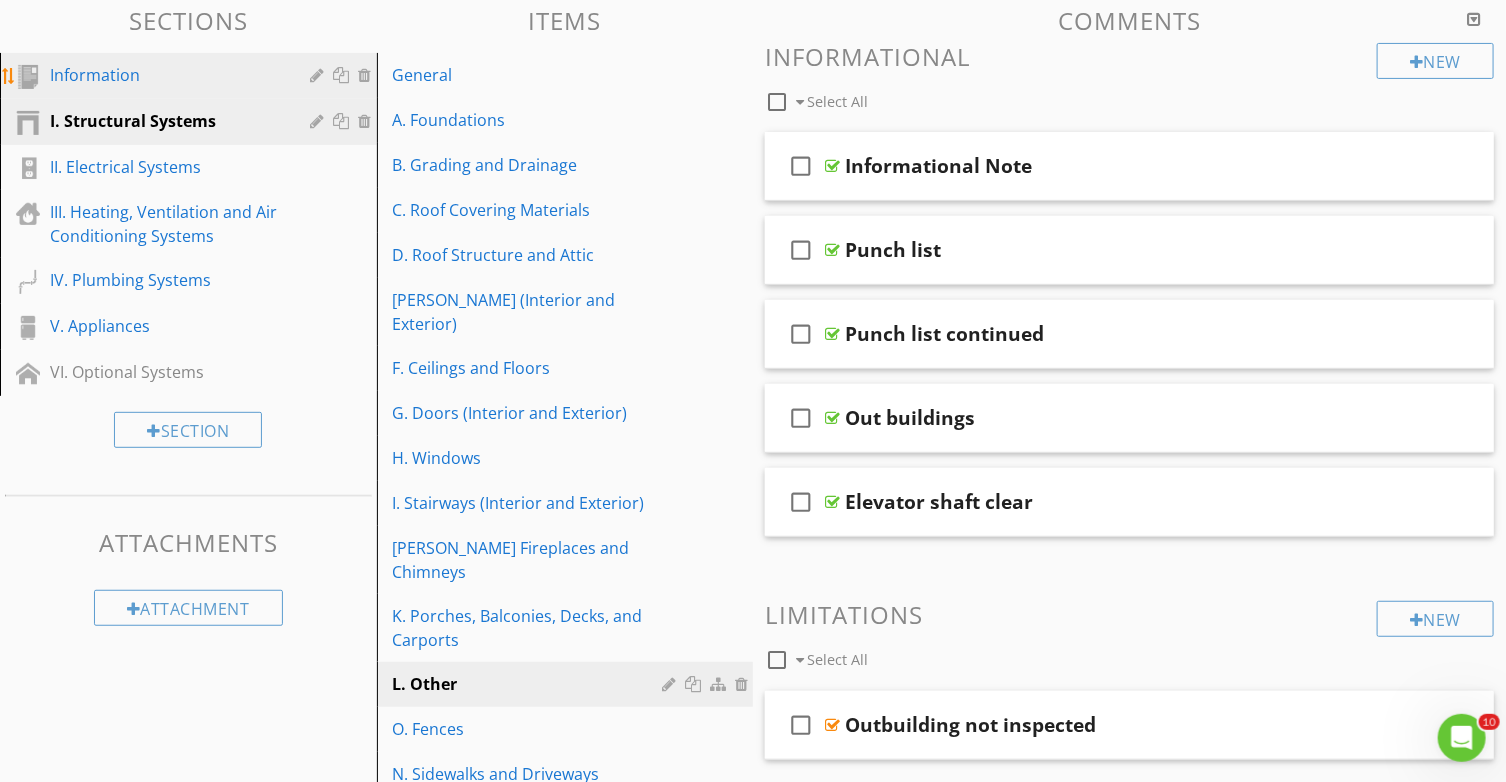 click on "Information" at bounding box center [166, 75] 